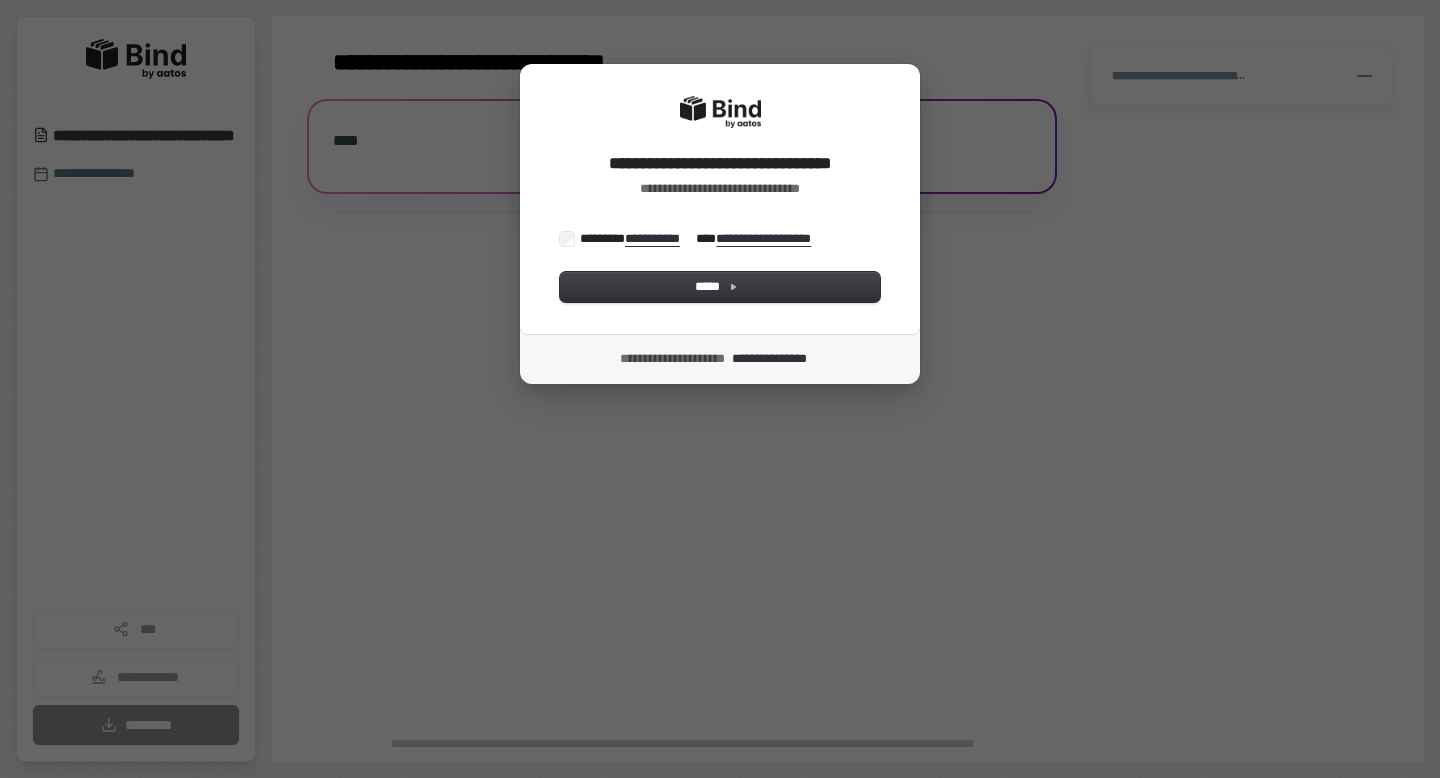 scroll, scrollTop: 0, scrollLeft: 0, axis: both 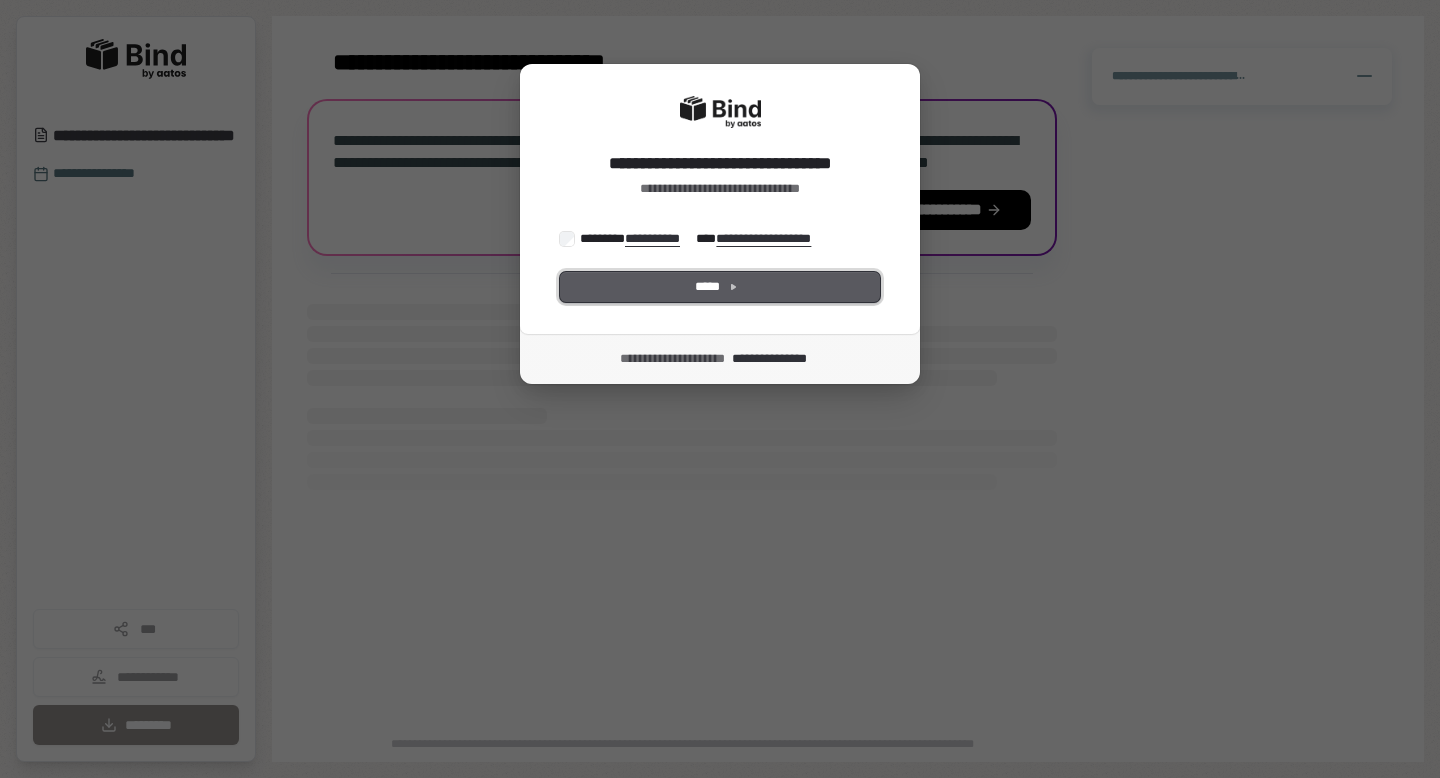 click on "*****" at bounding box center (720, 287) 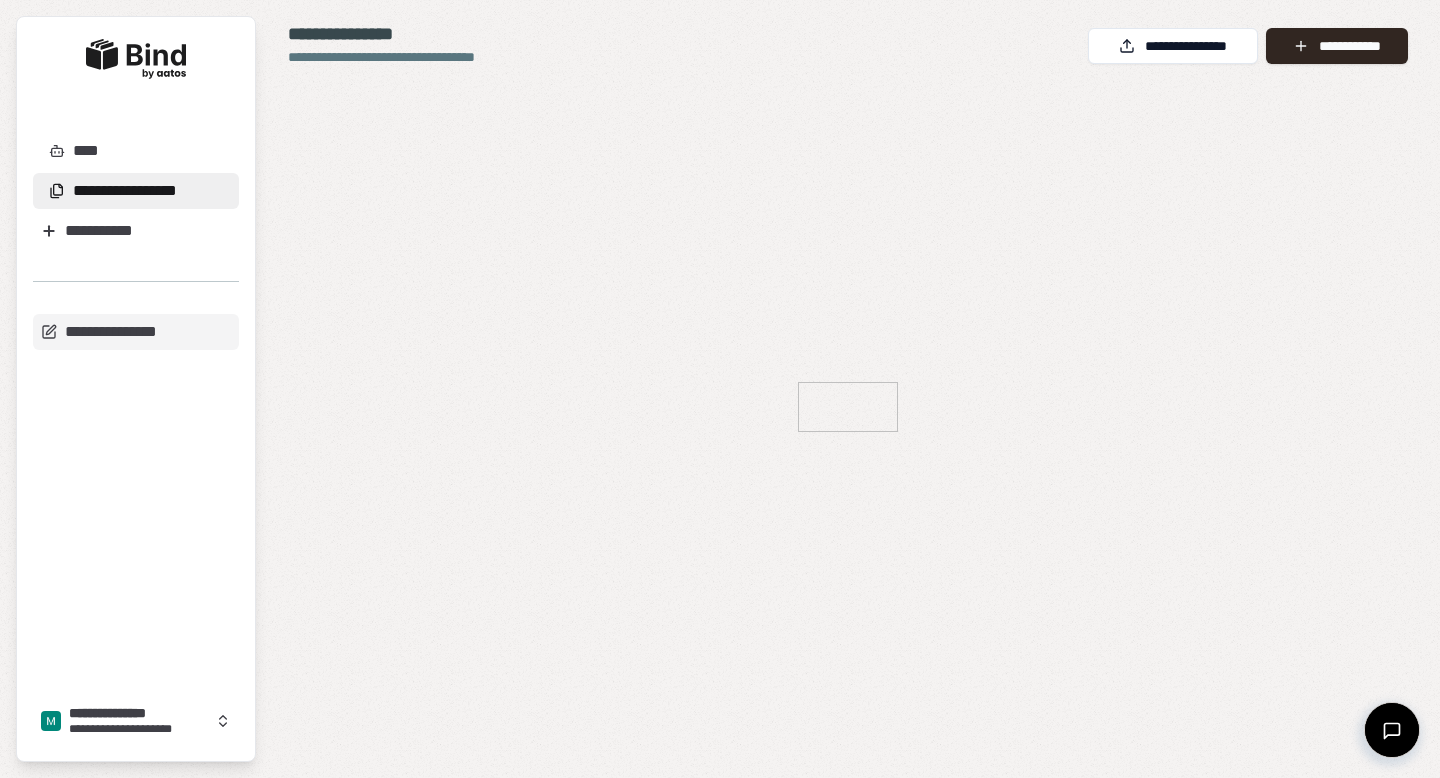 scroll, scrollTop: 0, scrollLeft: 0, axis: both 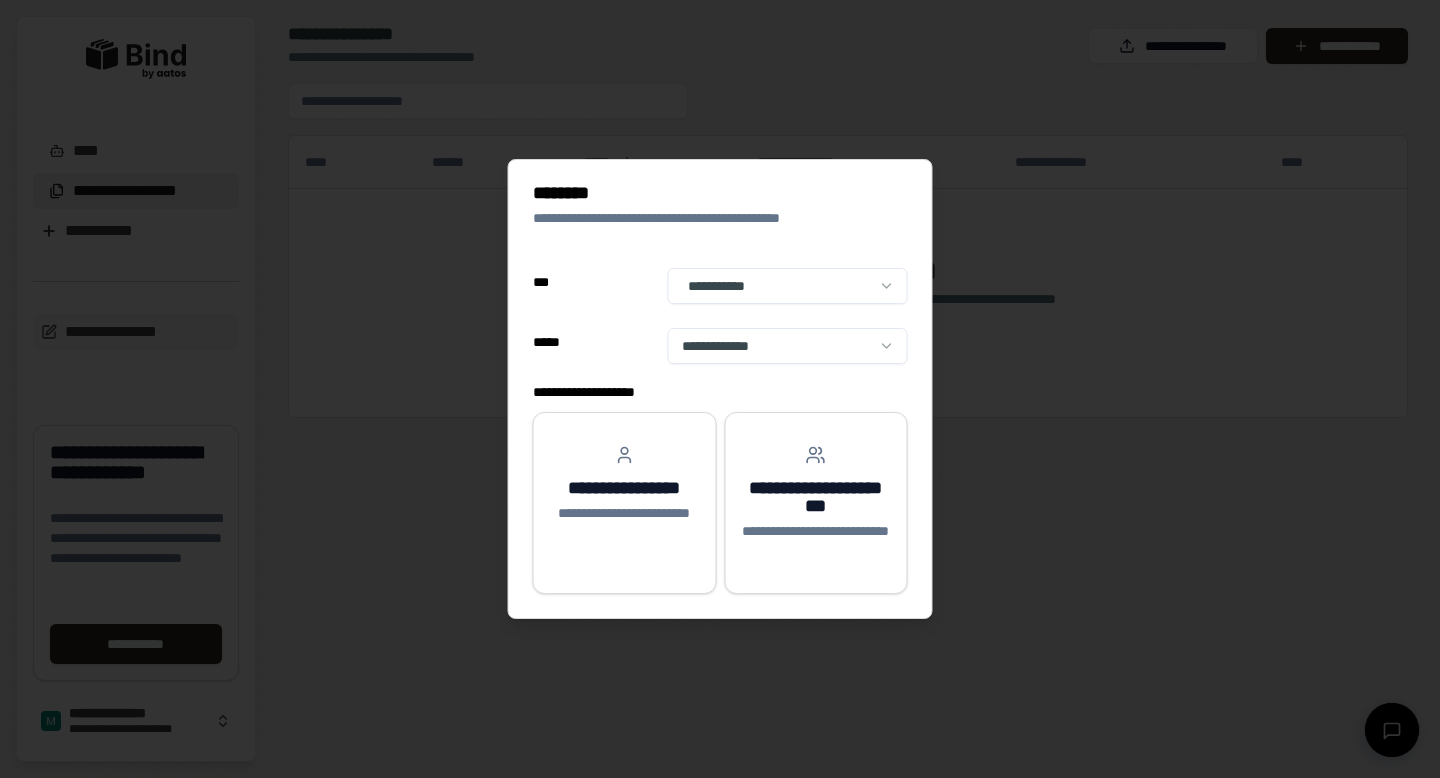 select on "**" 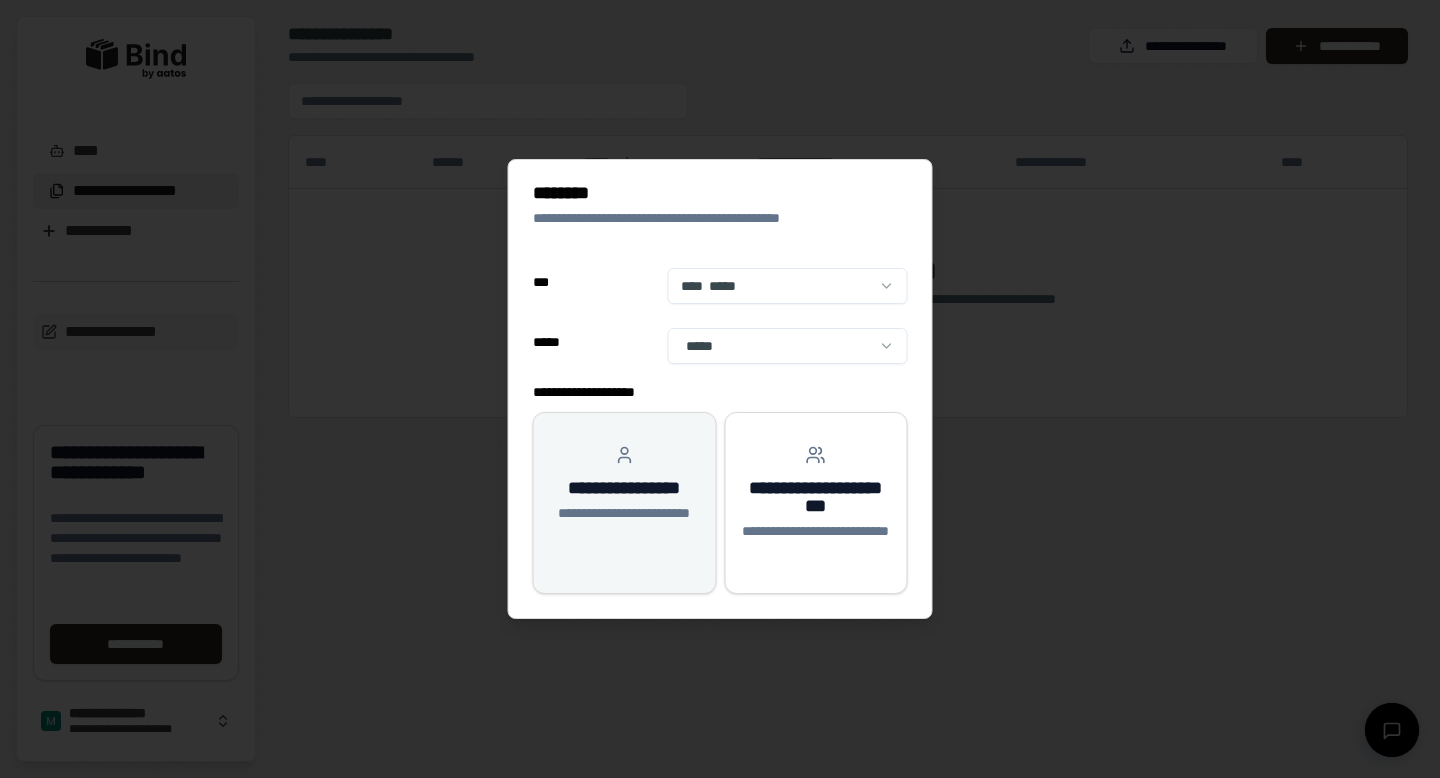 click on "**********" at bounding box center (625, 494) 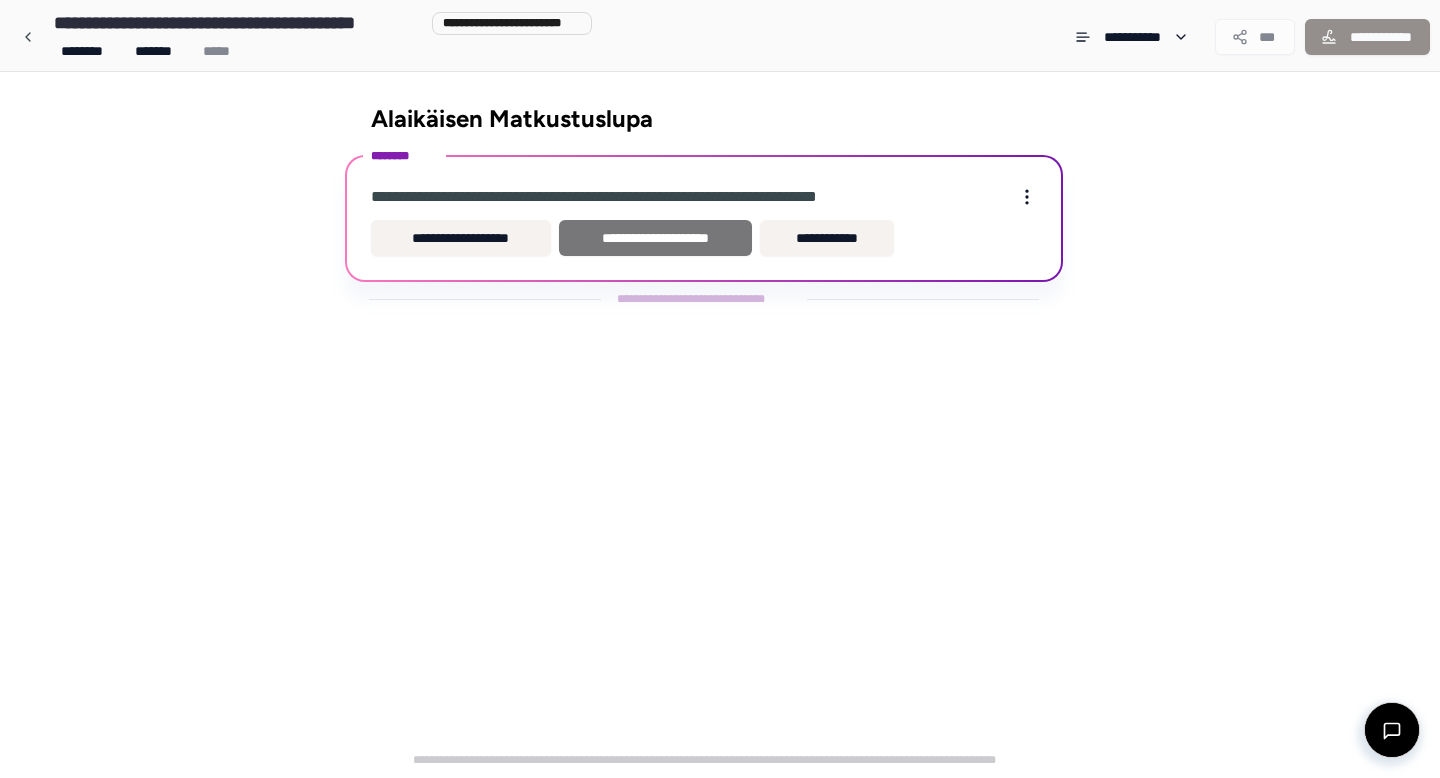 click on "**********" at bounding box center [655, 238] 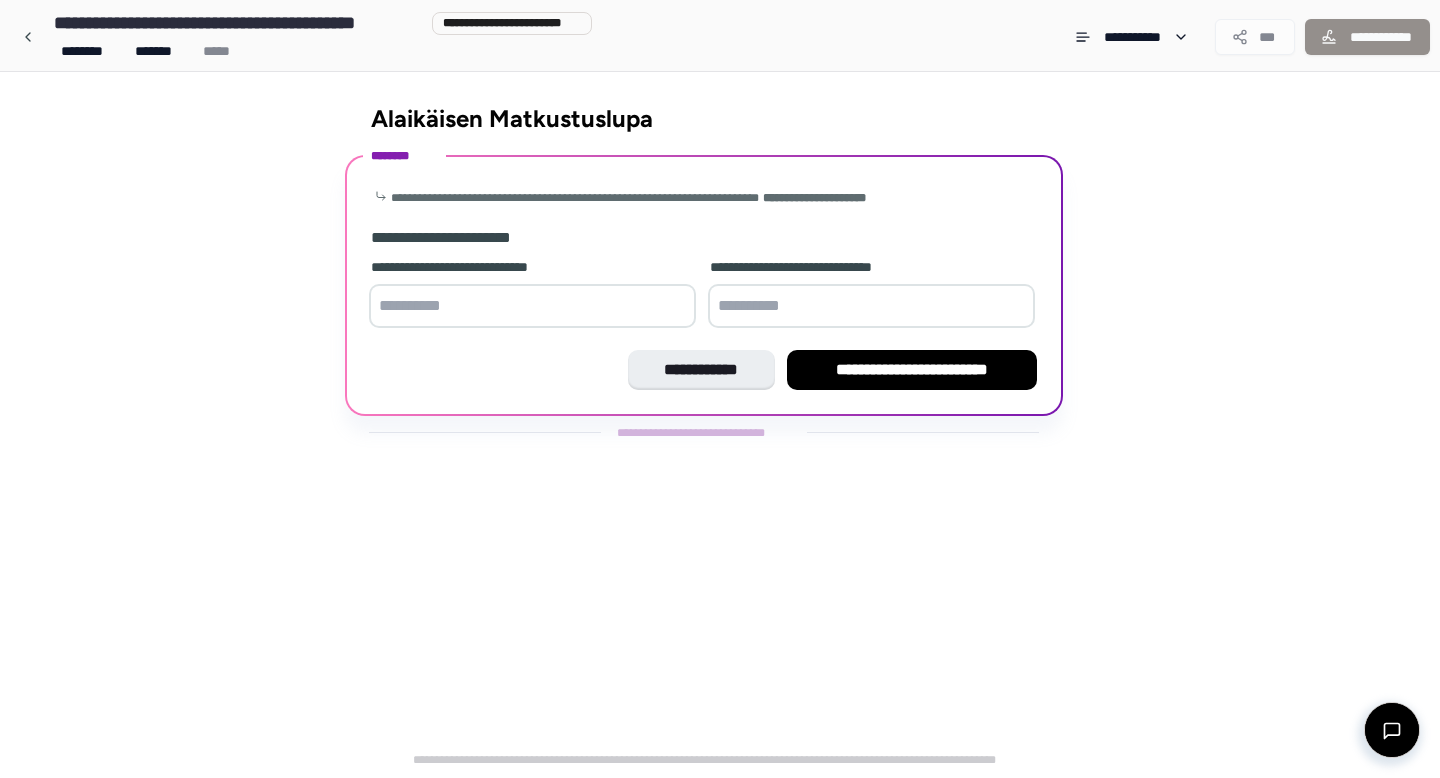 click at bounding box center [532, 306] 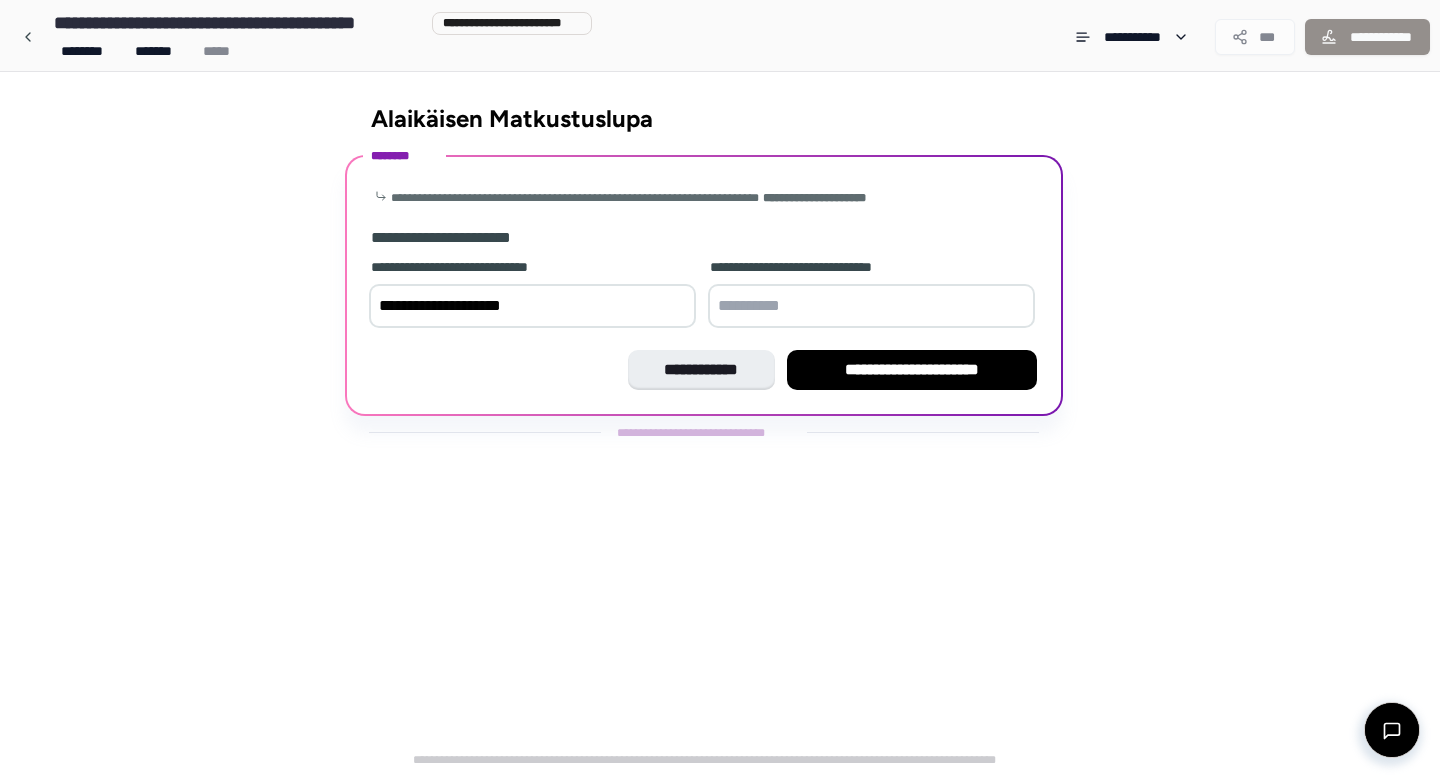 type on "**********" 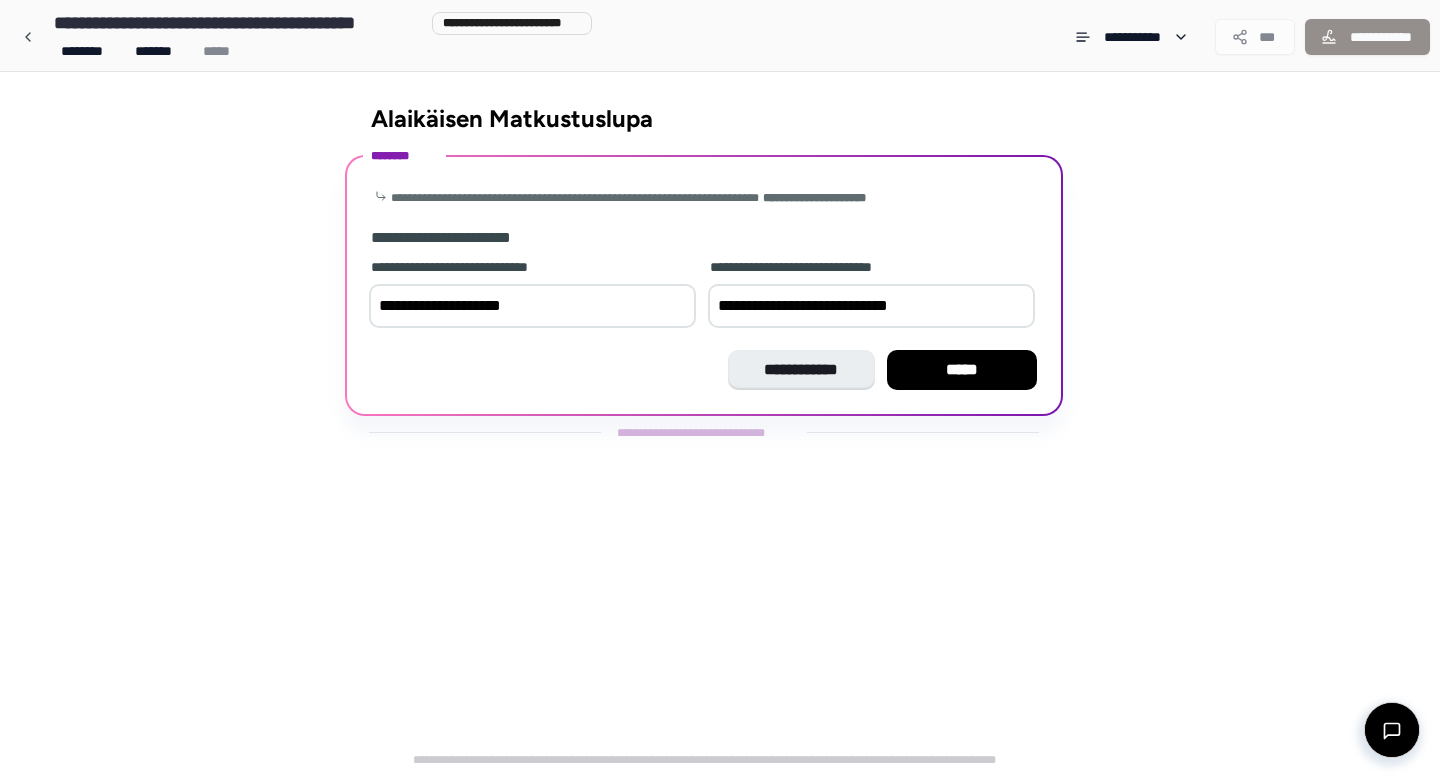 click on "**********" at bounding box center [871, 306] 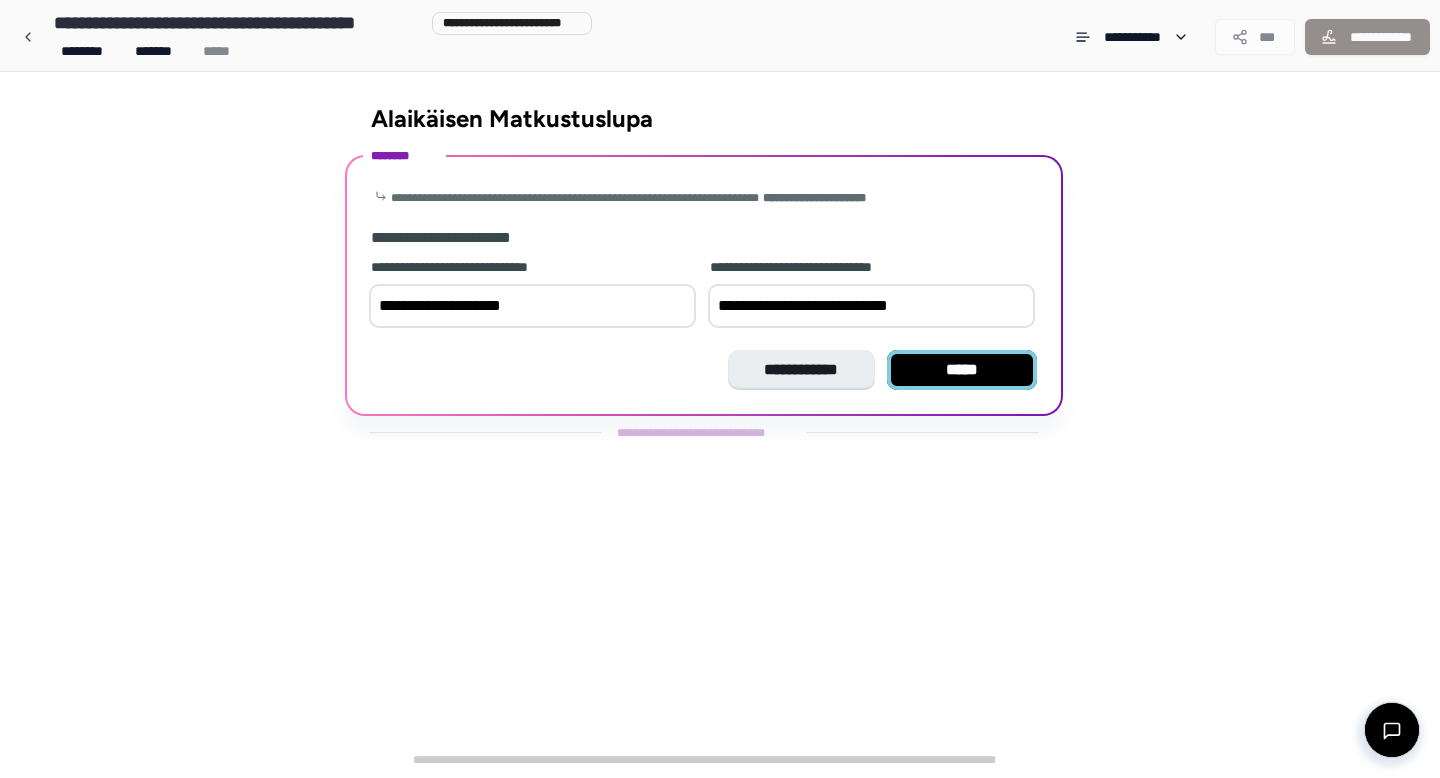 type on "**********" 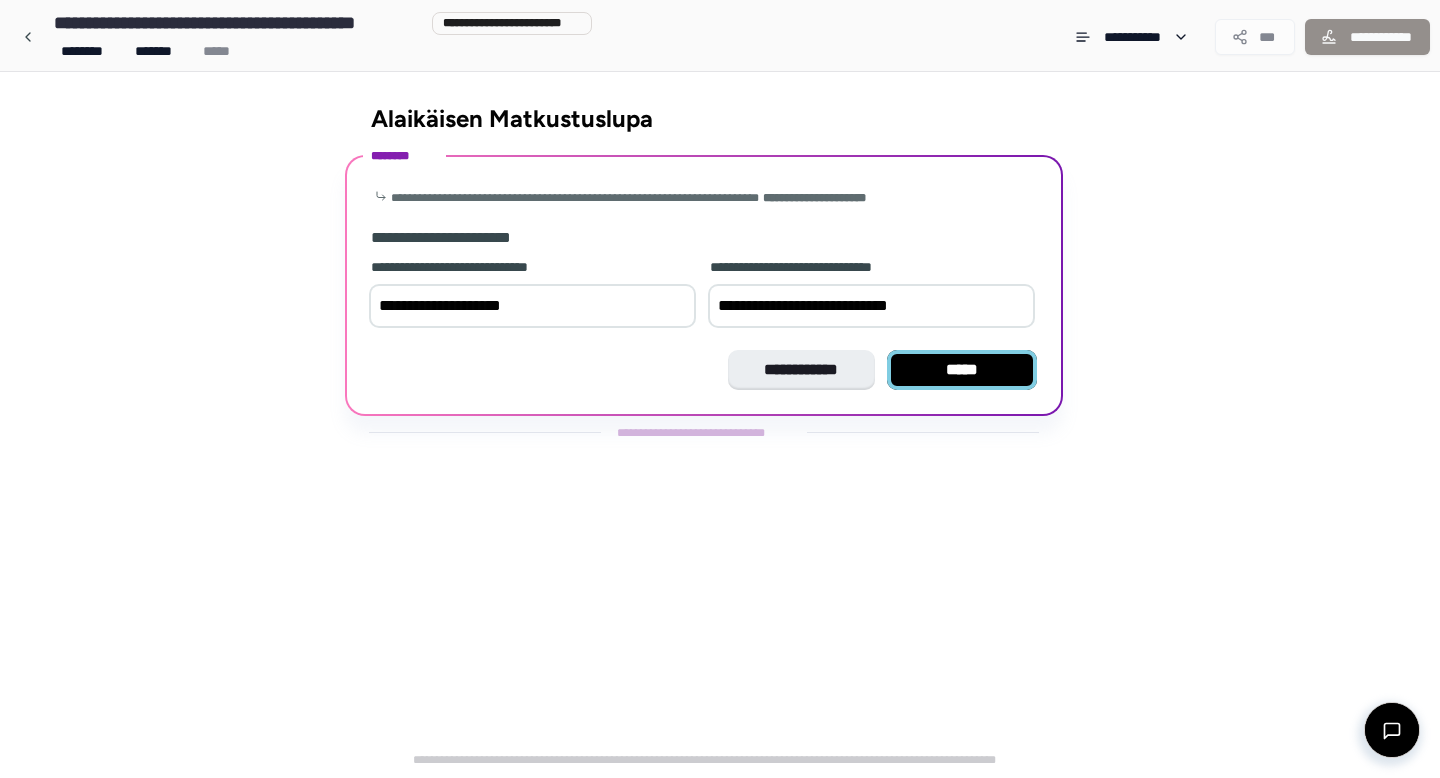 click on "*****" at bounding box center (962, 370) 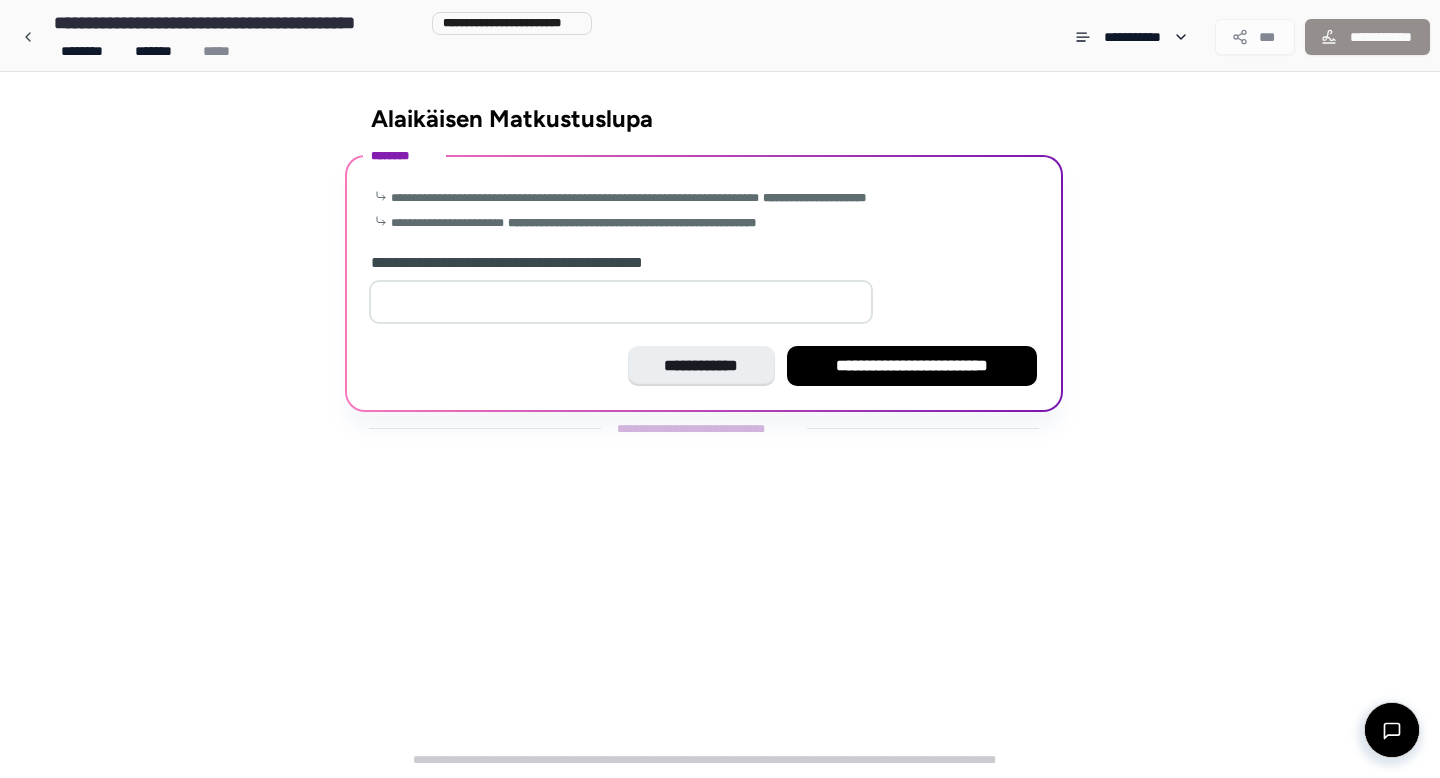 type on "*" 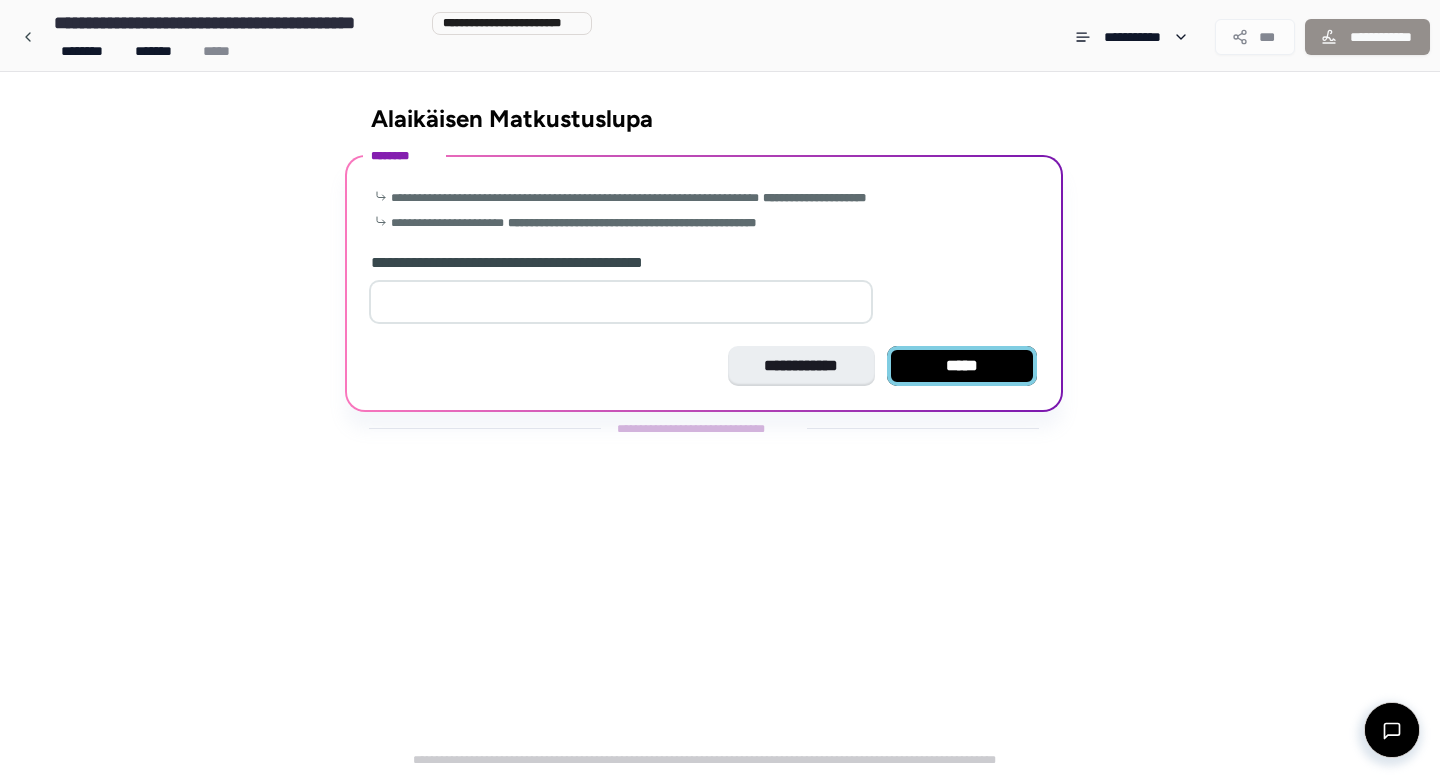 click on "*****" at bounding box center [962, 366] 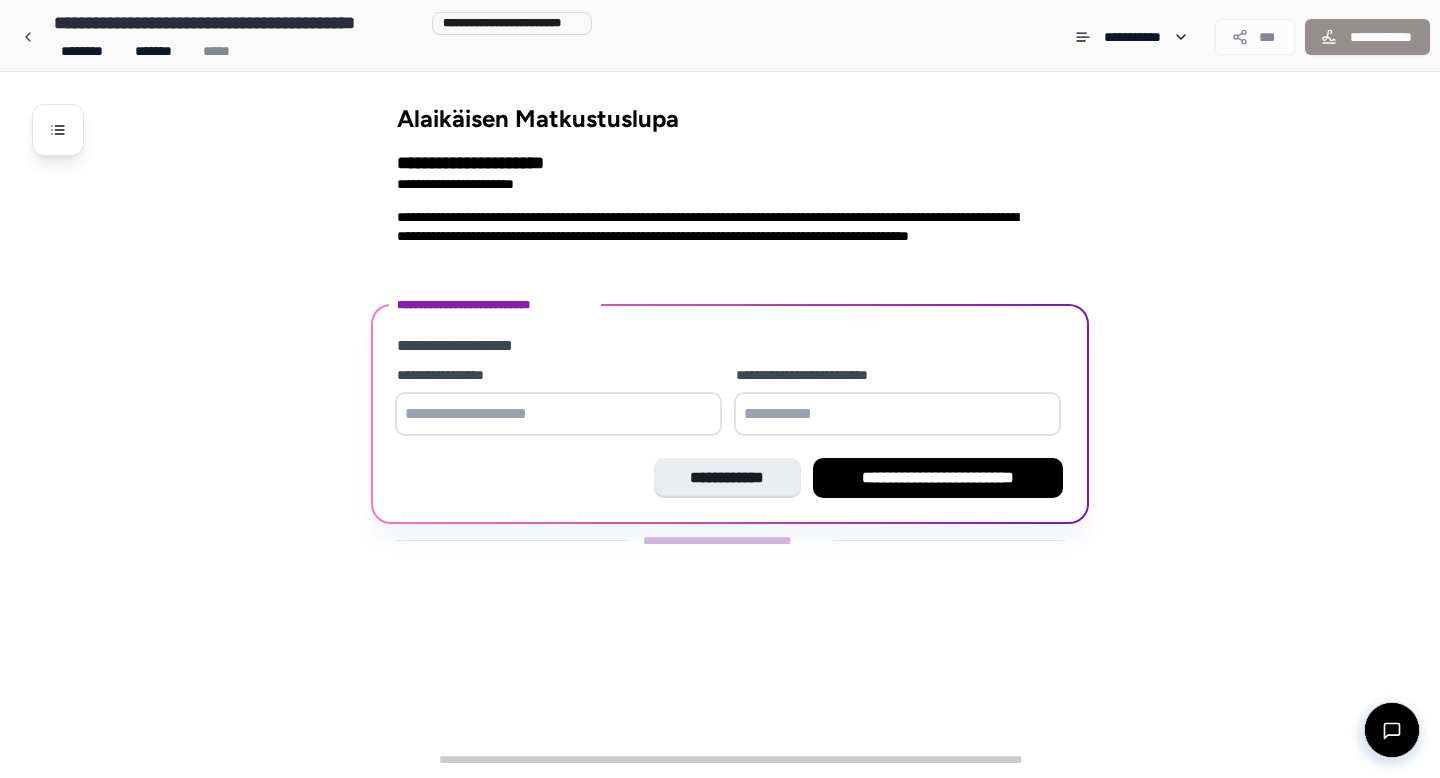 click at bounding box center [558, 414] 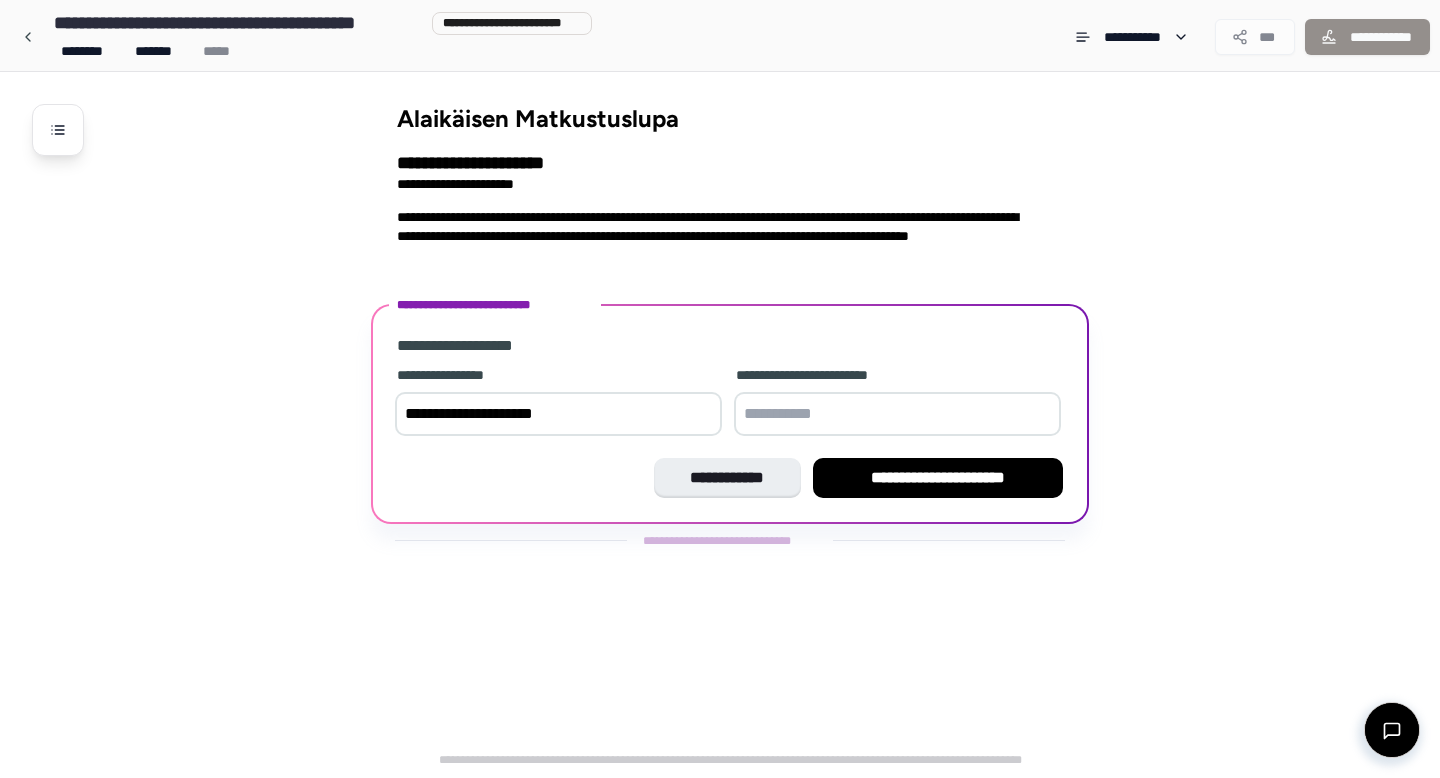 type on "**********" 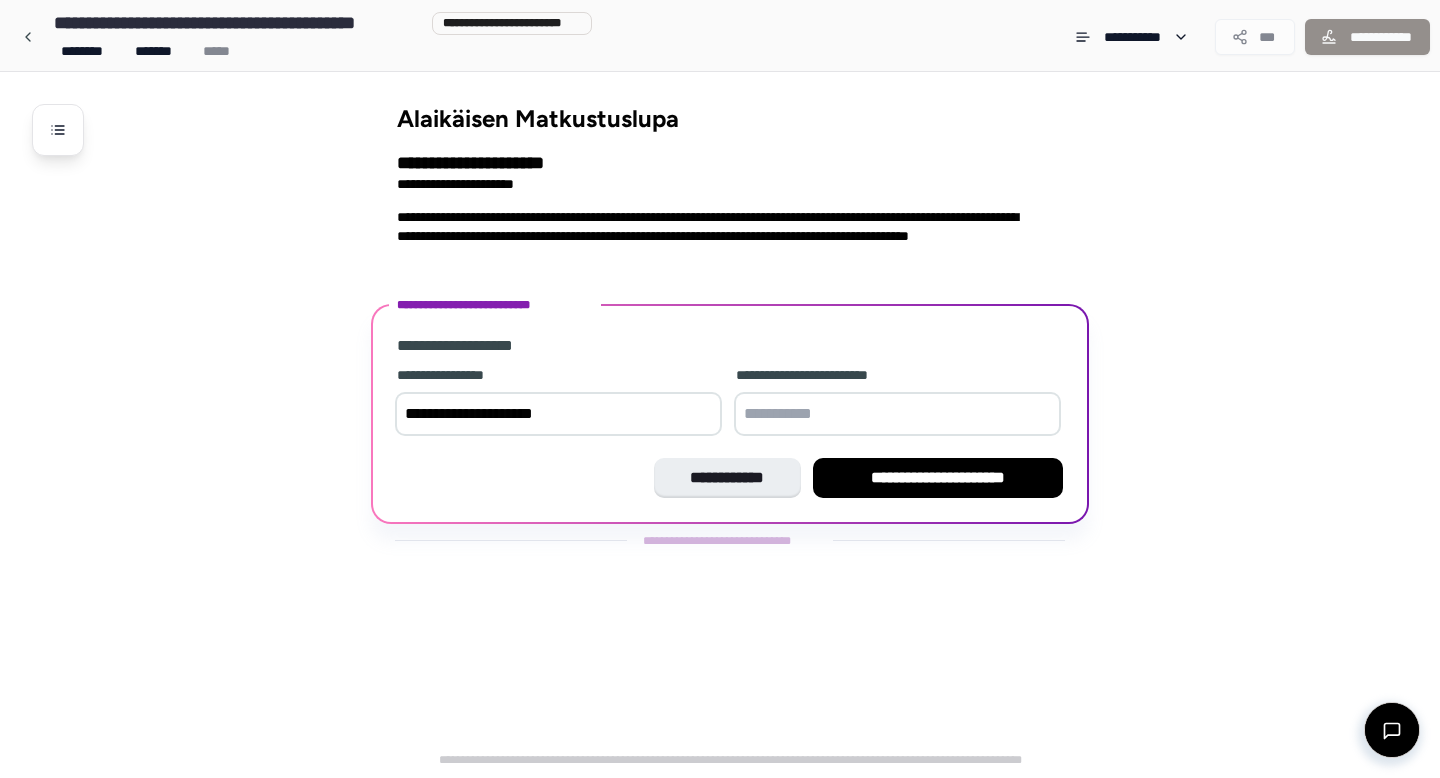 click at bounding box center (897, 414) 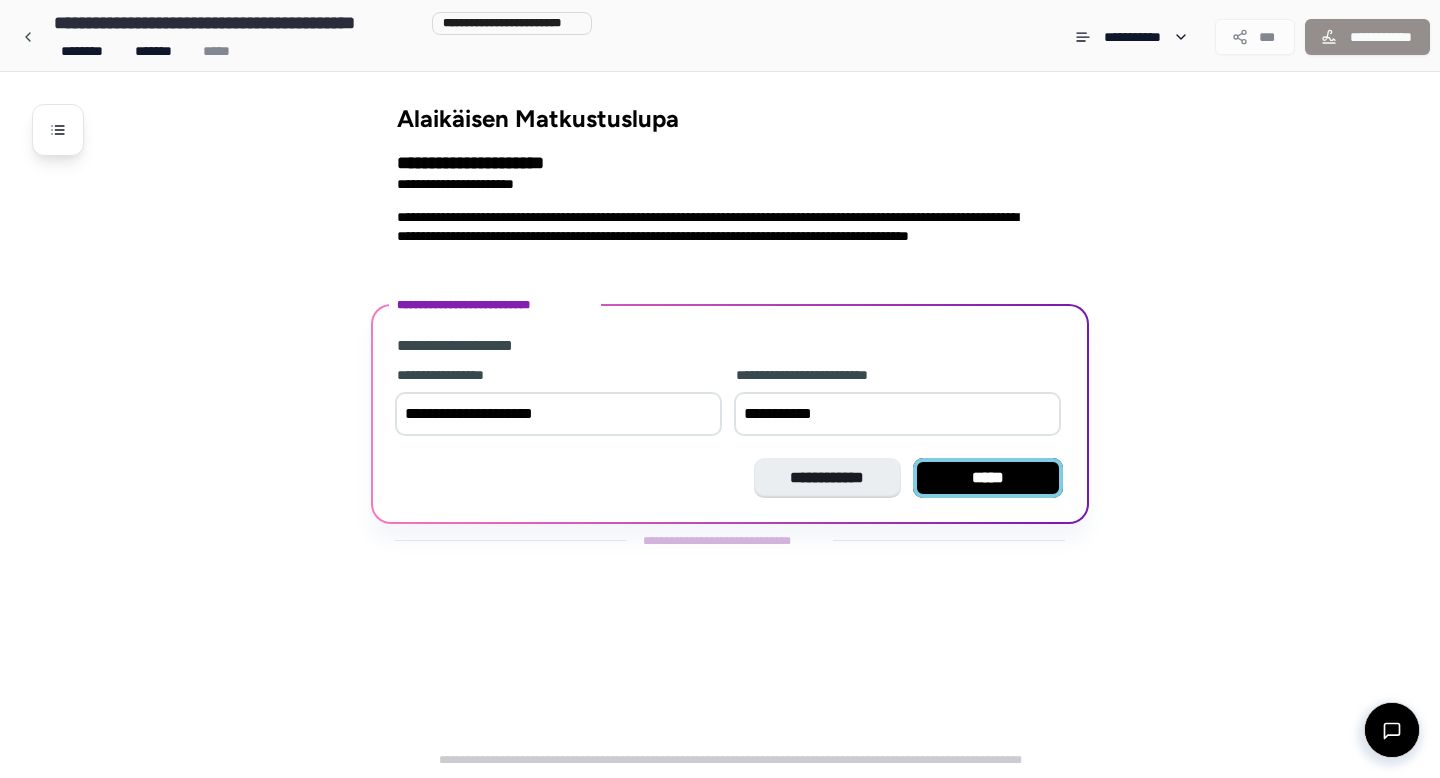 type on "**********" 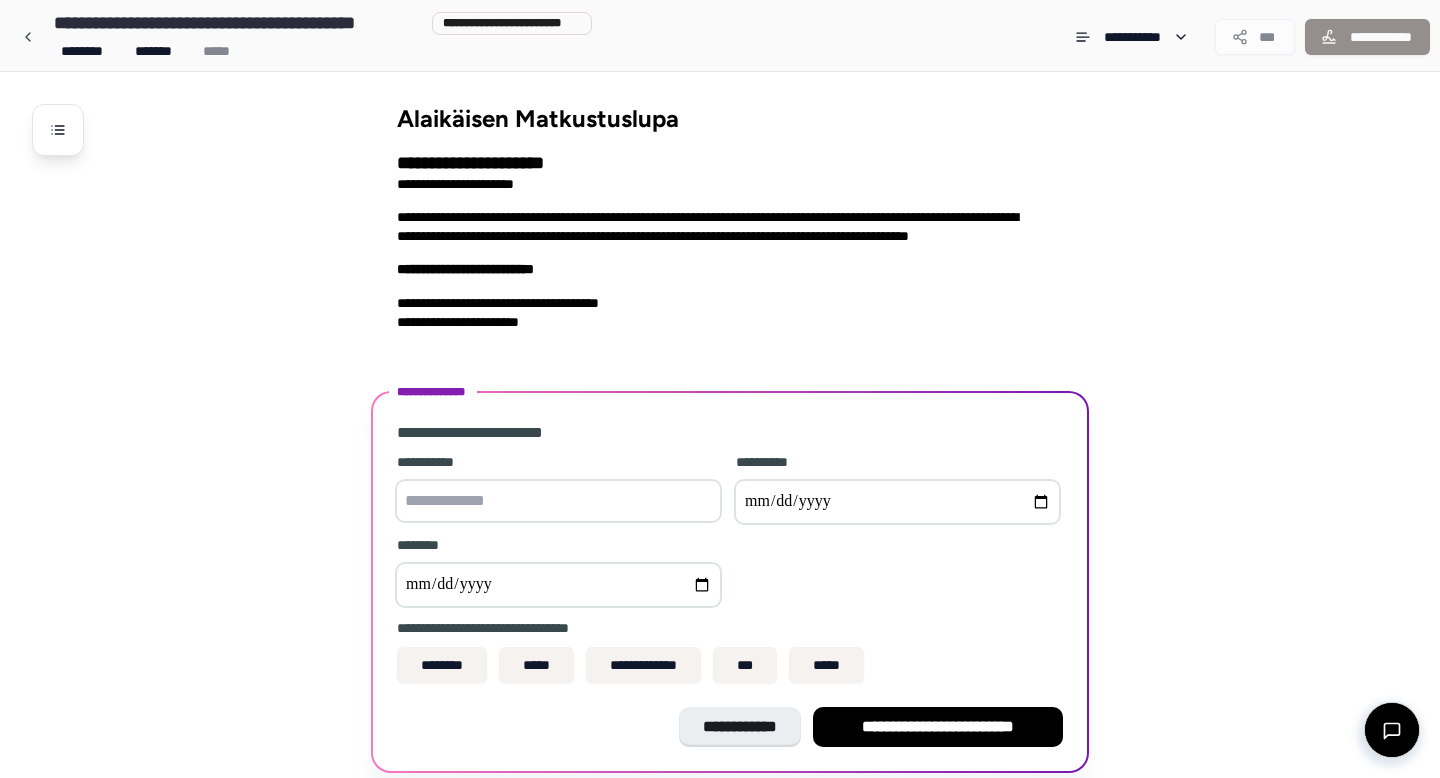 scroll, scrollTop: 73, scrollLeft: 0, axis: vertical 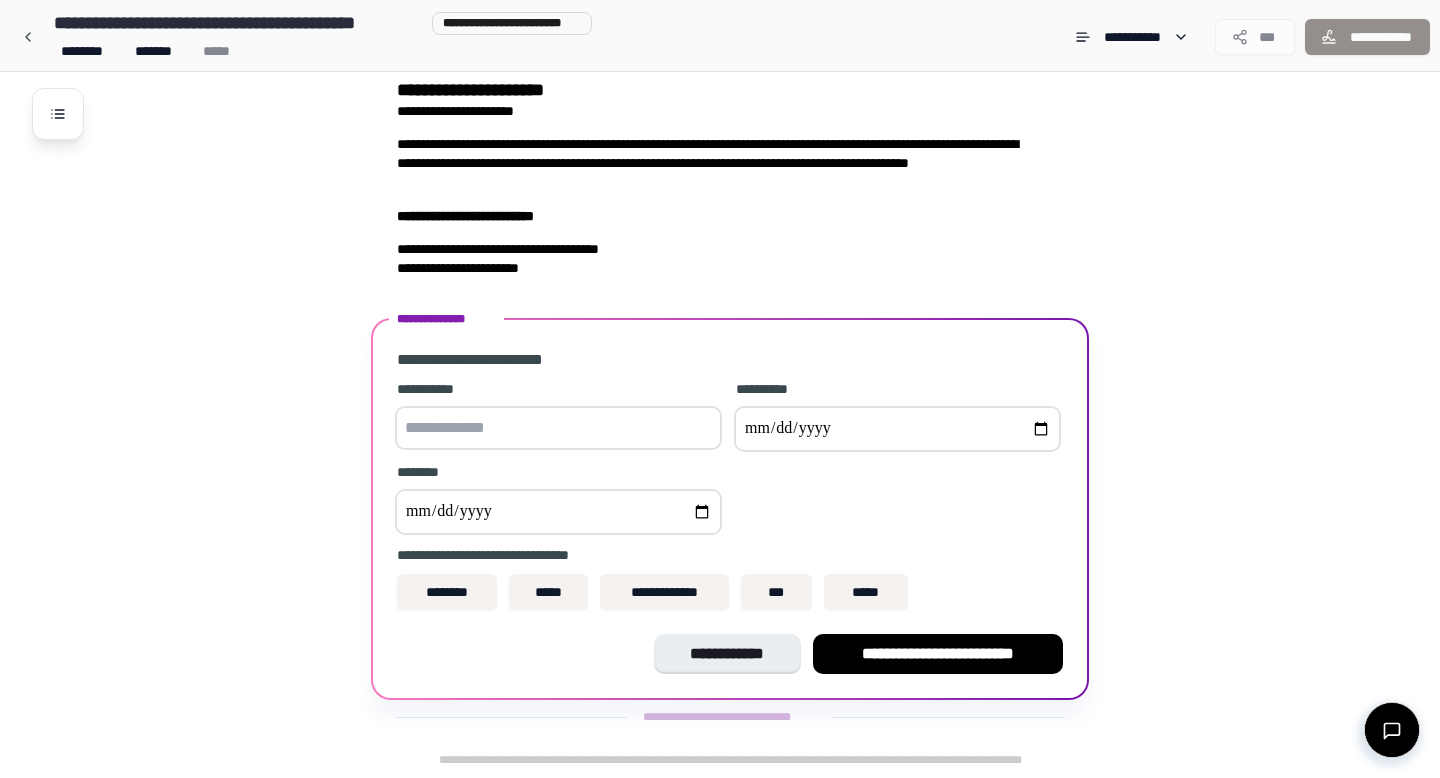 click at bounding box center [558, 428] 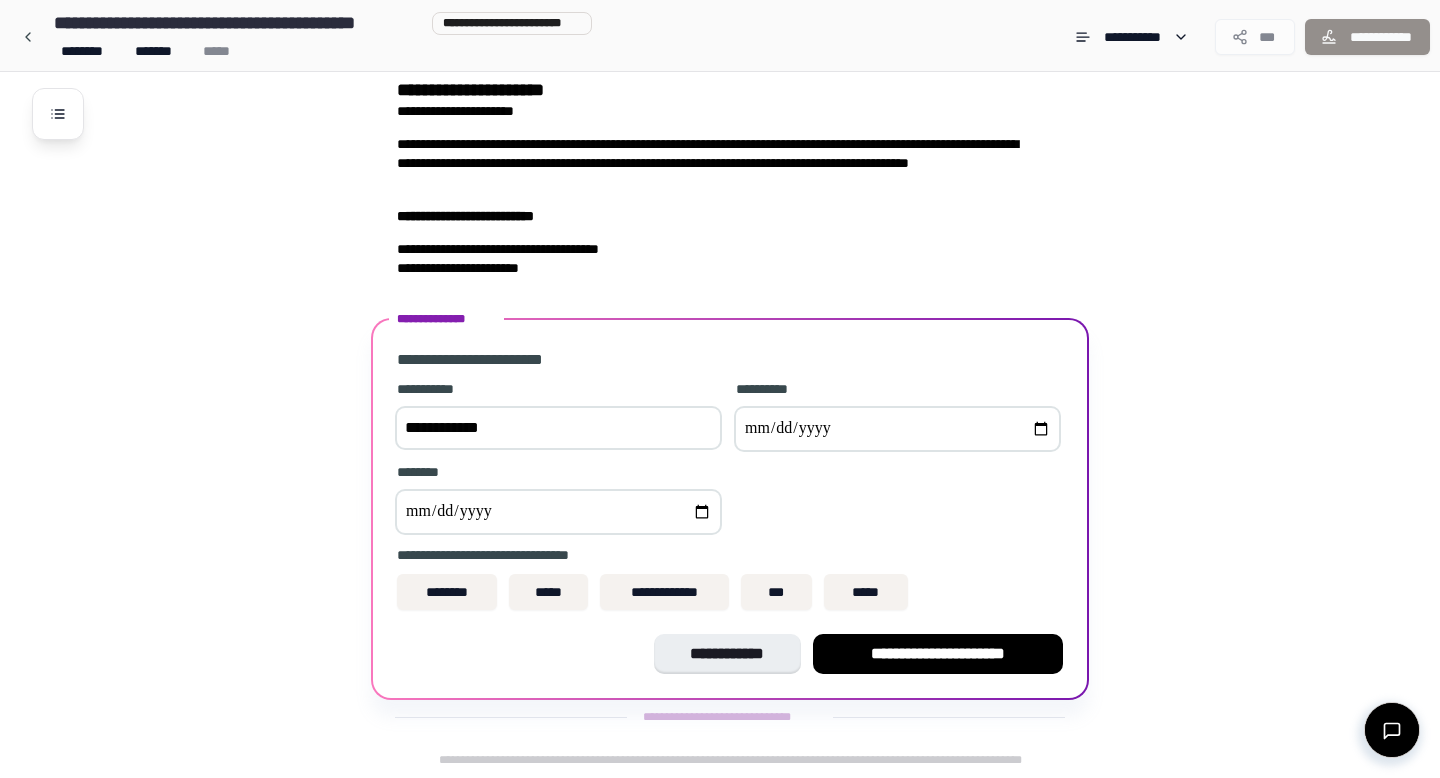 type on "**********" 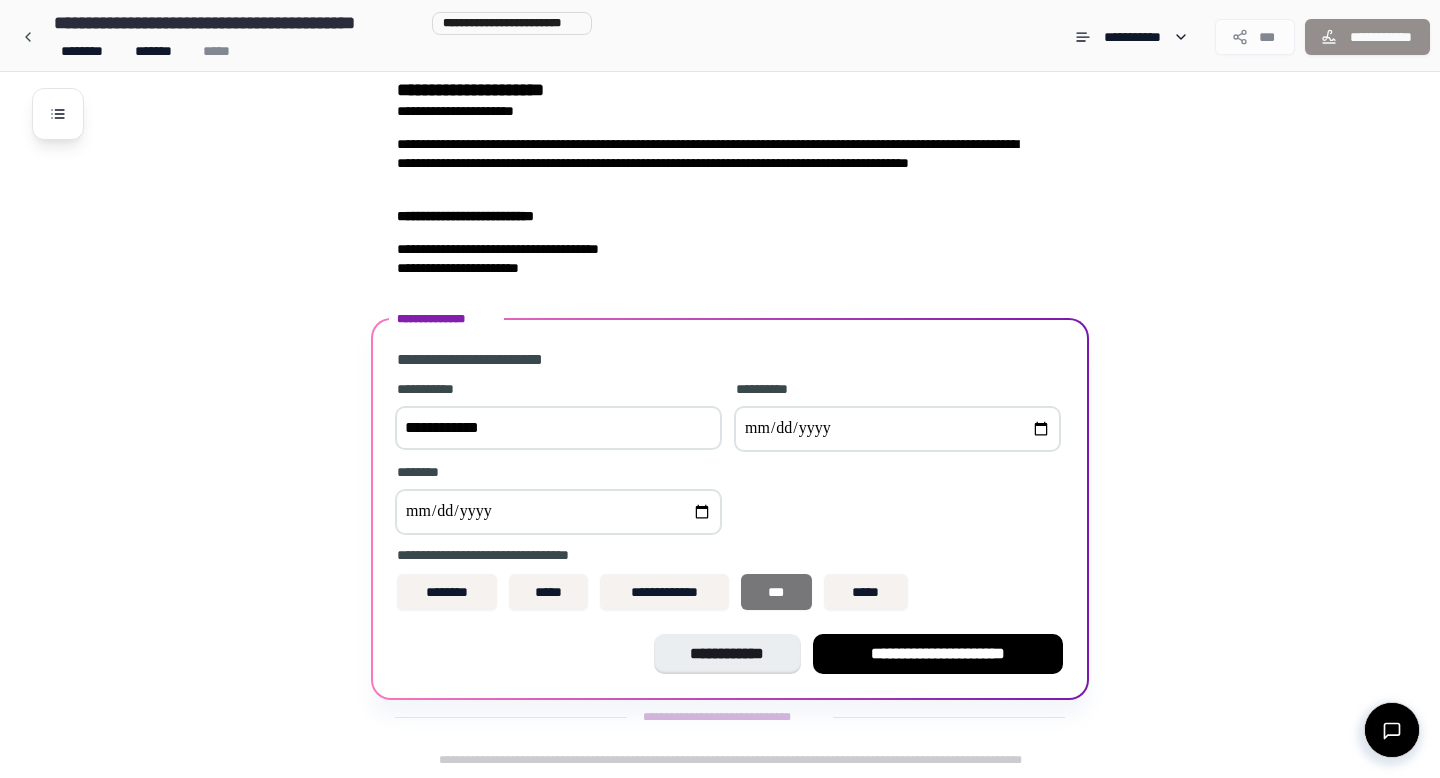 click on "***" at bounding box center [776, 592] 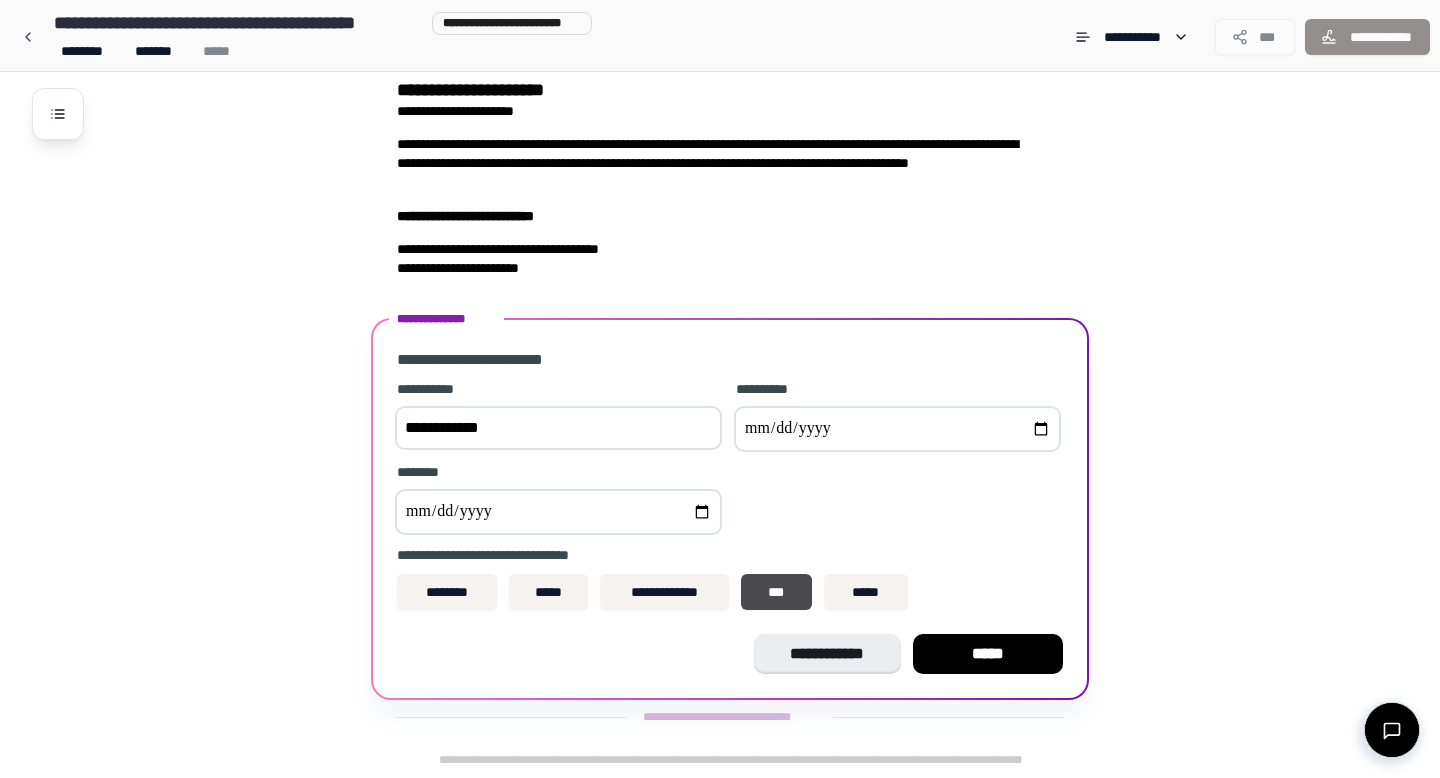click on "*****" at bounding box center (988, 654) 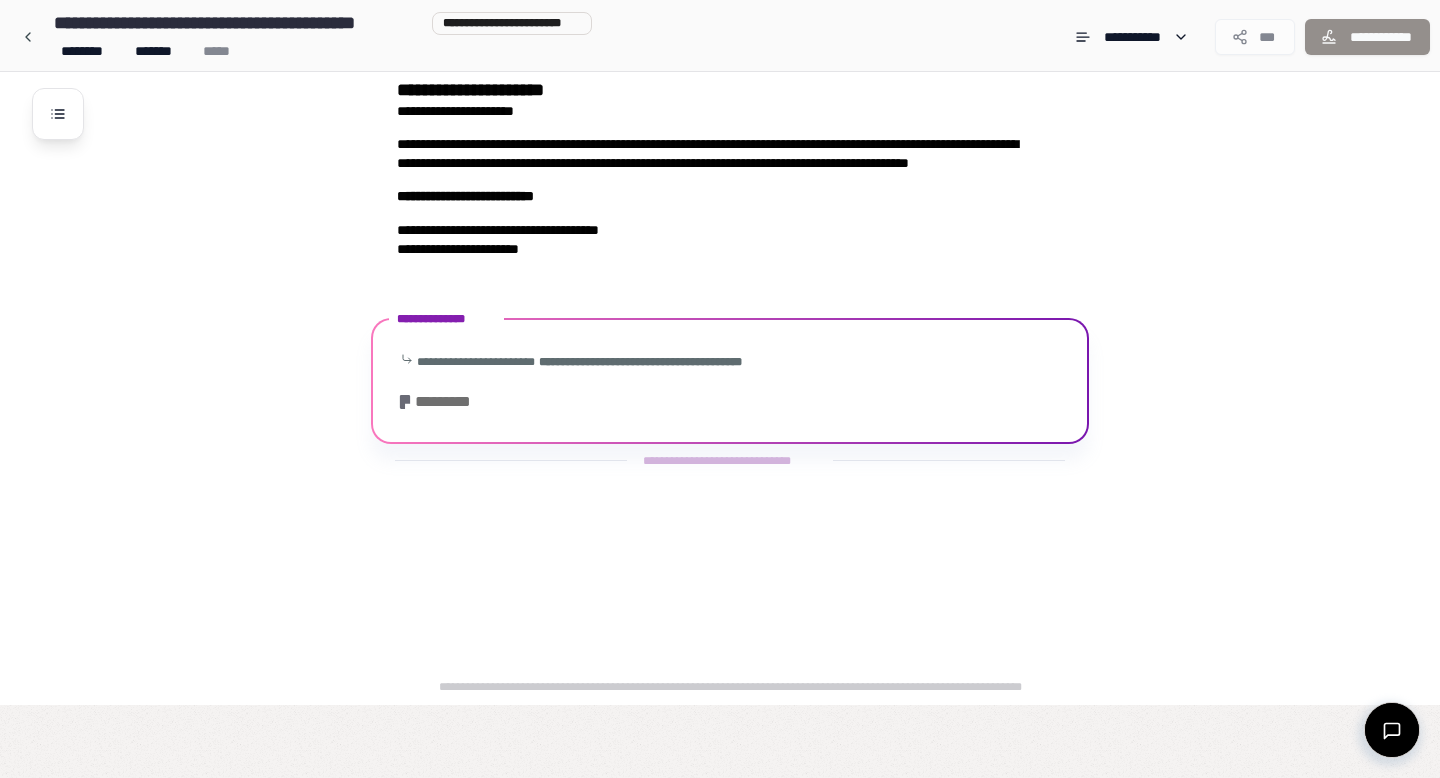 scroll, scrollTop: 0, scrollLeft: 0, axis: both 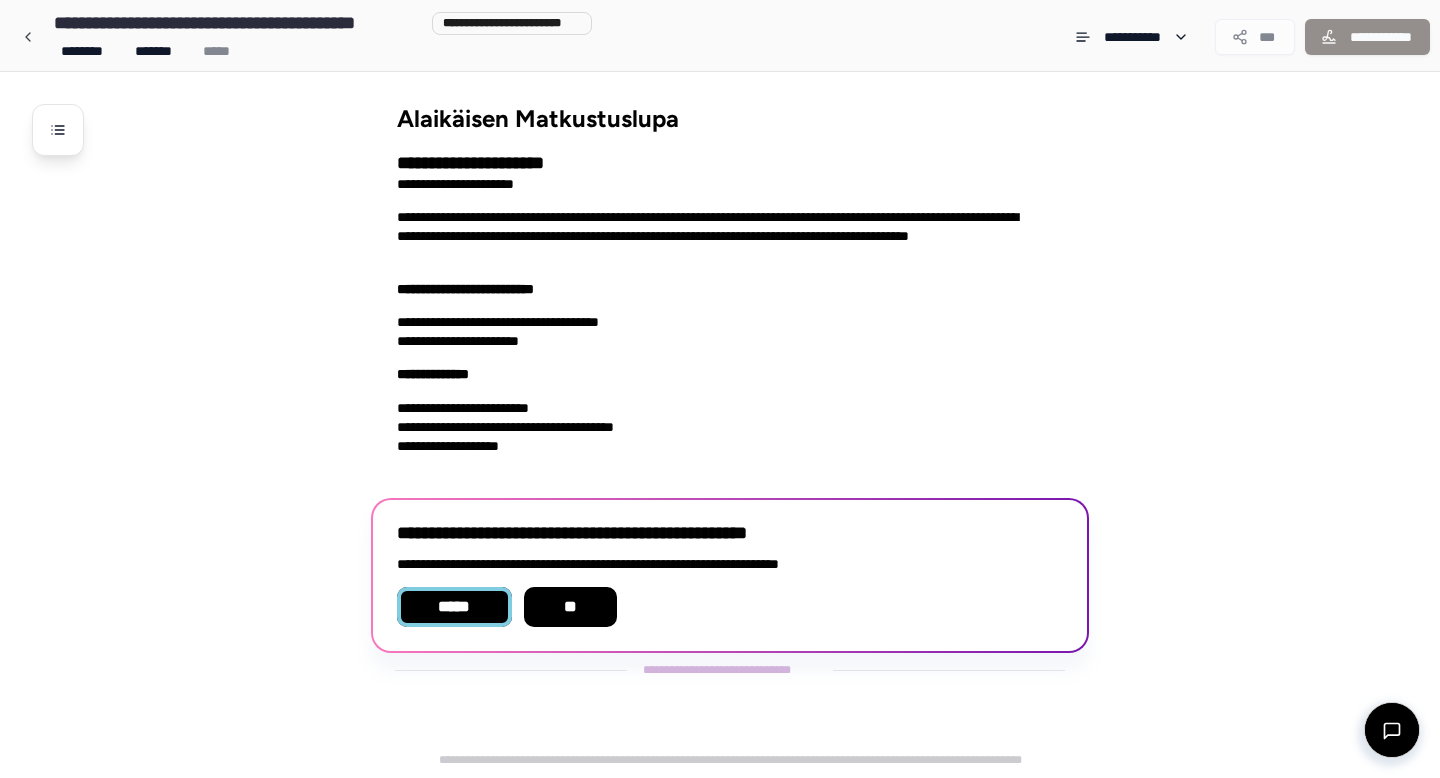 click on "*****" at bounding box center [454, 607] 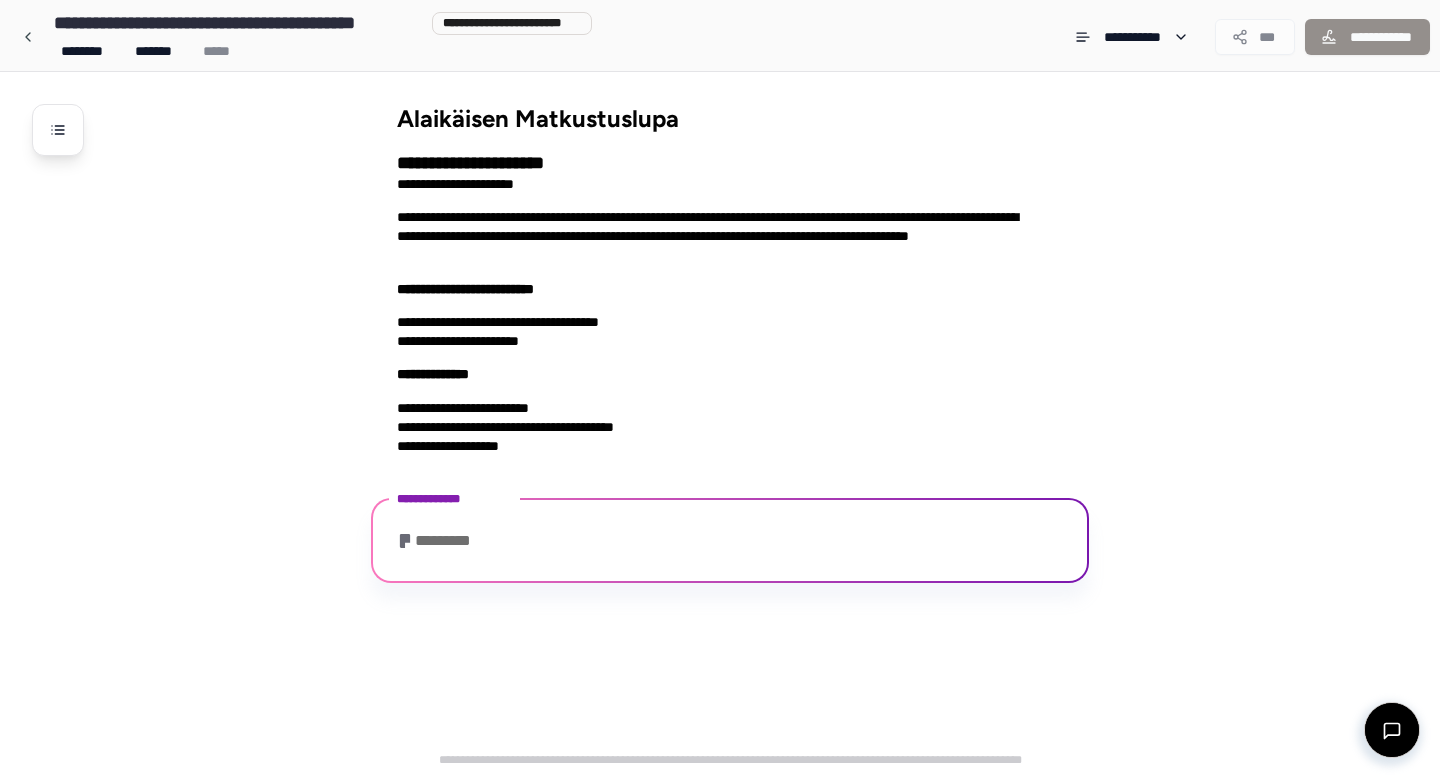 scroll, scrollTop: 13, scrollLeft: 0, axis: vertical 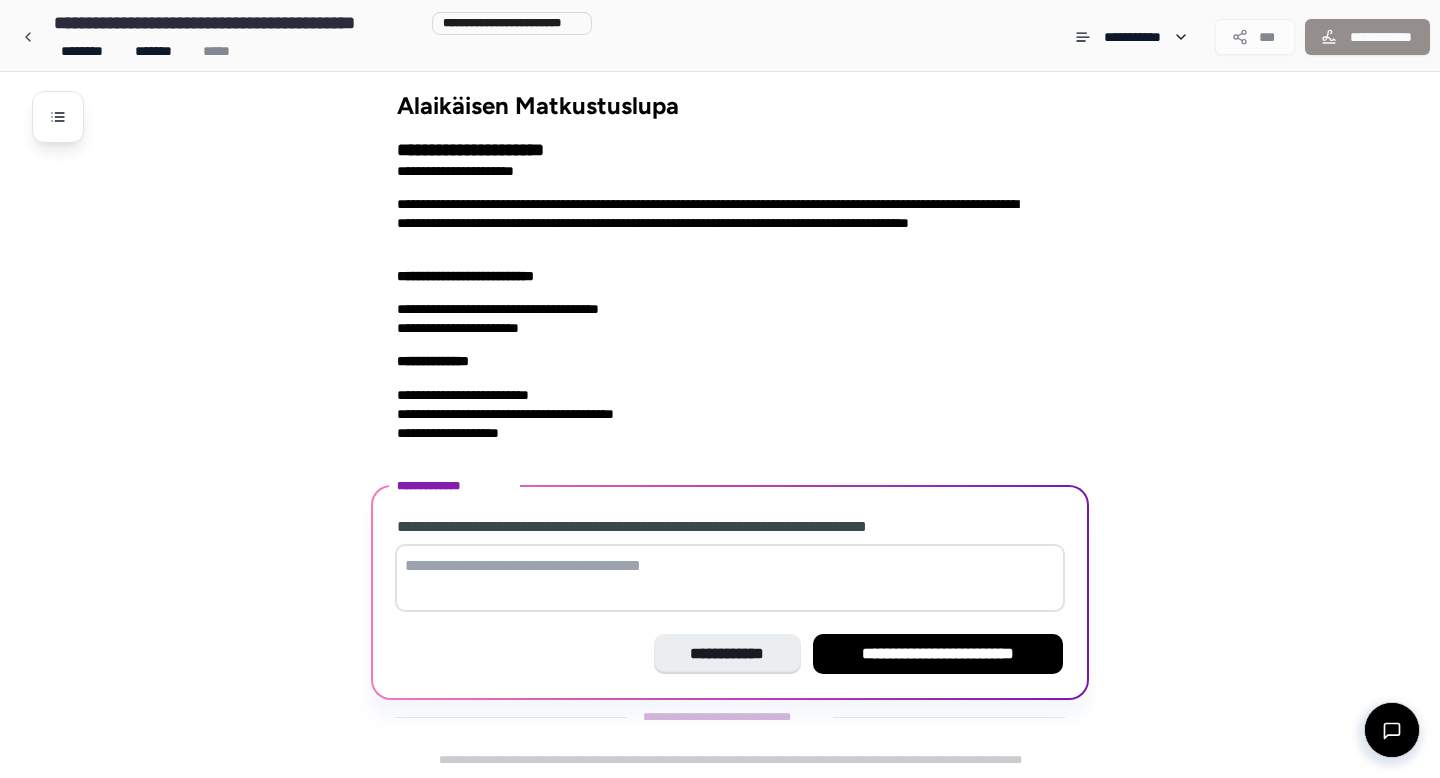 click at bounding box center (730, 578) 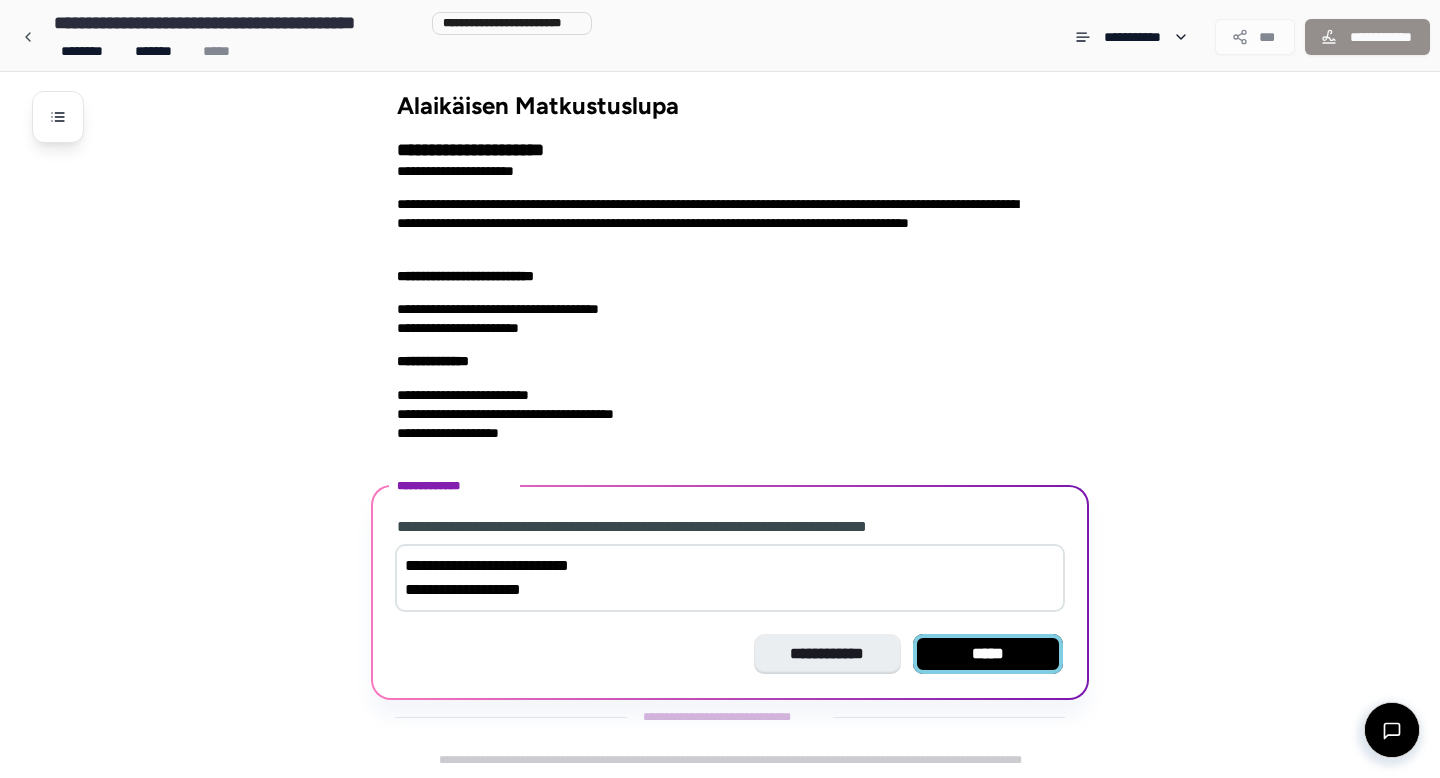 type on "**********" 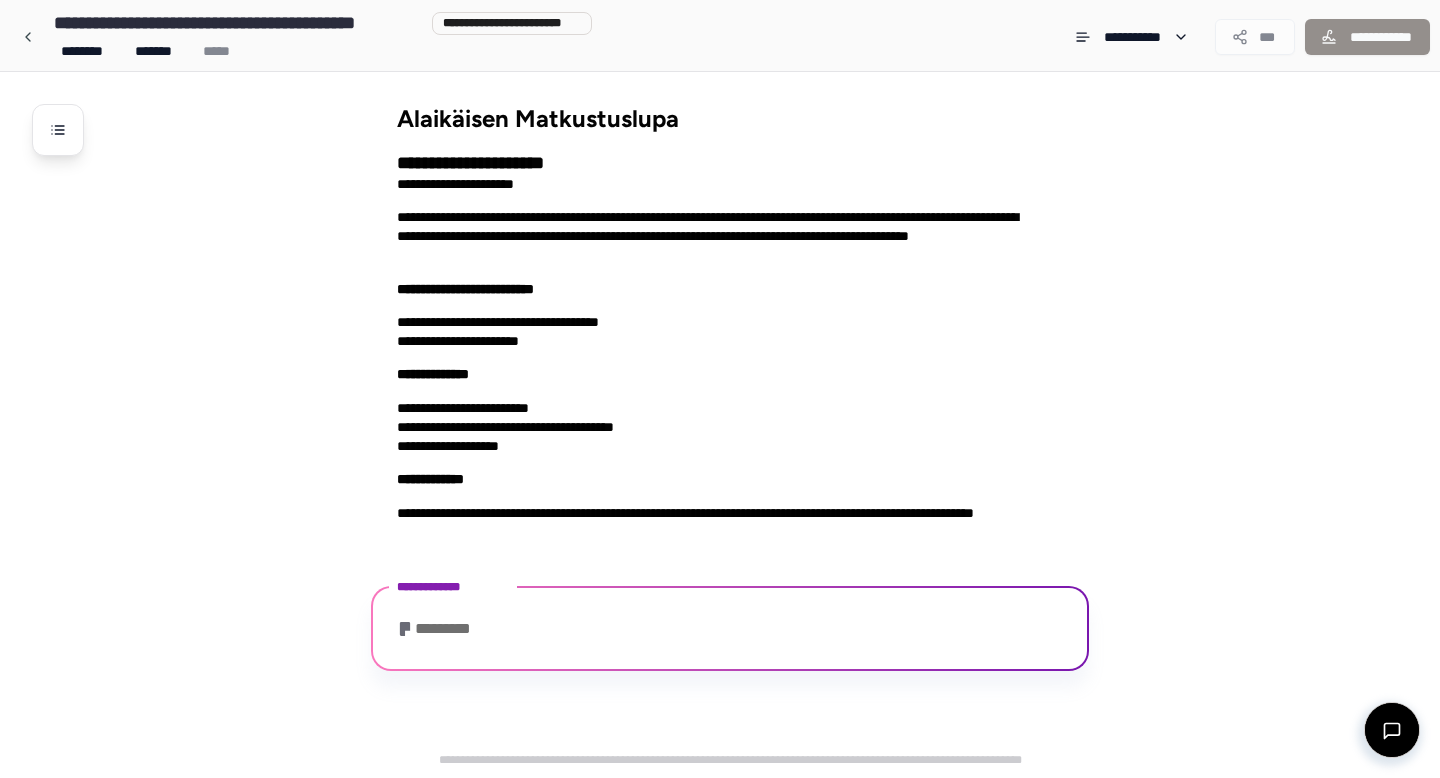 scroll, scrollTop: 57, scrollLeft: 0, axis: vertical 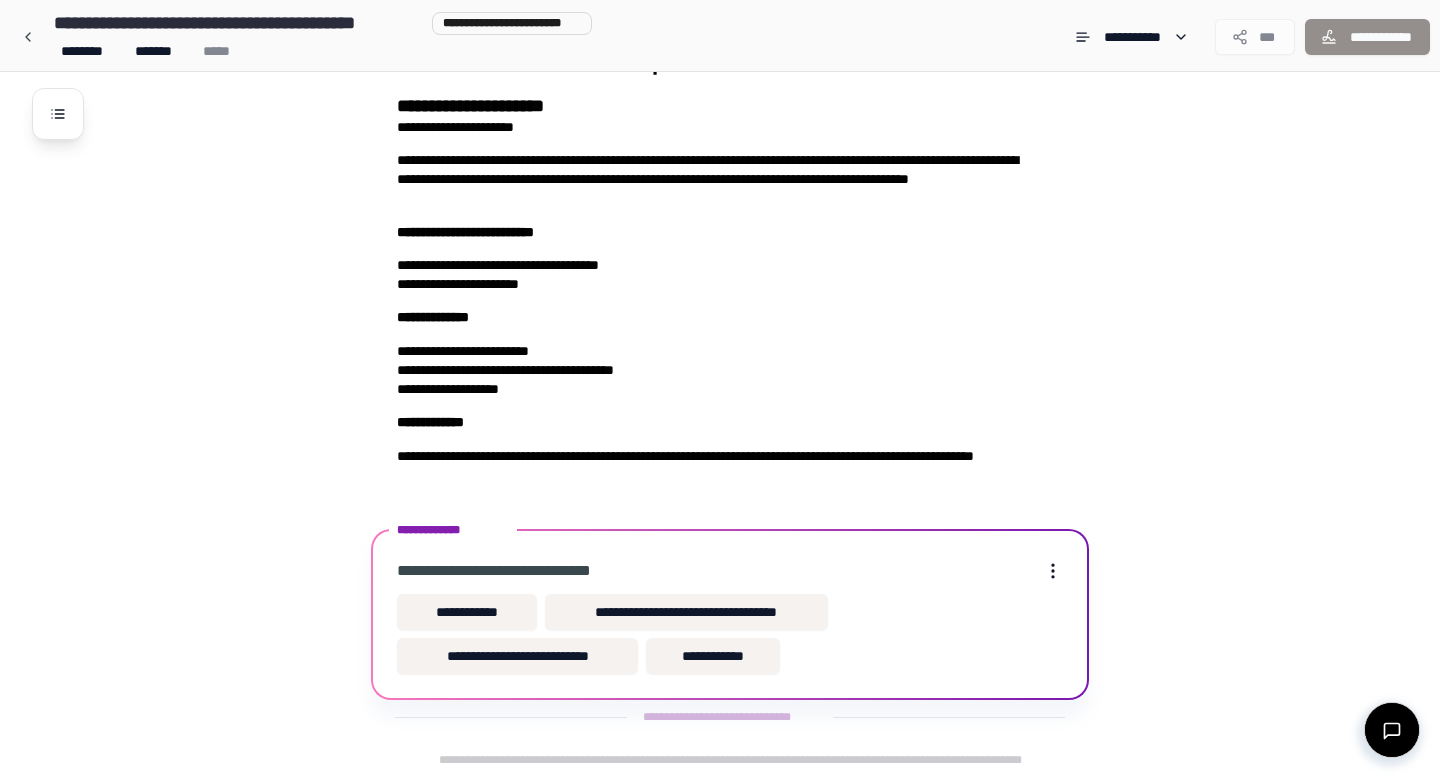 click on "**********" at bounding box center [467, 612] 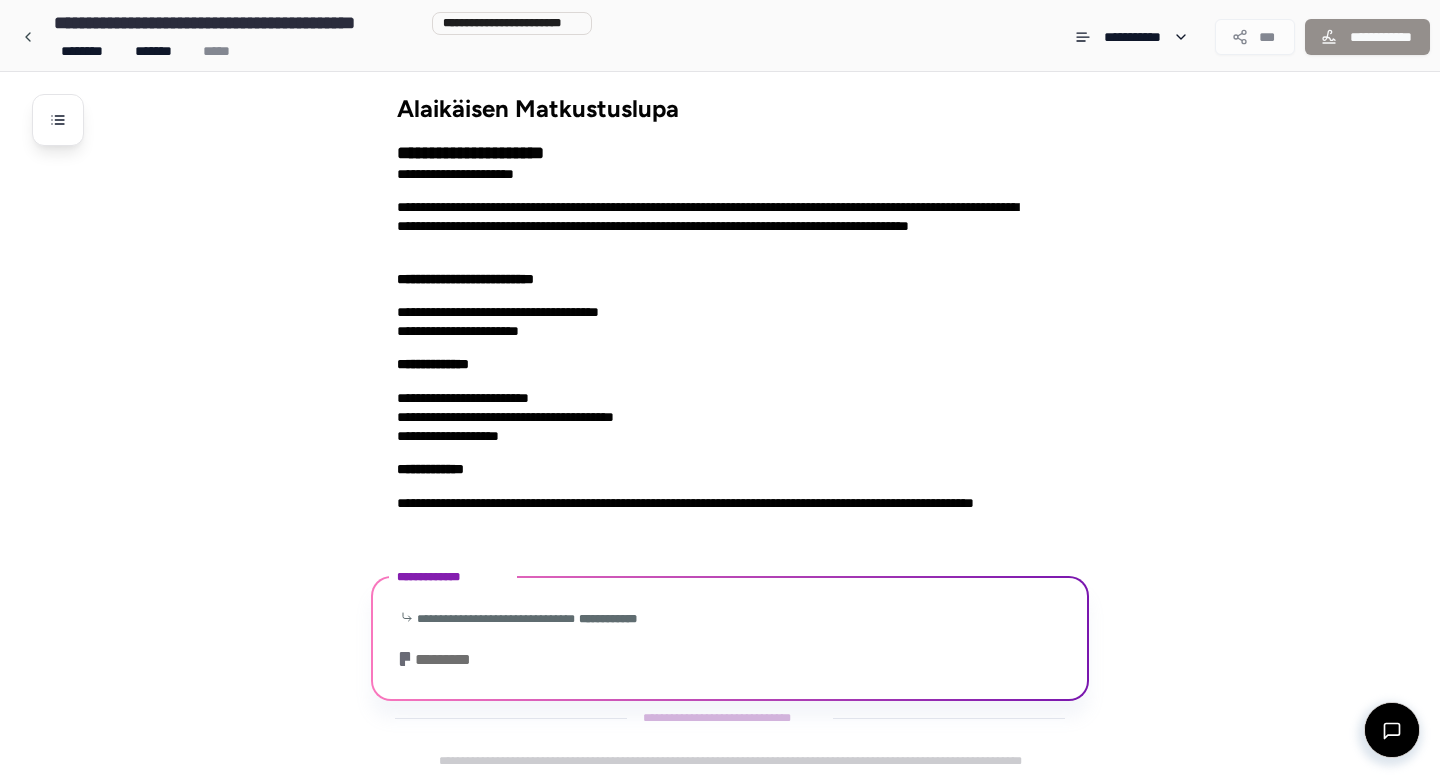 scroll, scrollTop: 228, scrollLeft: 0, axis: vertical 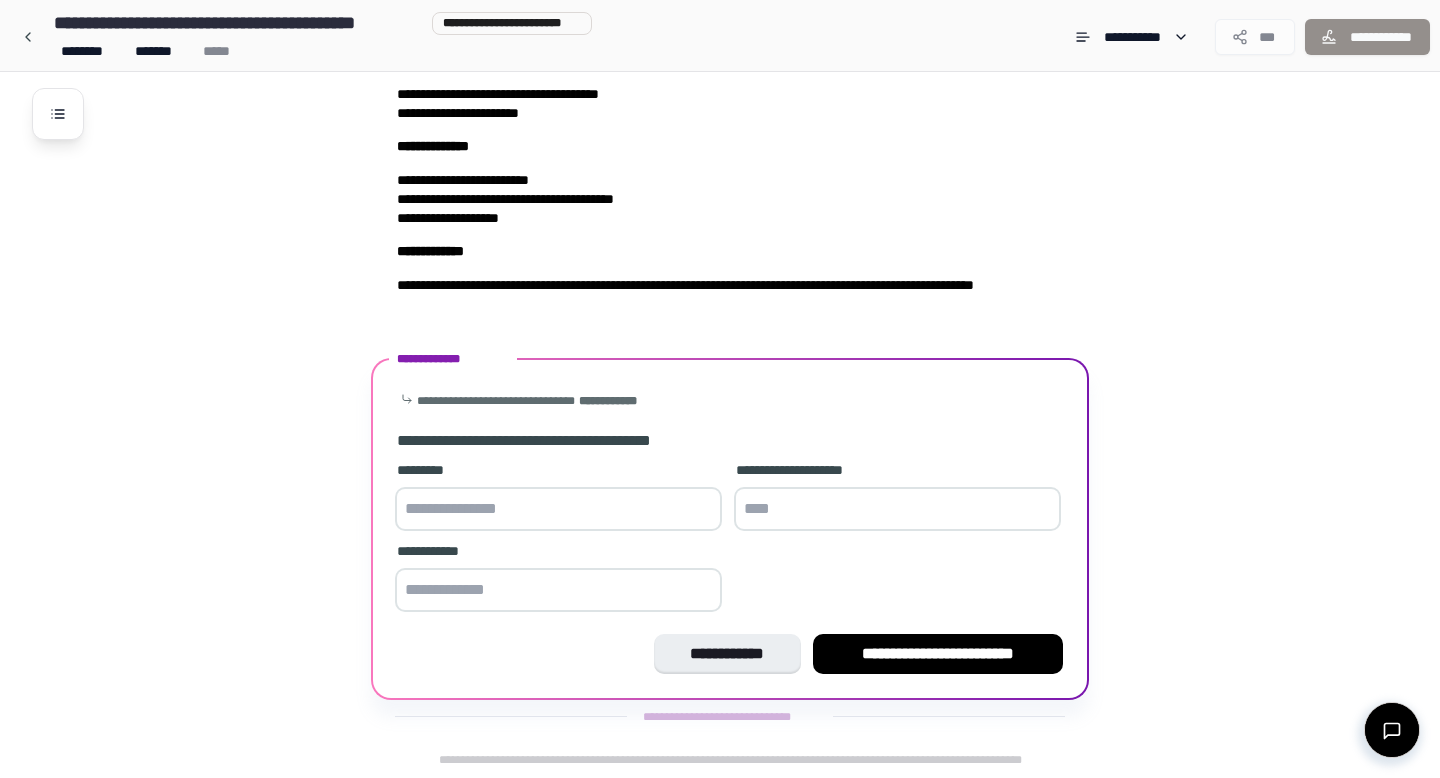 click at bounding box center [558, 509] 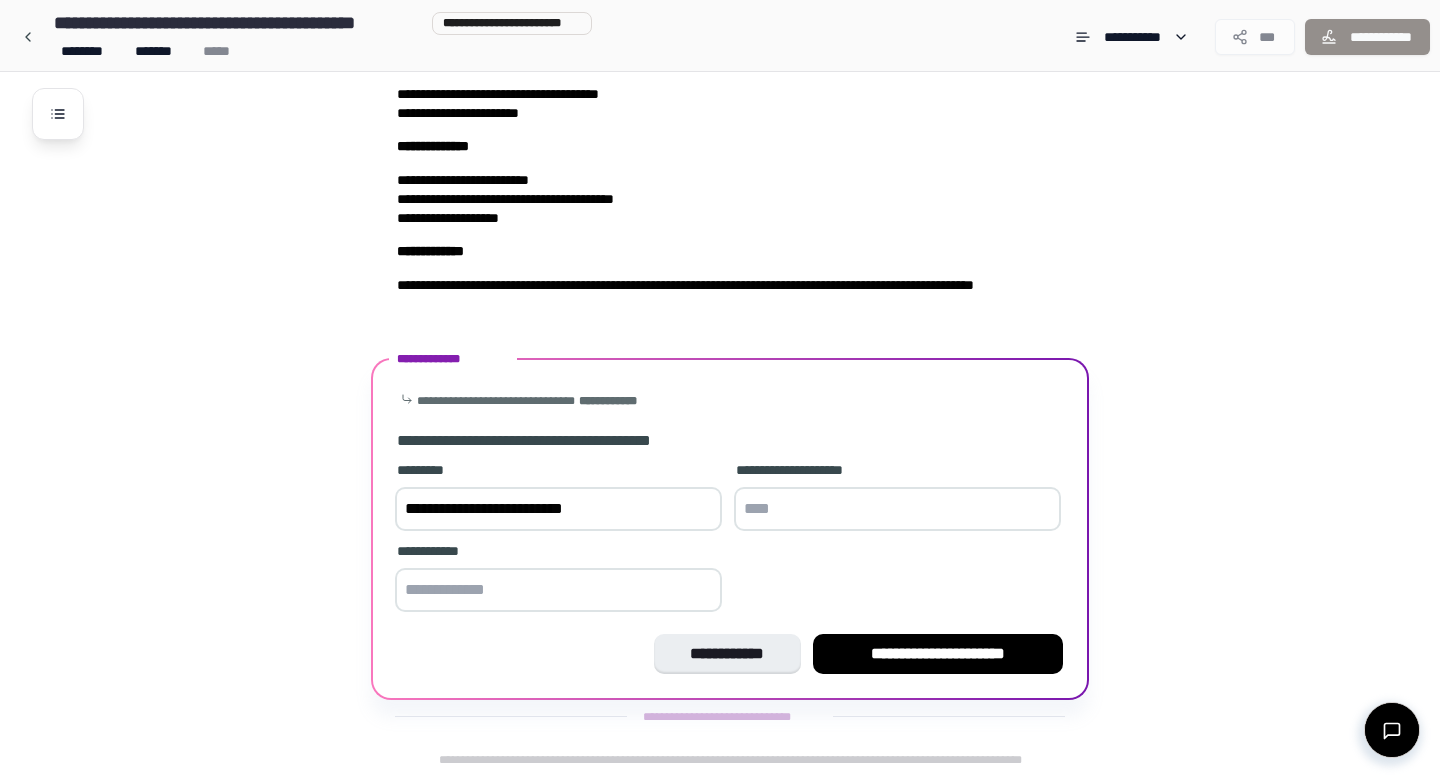 type on "**********" 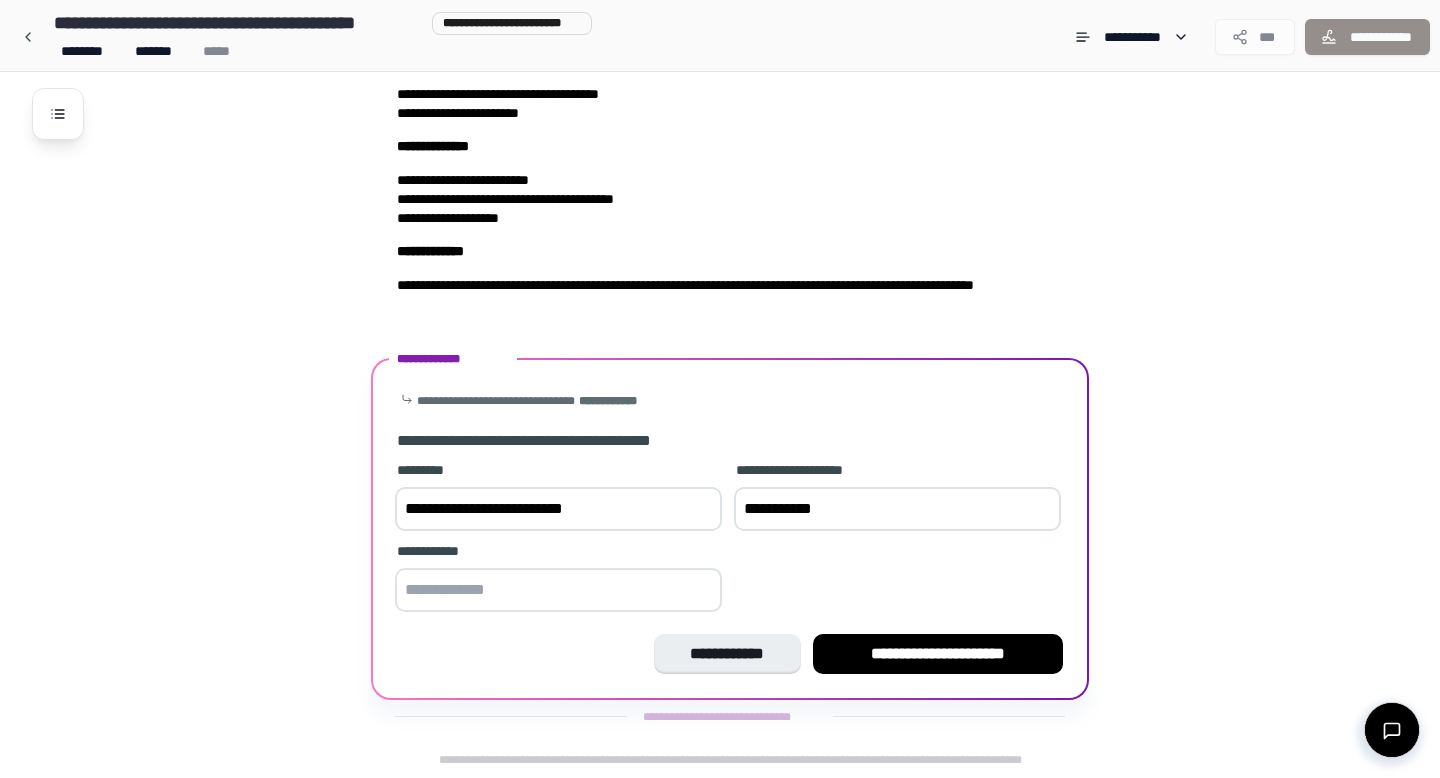 type on "**********" 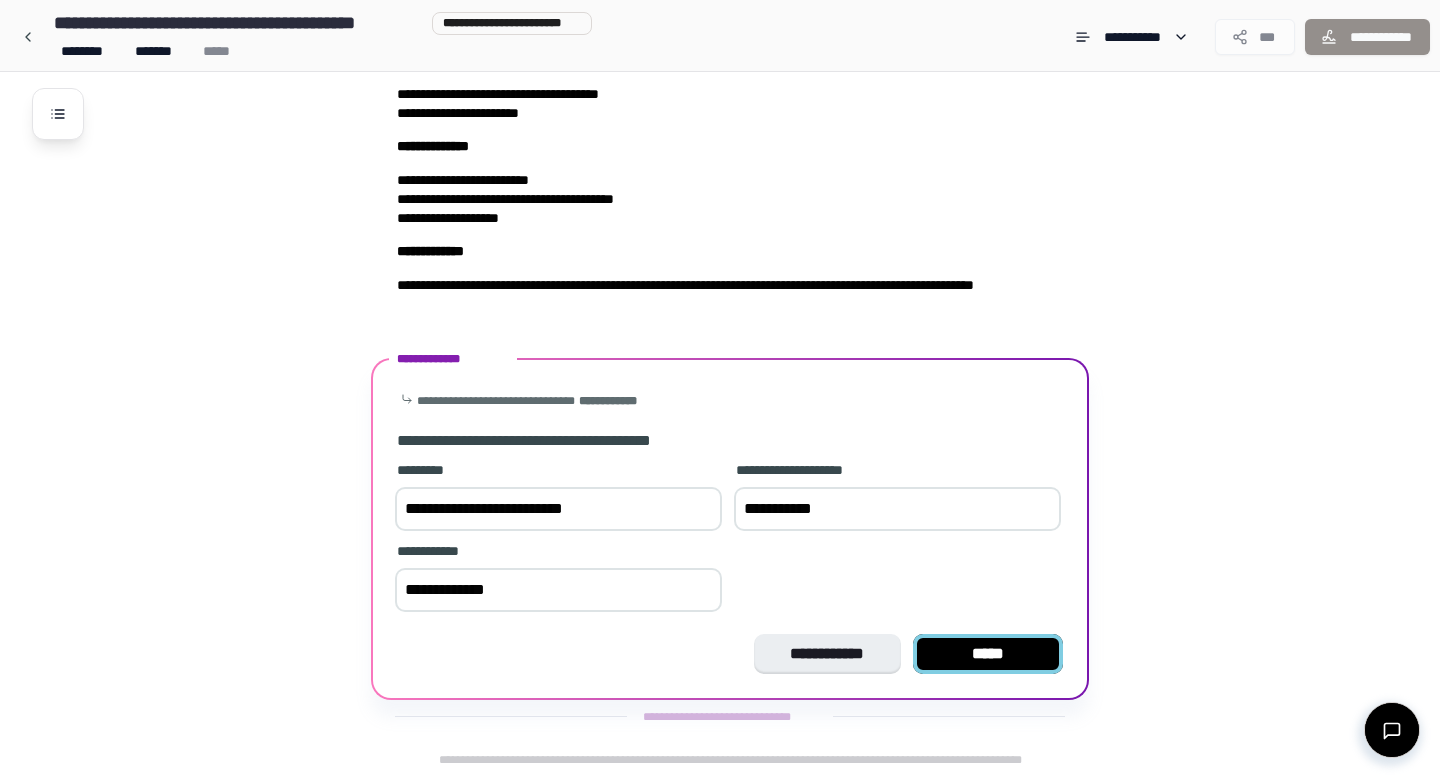 type on "**********" 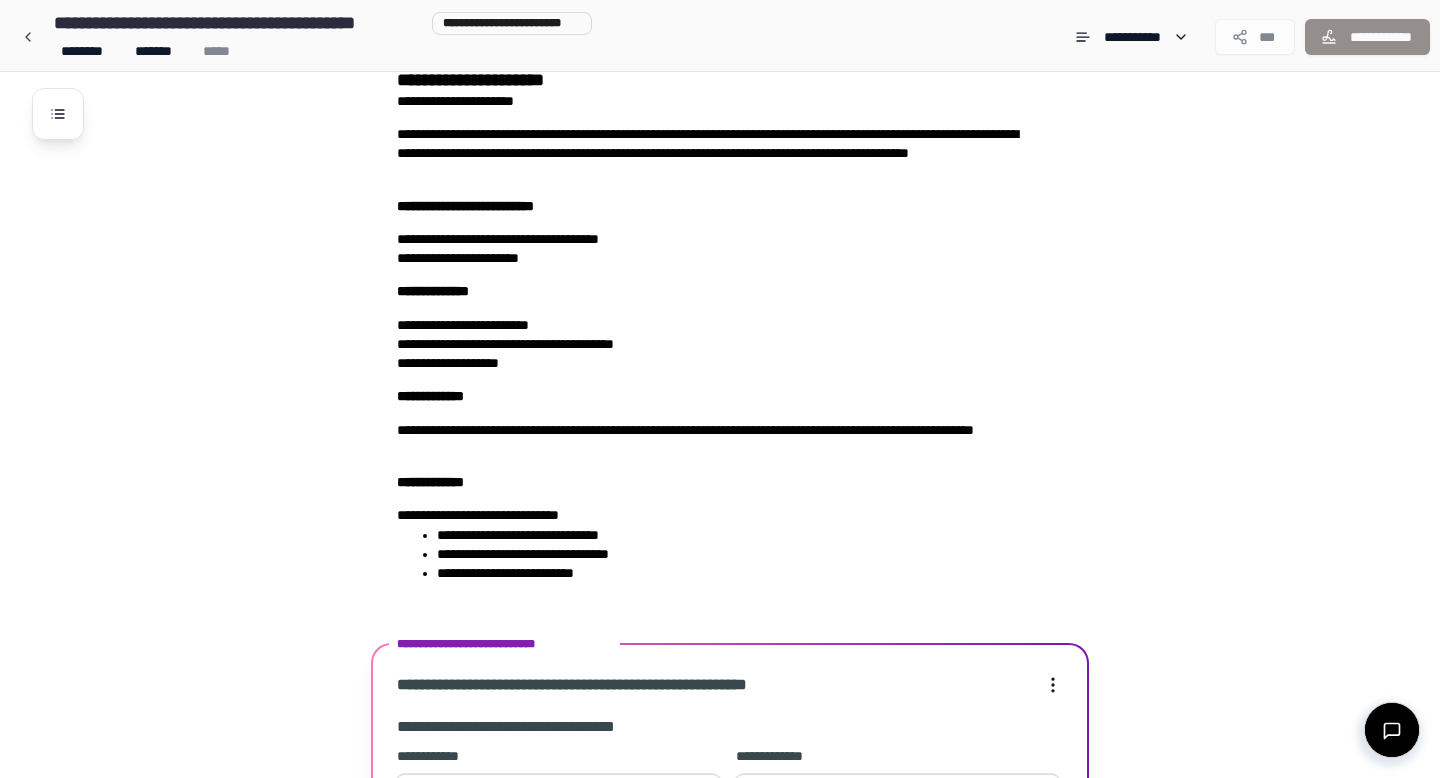 scroll, scrollTop: 625, scrollLeft: 0, axis: vertical 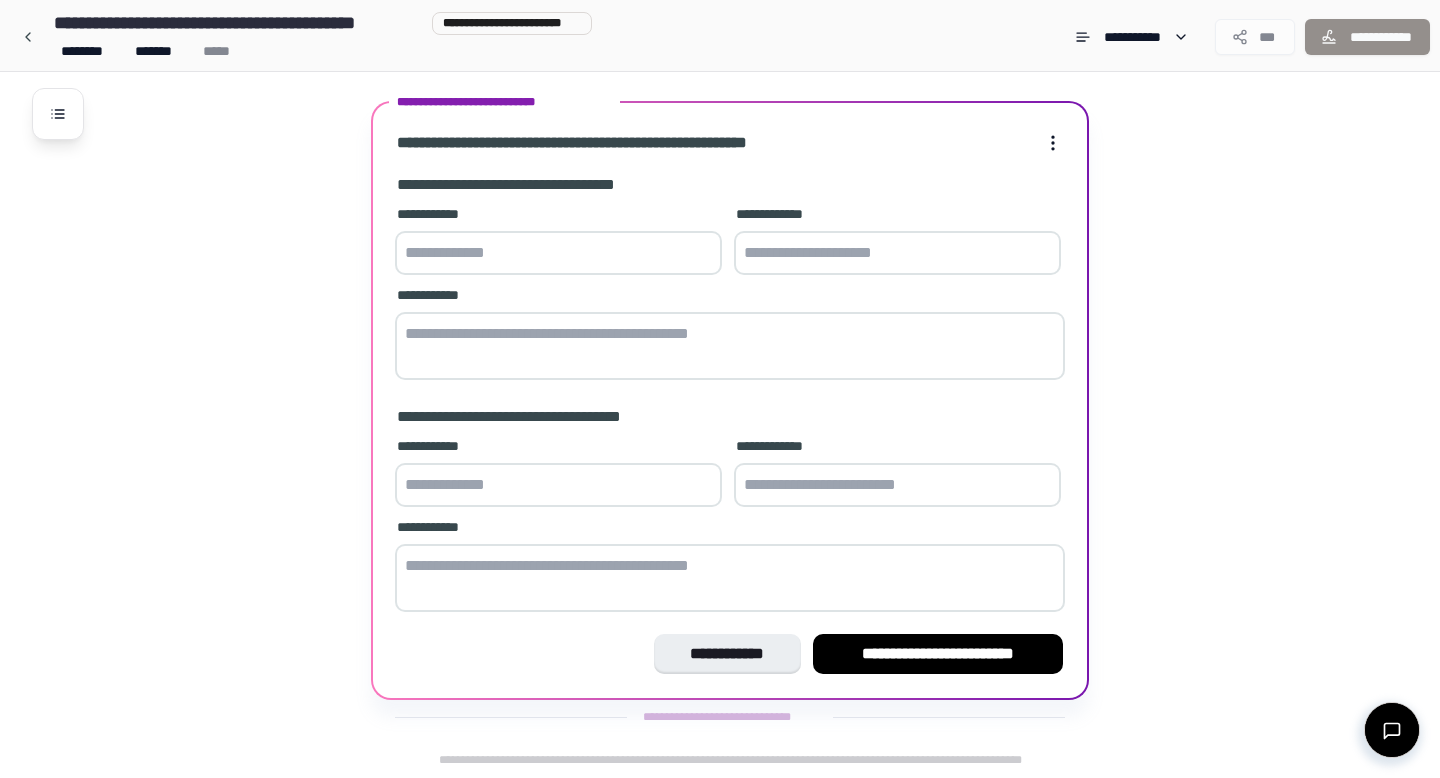 click at bounding box center [558, 253] 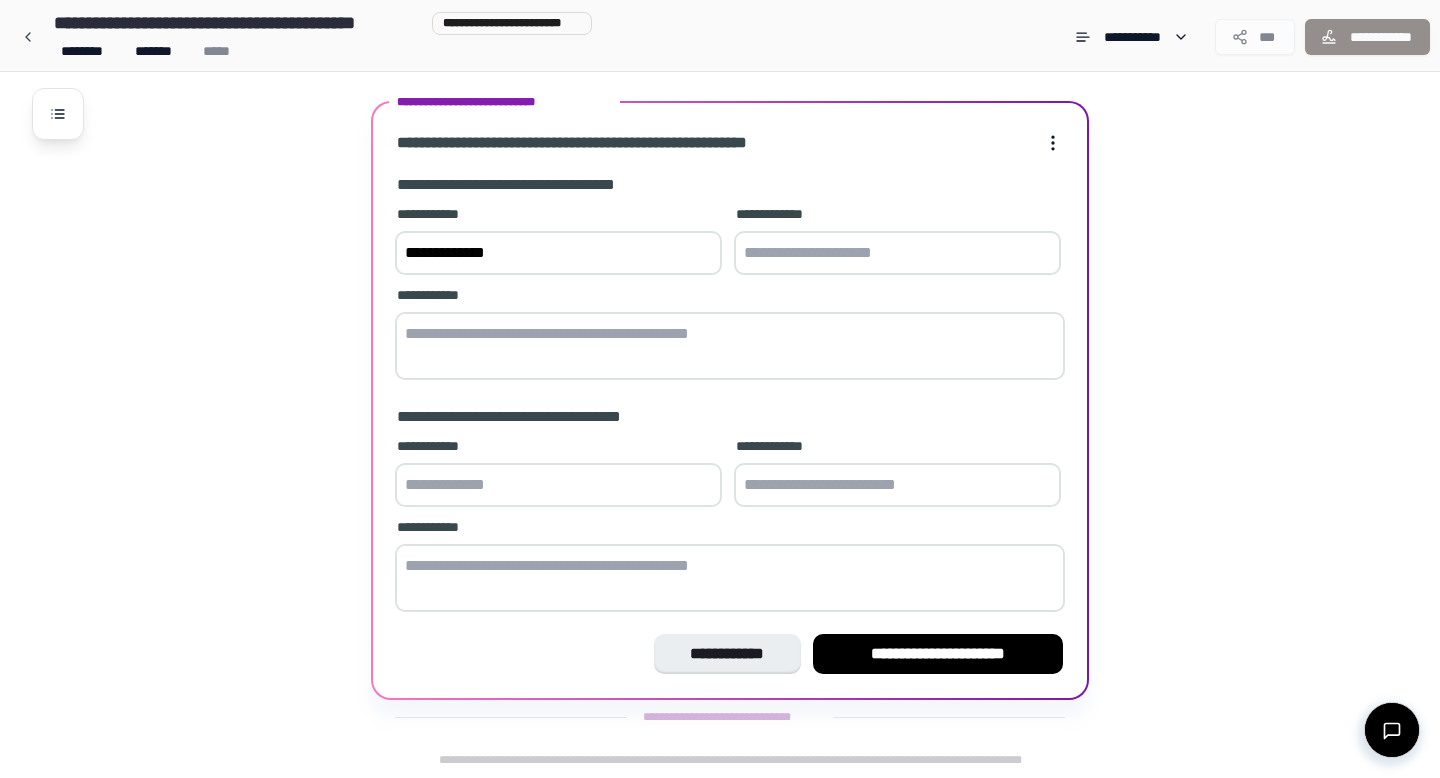 type on "**********" 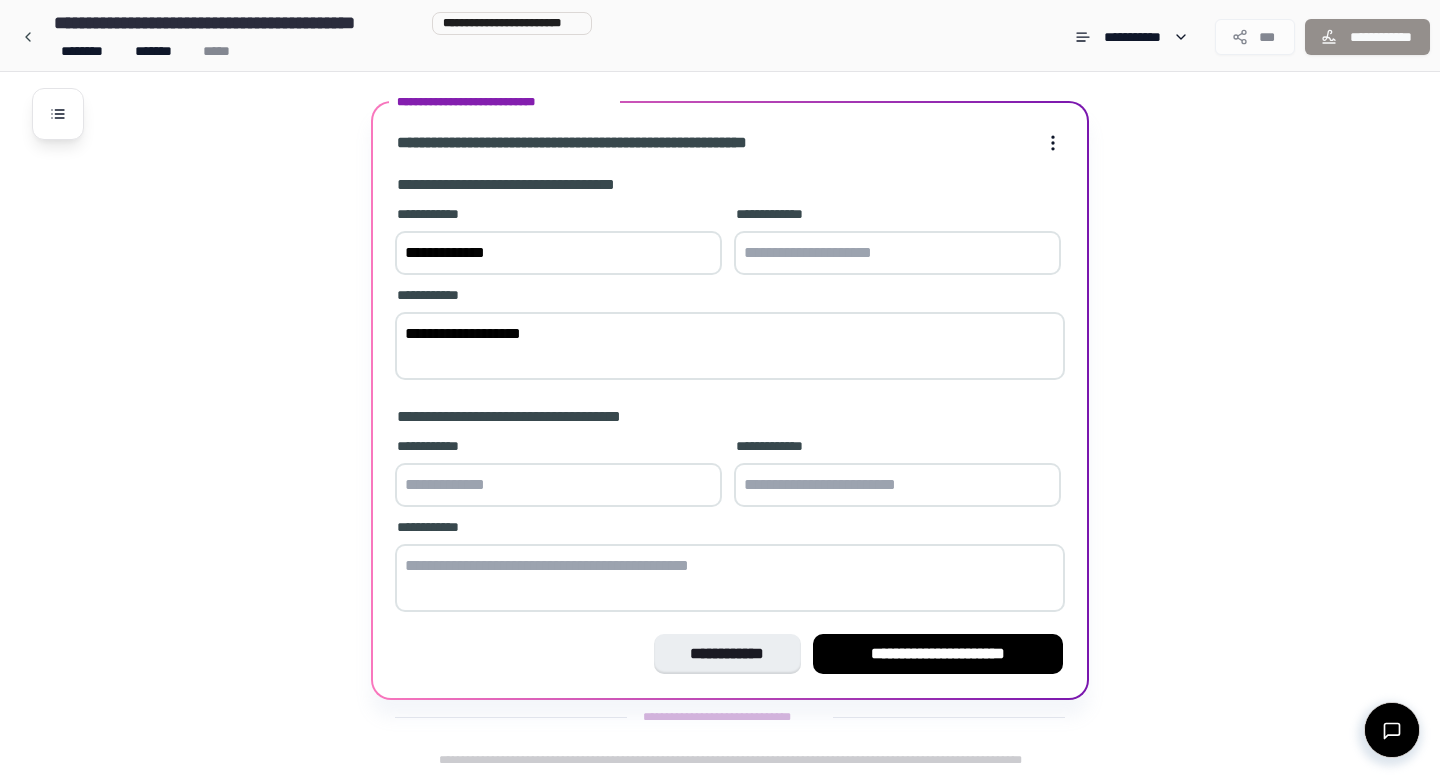type on "**********" 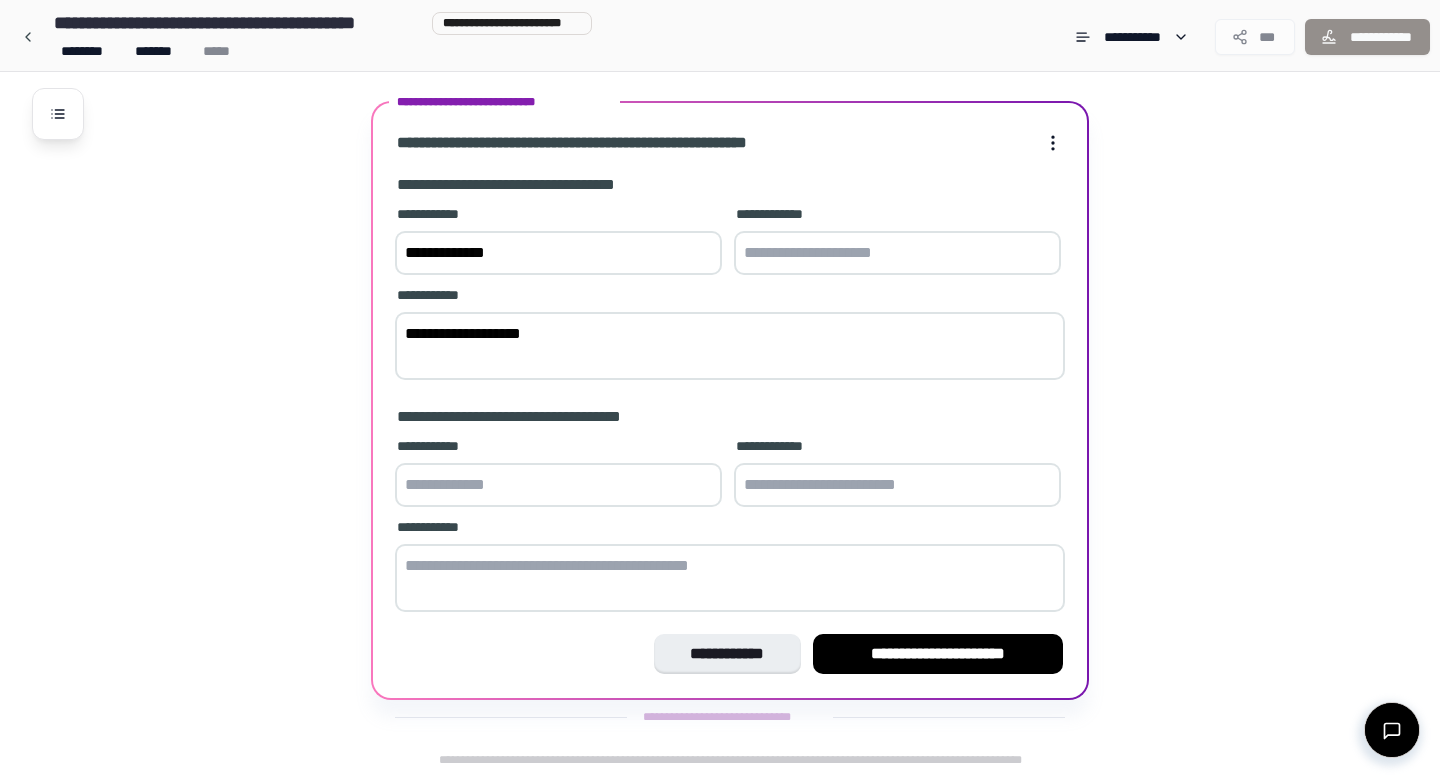 click at bounding box center (730, 578) 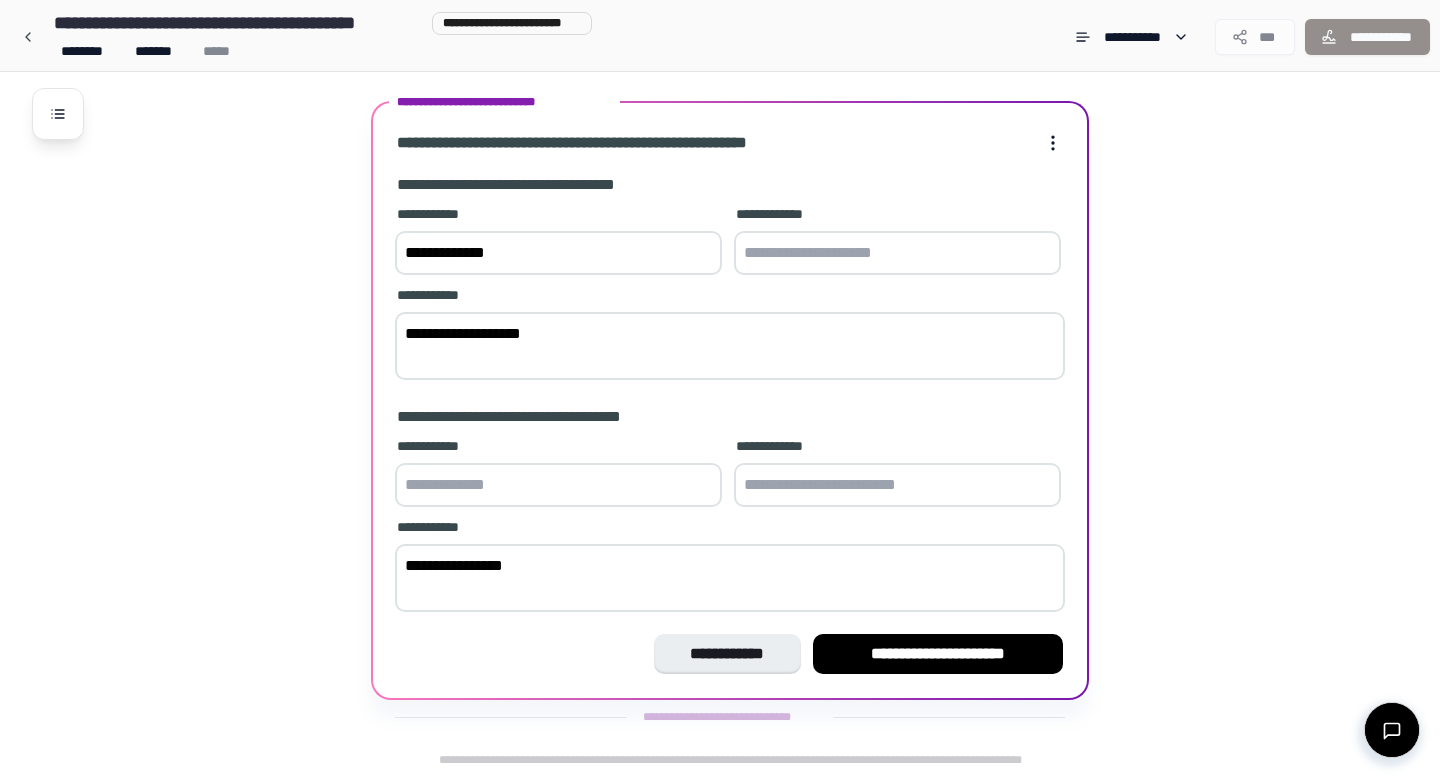 type on "**********" 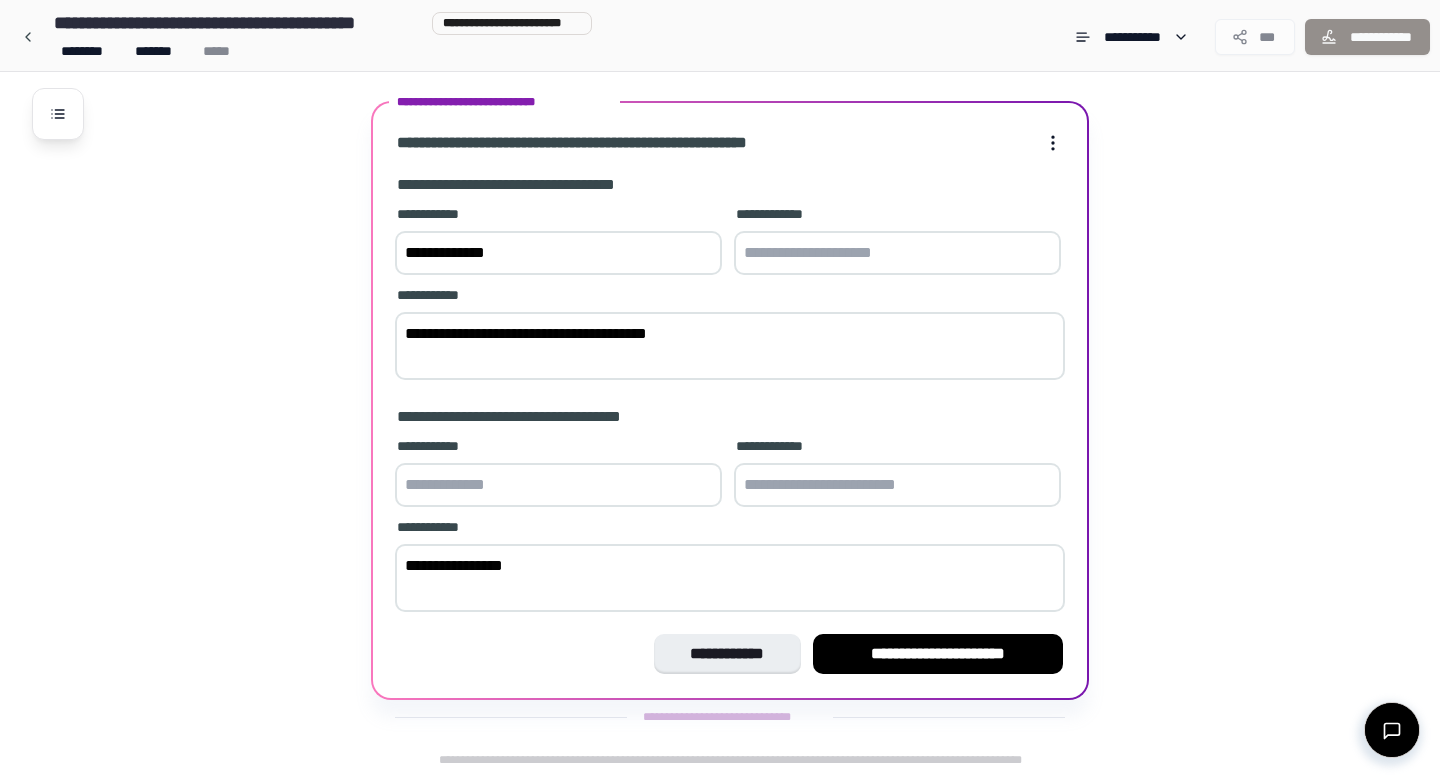type on "**********" 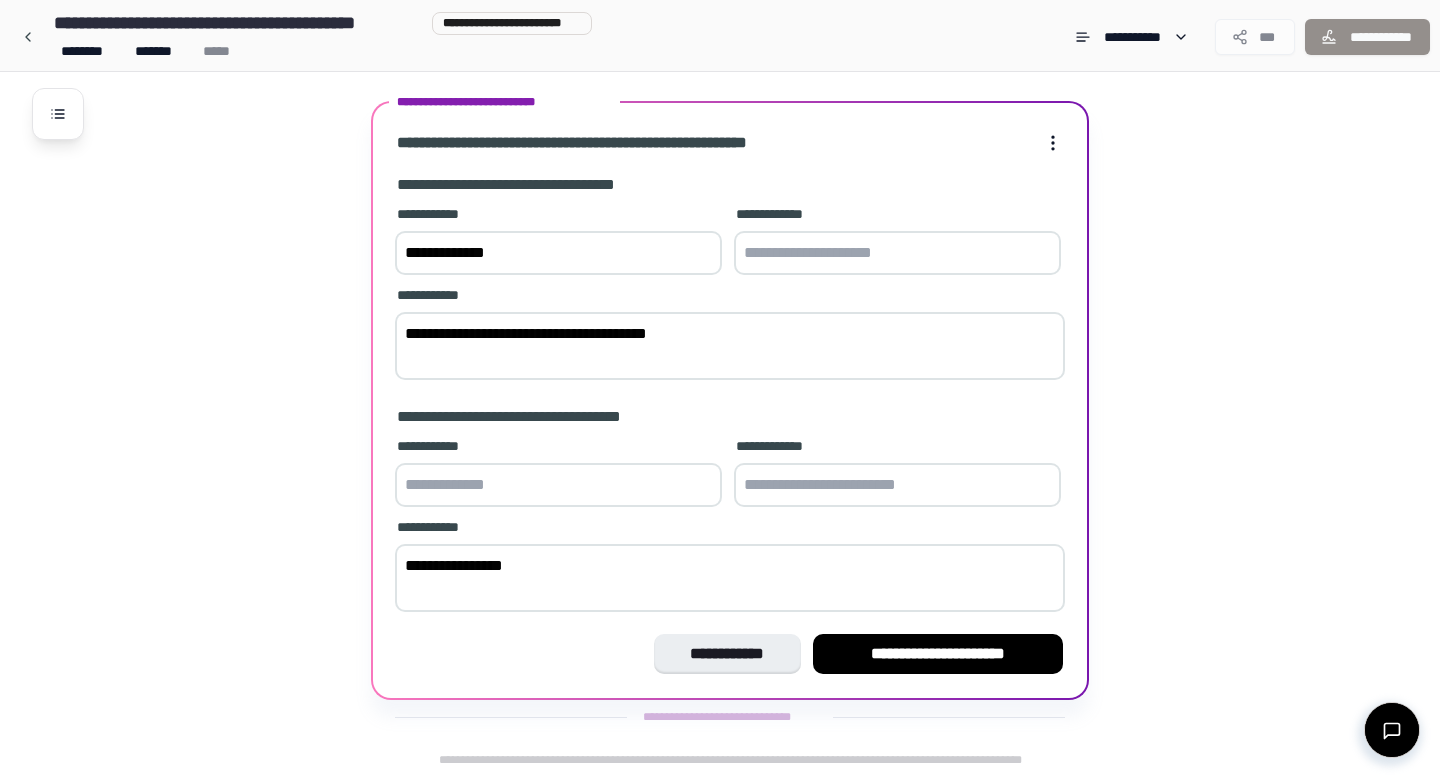 click on "**********" at bounding box center (730, 578) 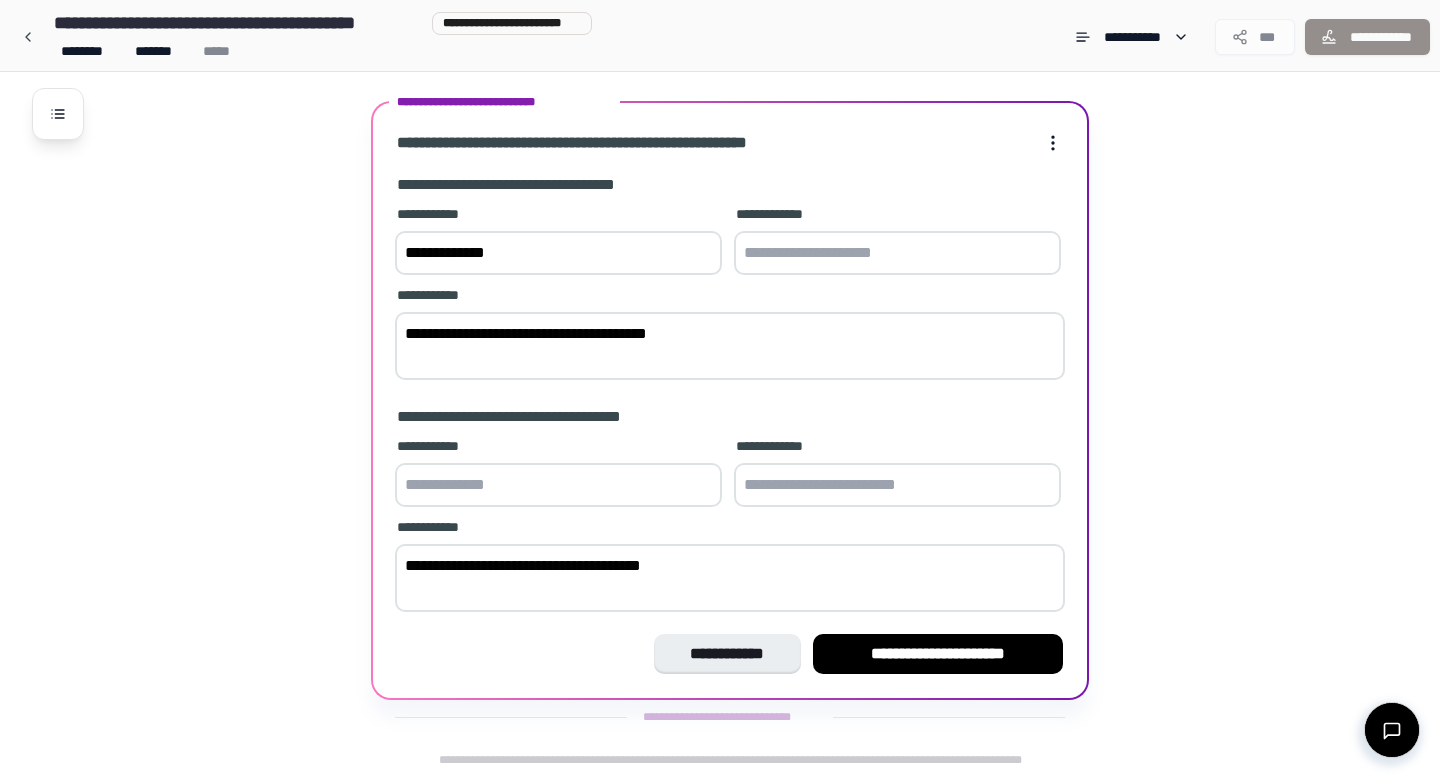 click on "**********" at bounding box center [730, 578] 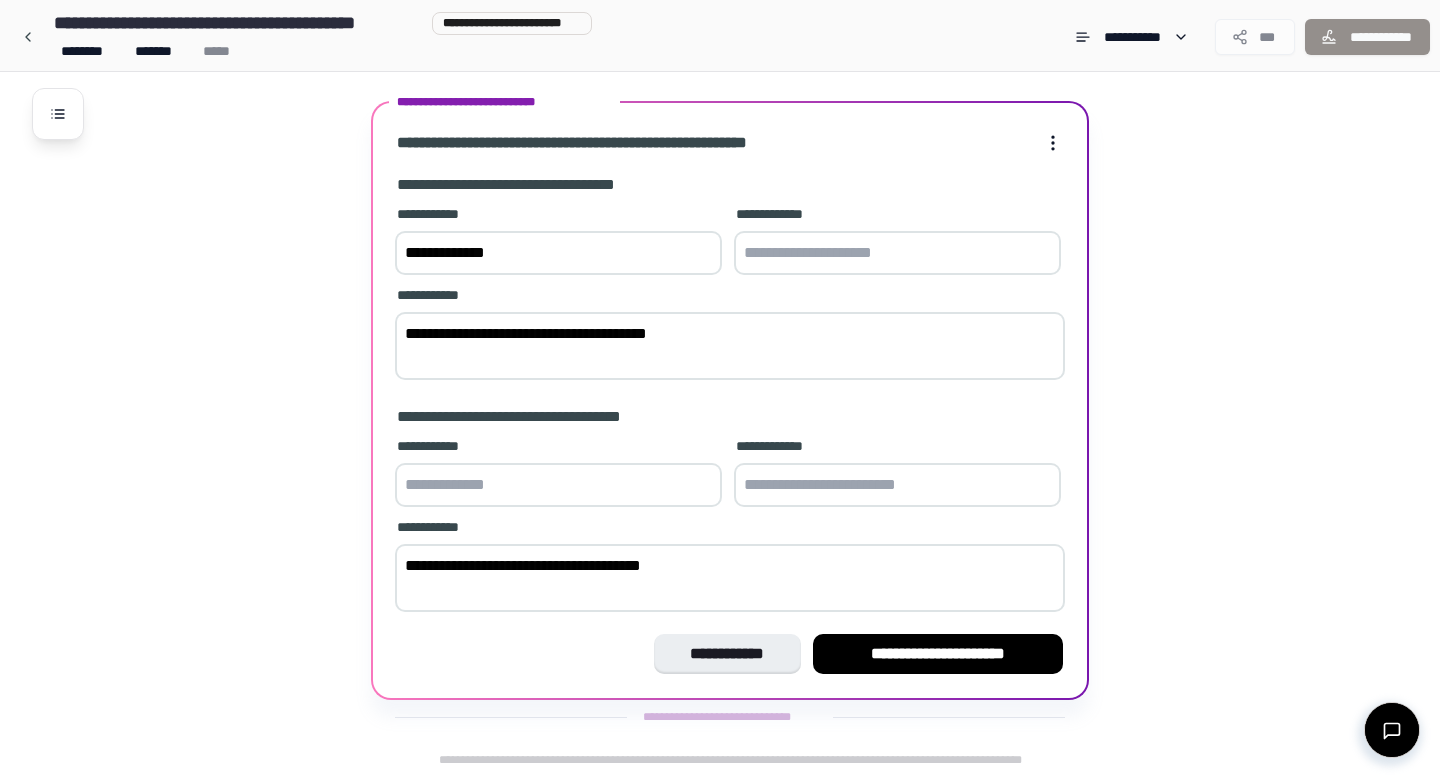 click at bounding box center [558, 485] 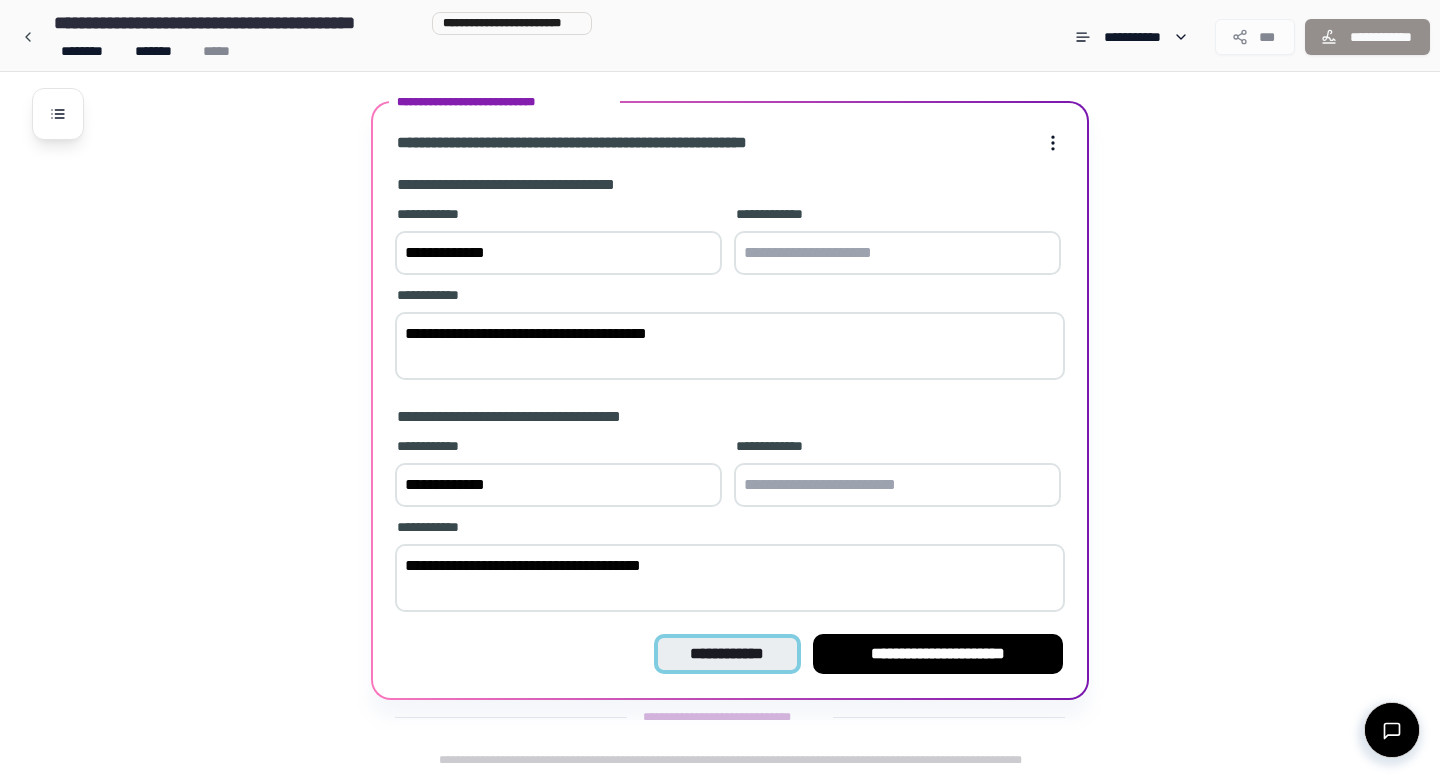 type on "**********" 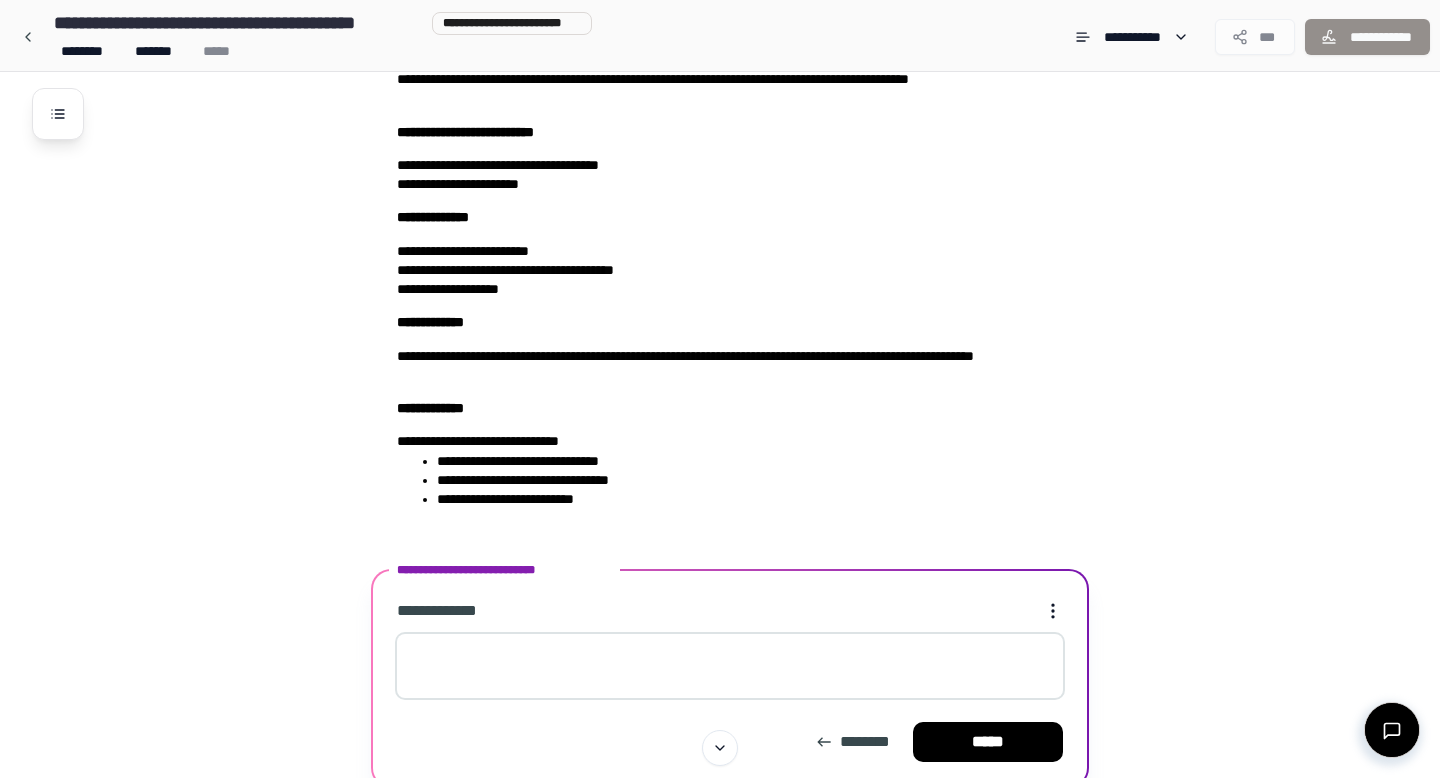scroll, scrollTop: 245, scrollLeft: 0, axis: vertical 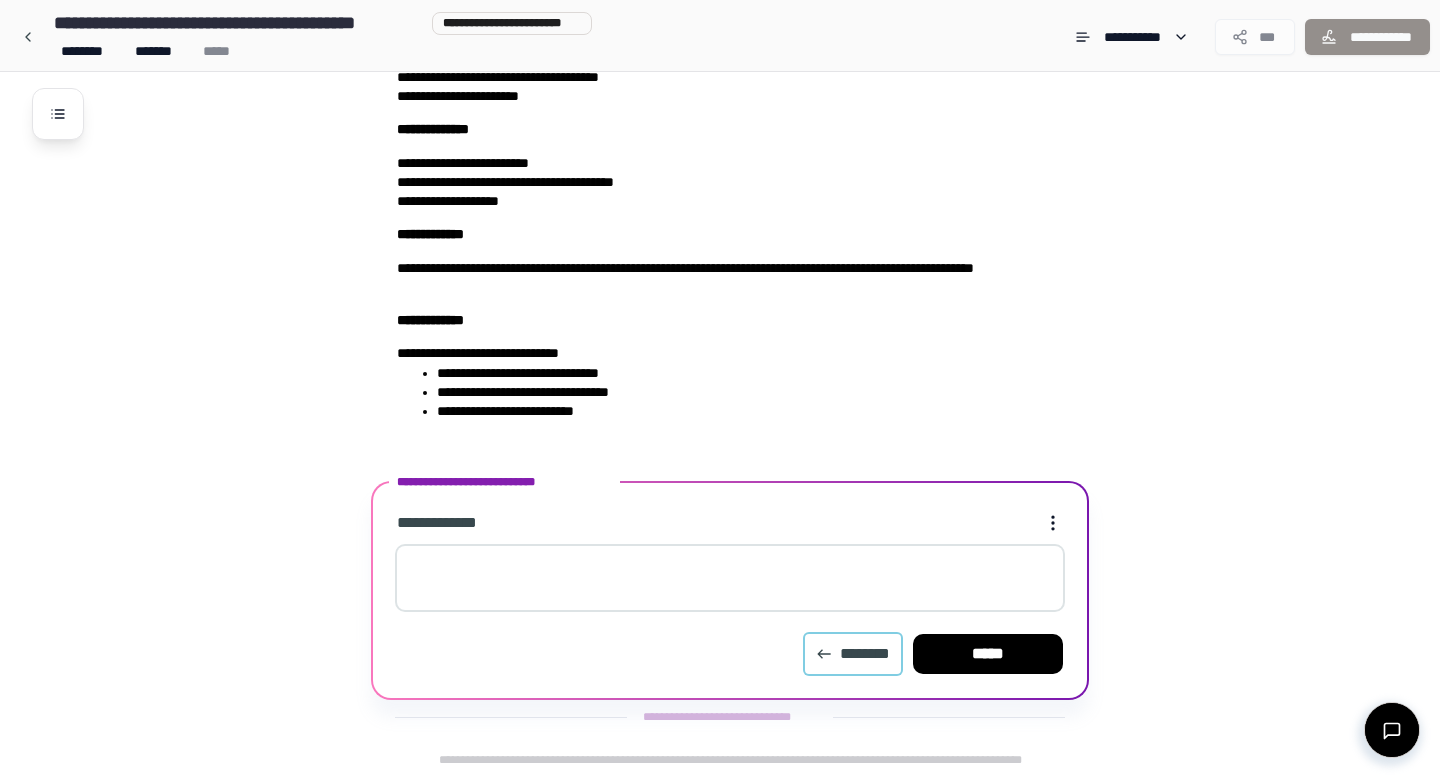 click on "********" at bounding box center [853, 654] 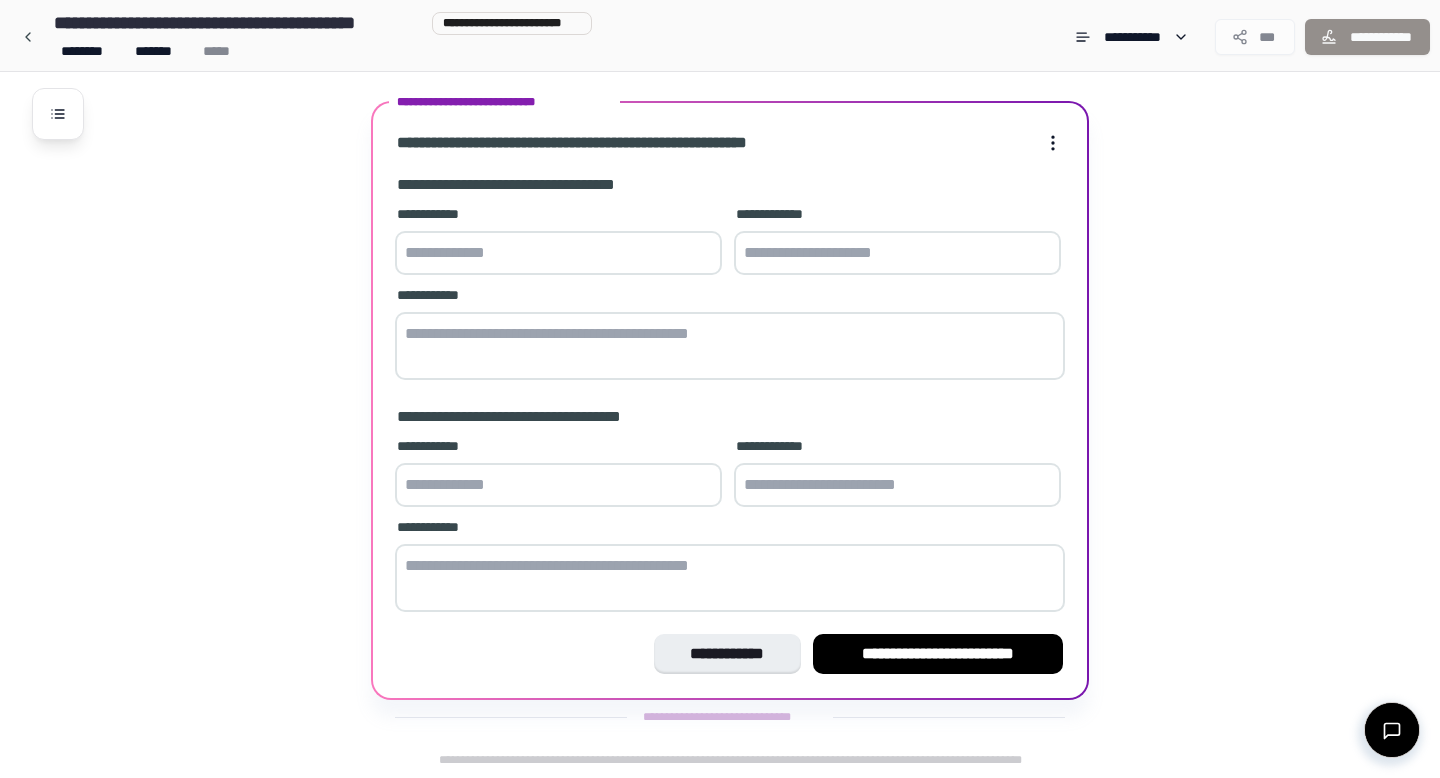 click at bounding box center [558, 253] 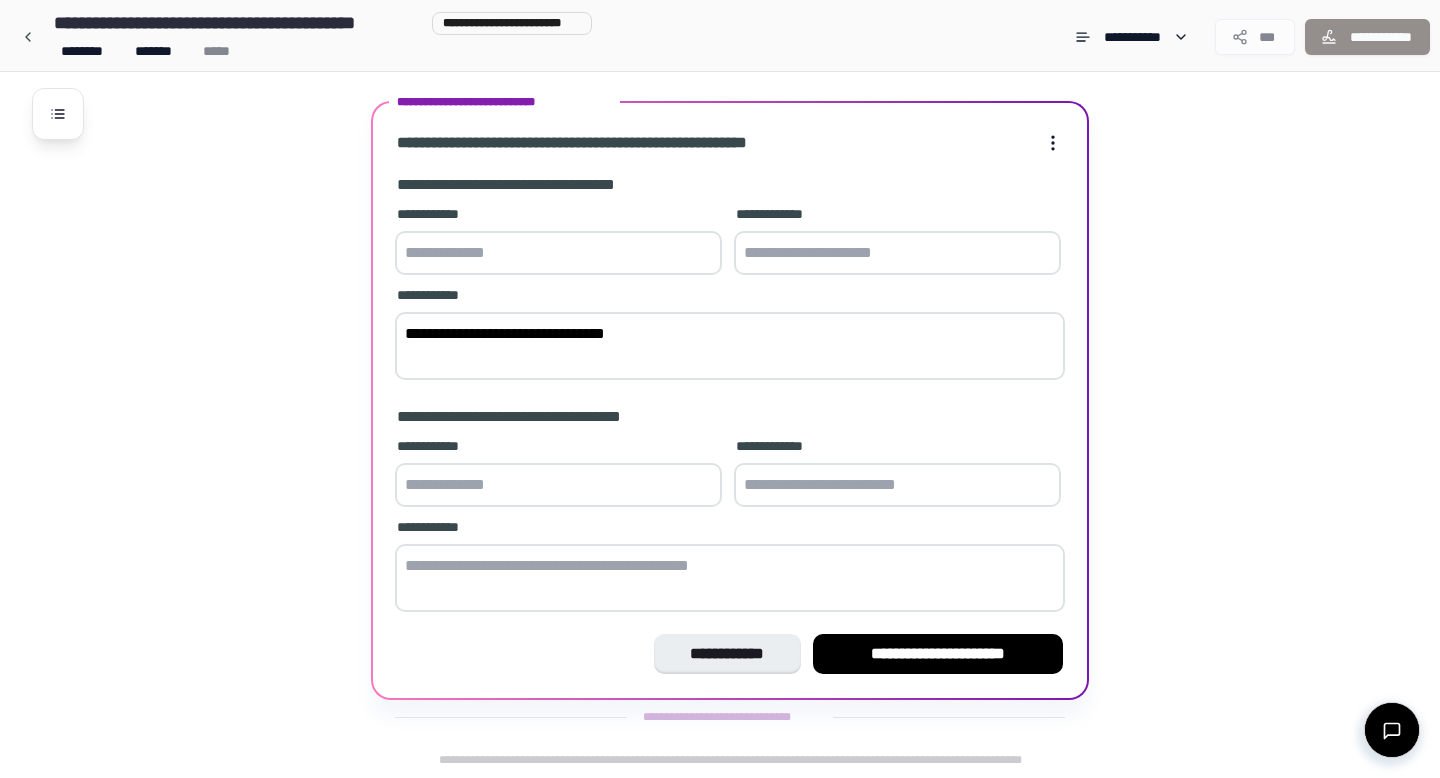 drag, startPoint x: 563, startPoint y: 335, endPoint x: 577, endPoint y: 336, distance: 14.035668 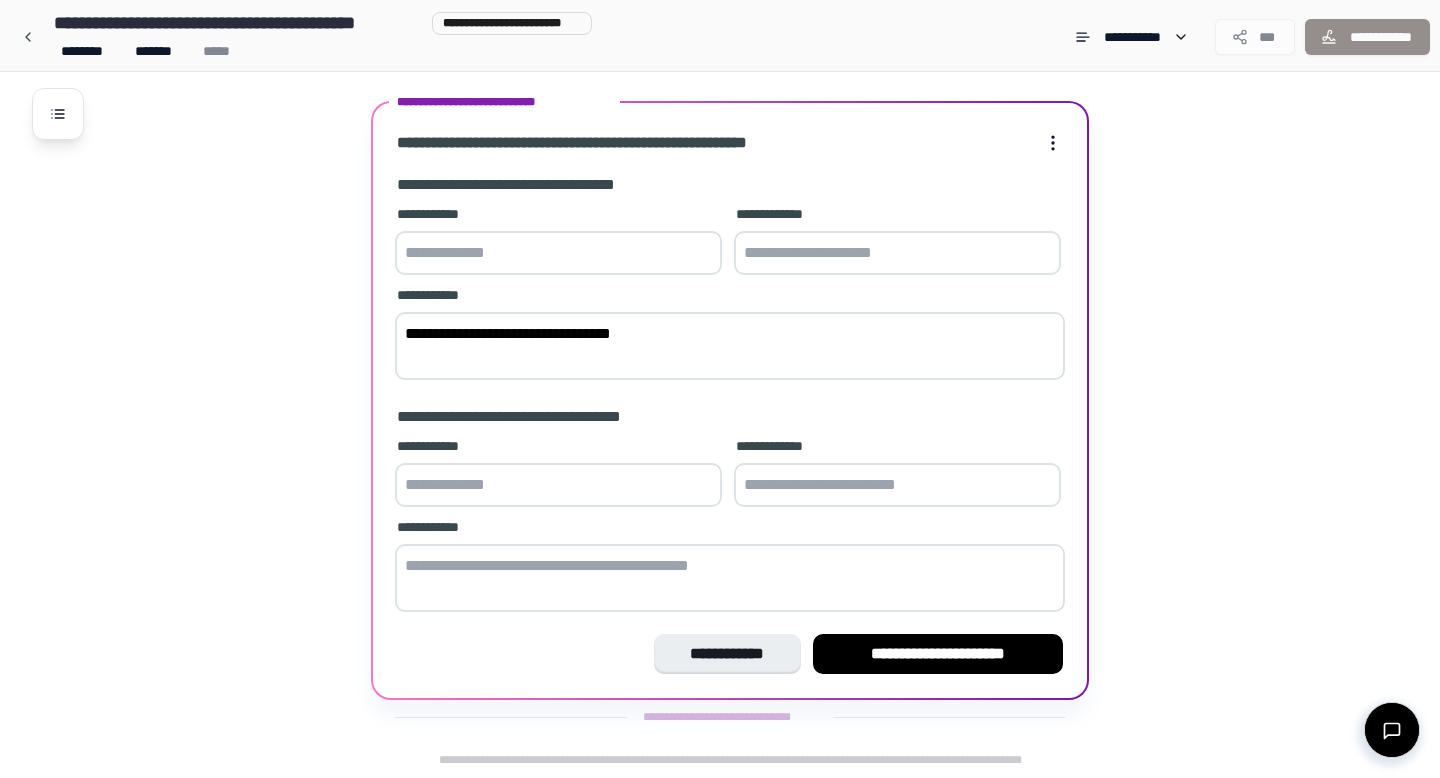 type on "**********" 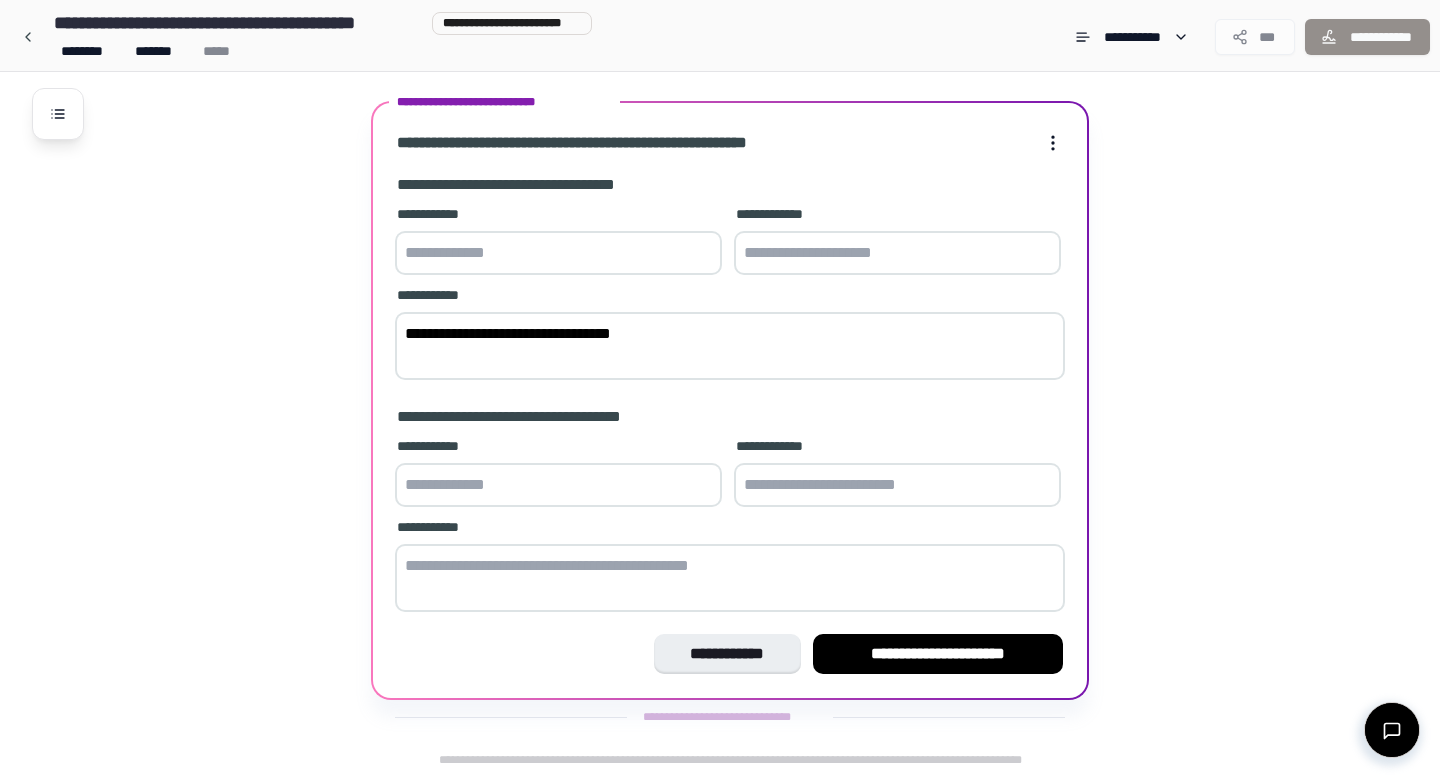 click at bounding box center (730, 578) 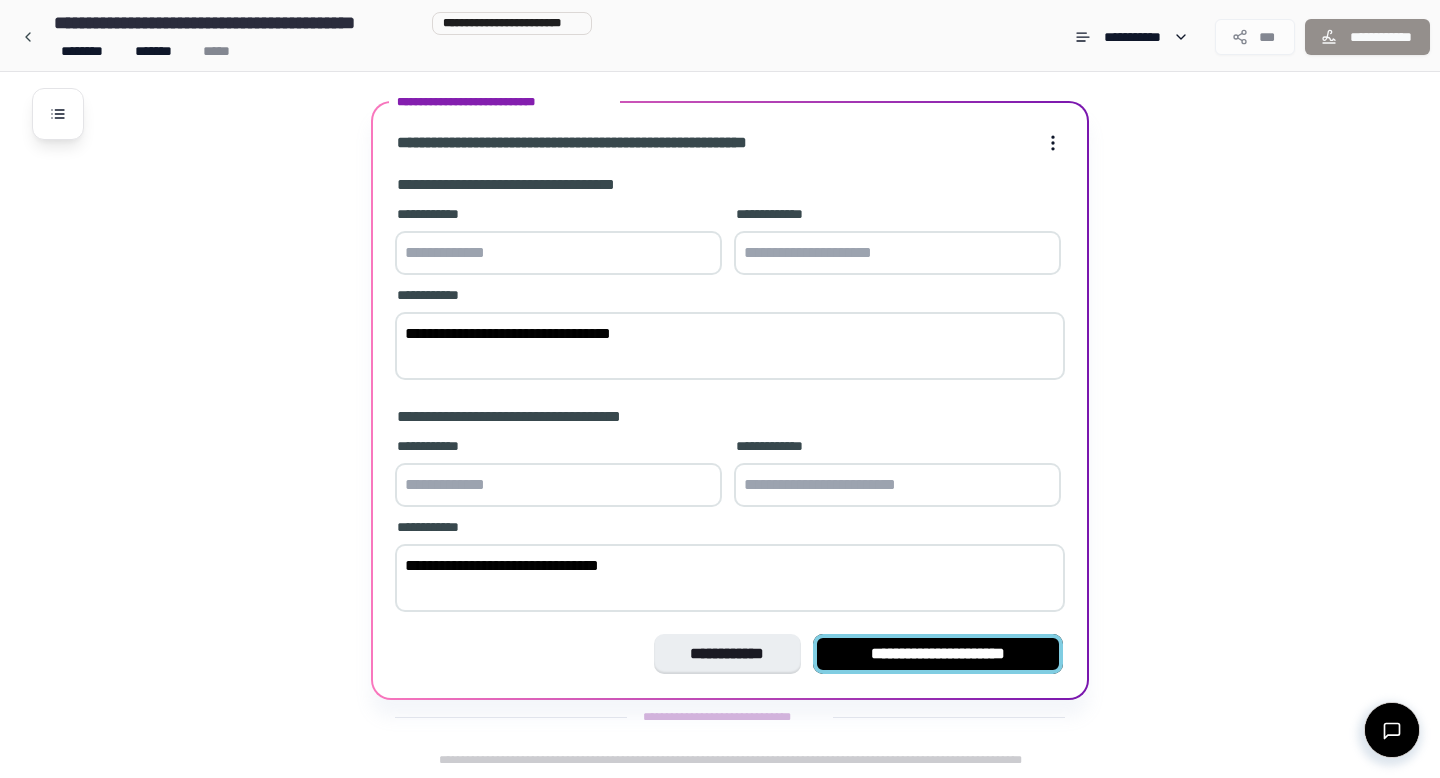 type on "**********" 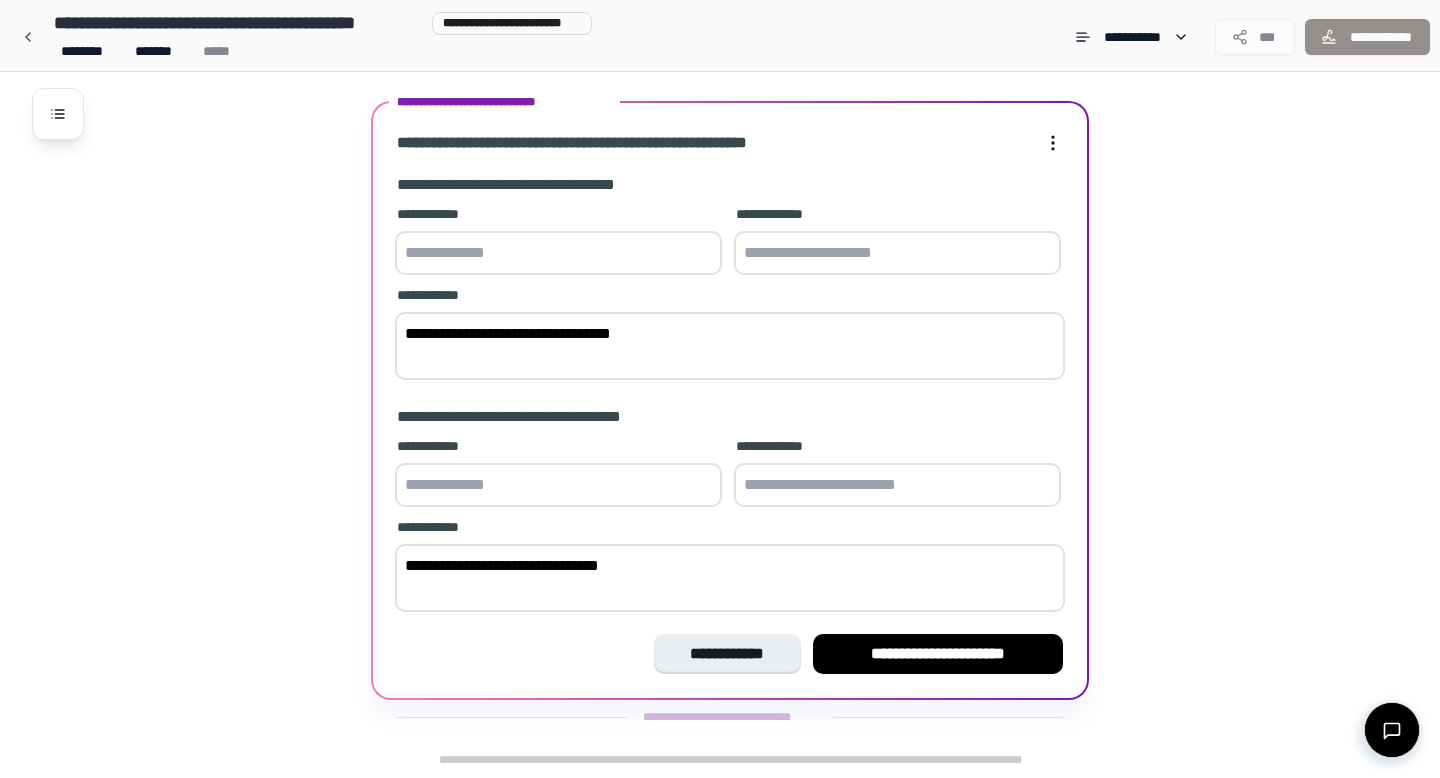 click on "**********" at bounding box center [938, 654] 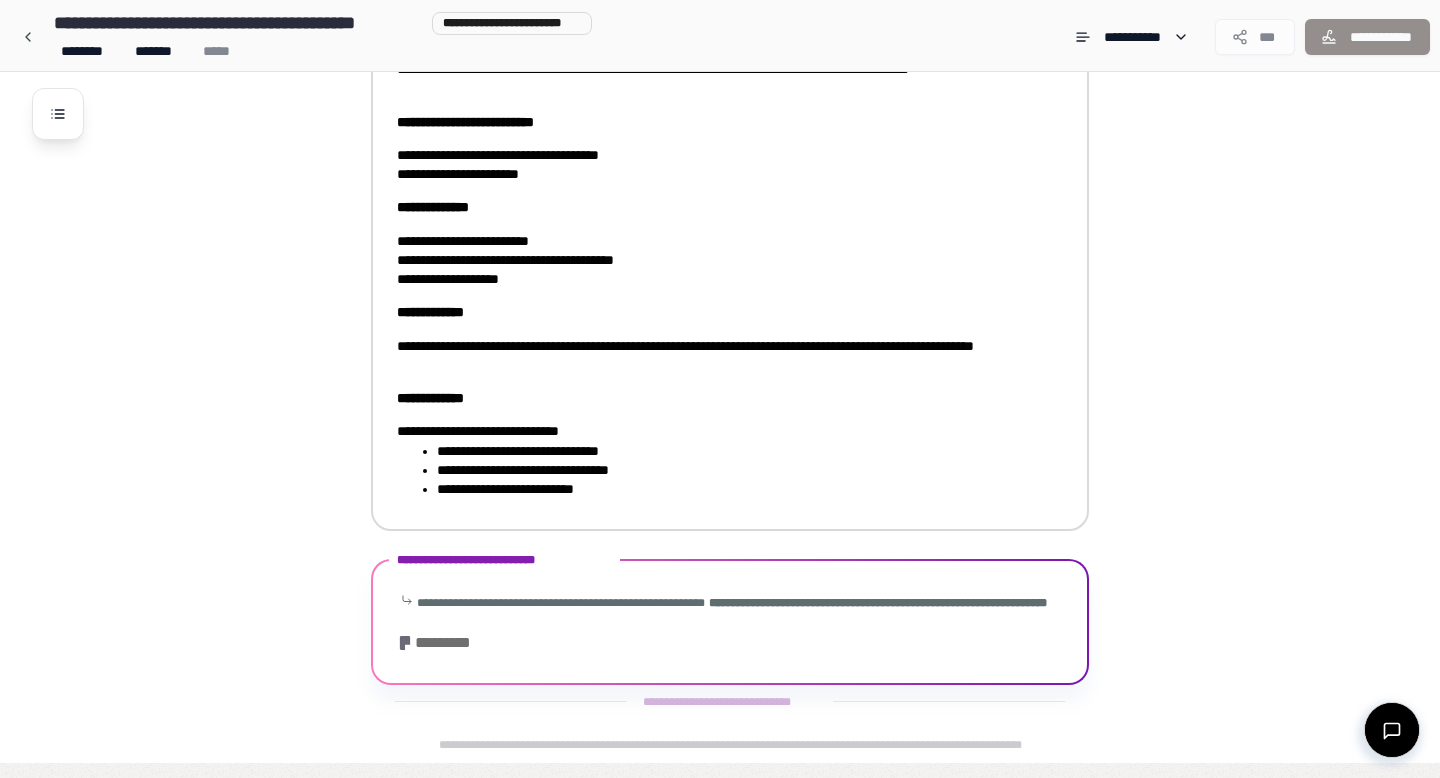 scroll, scrollTop: 304, scrollLeft: 0, axis: vertical 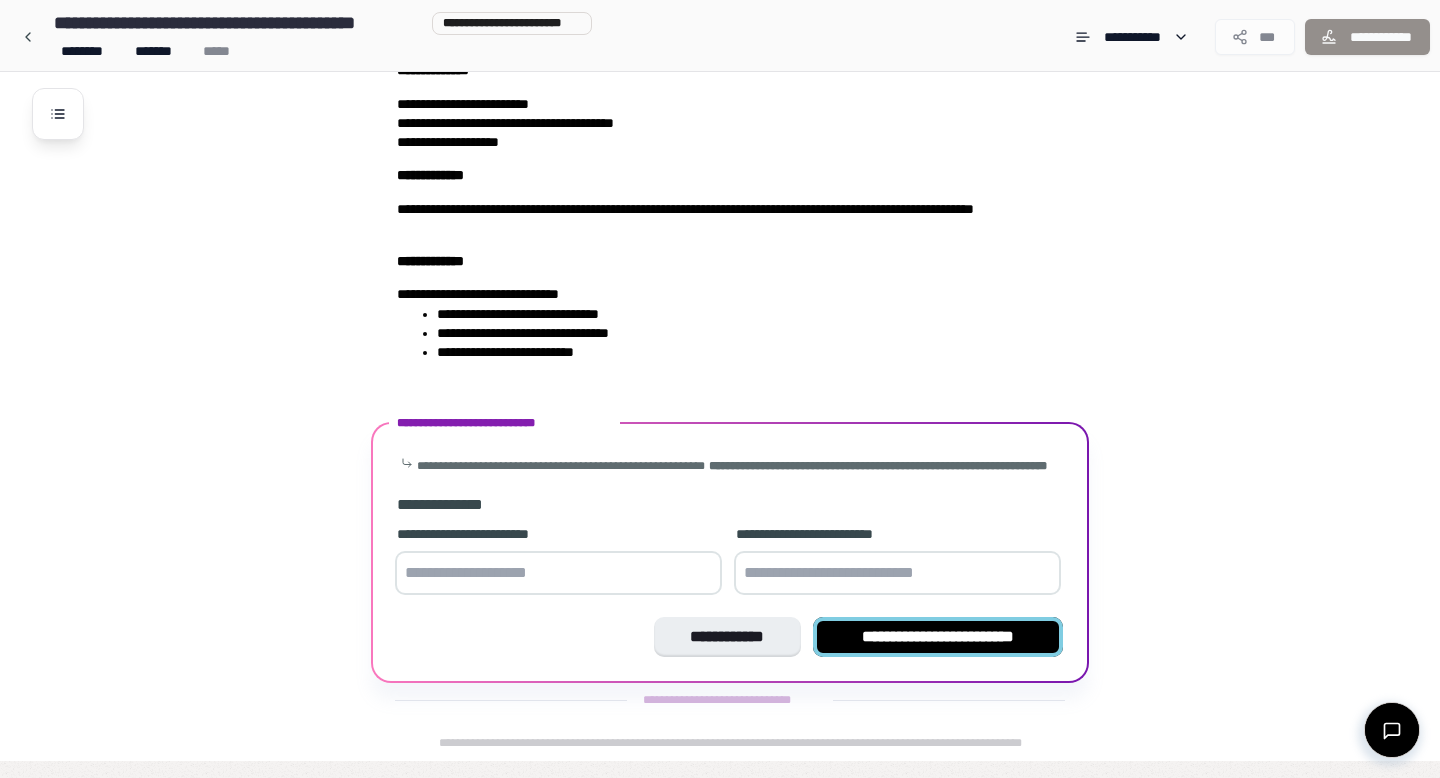 click on "**********" at bounding box center [938, 637] 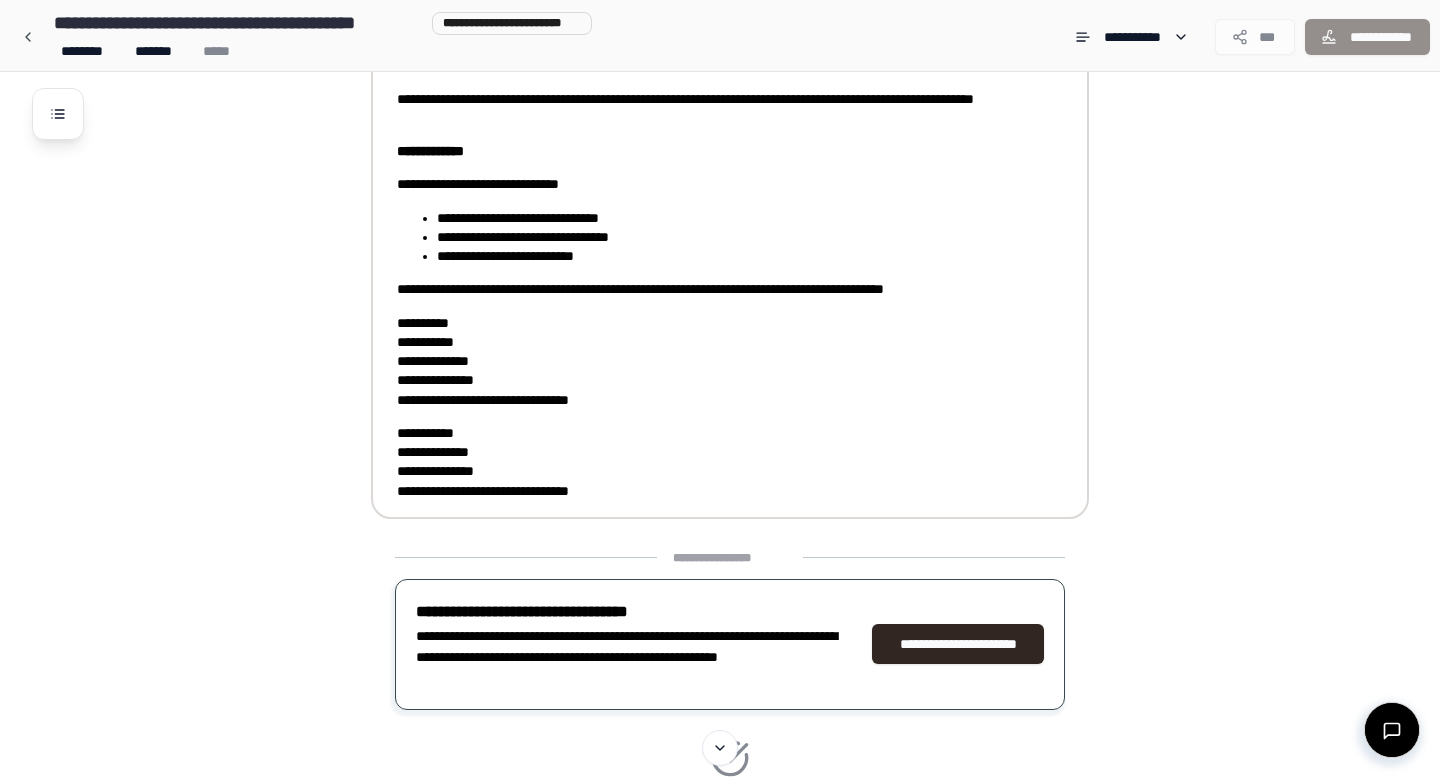 scroll, scrollTop: 409, scrollLeft: 0, axis: vertical 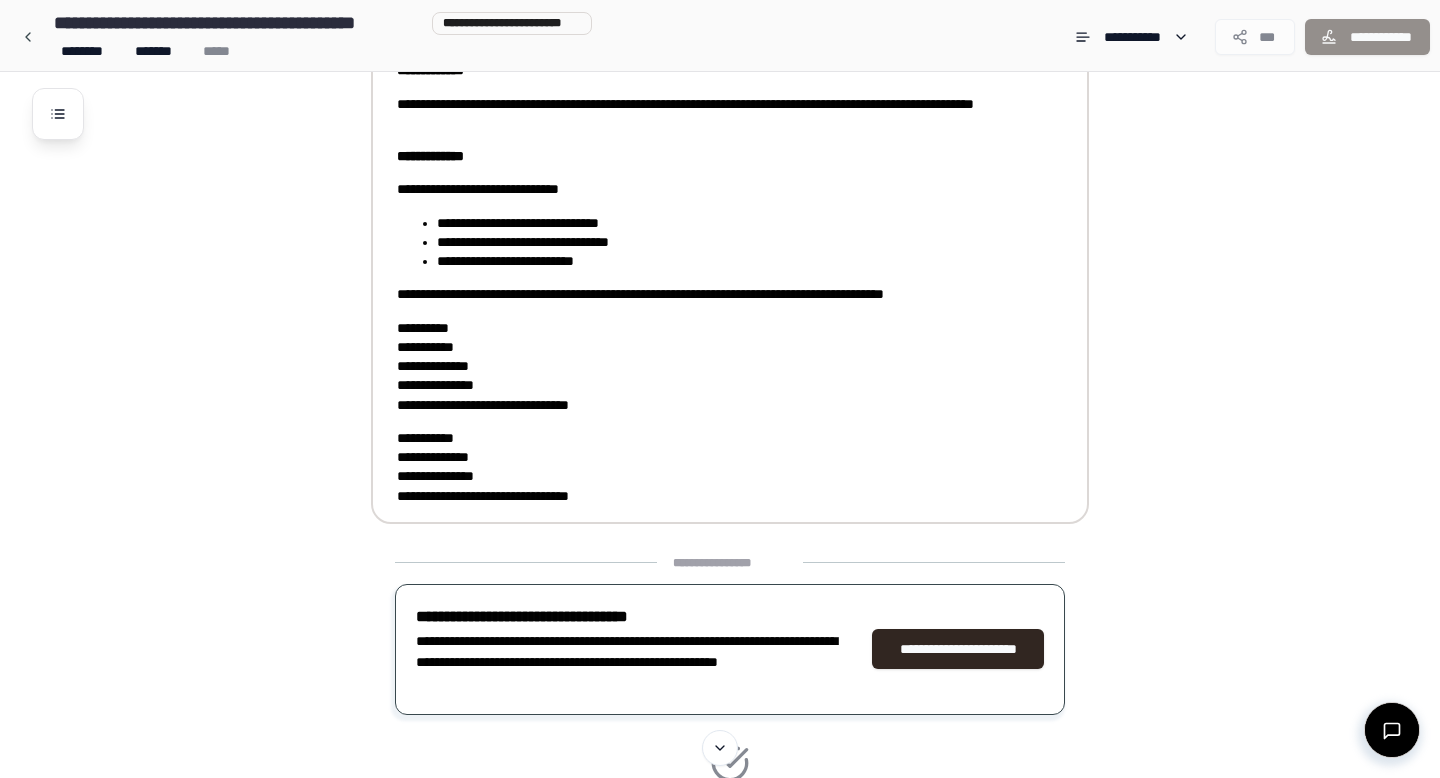 click on "**********" at bounding box center (716, 367) 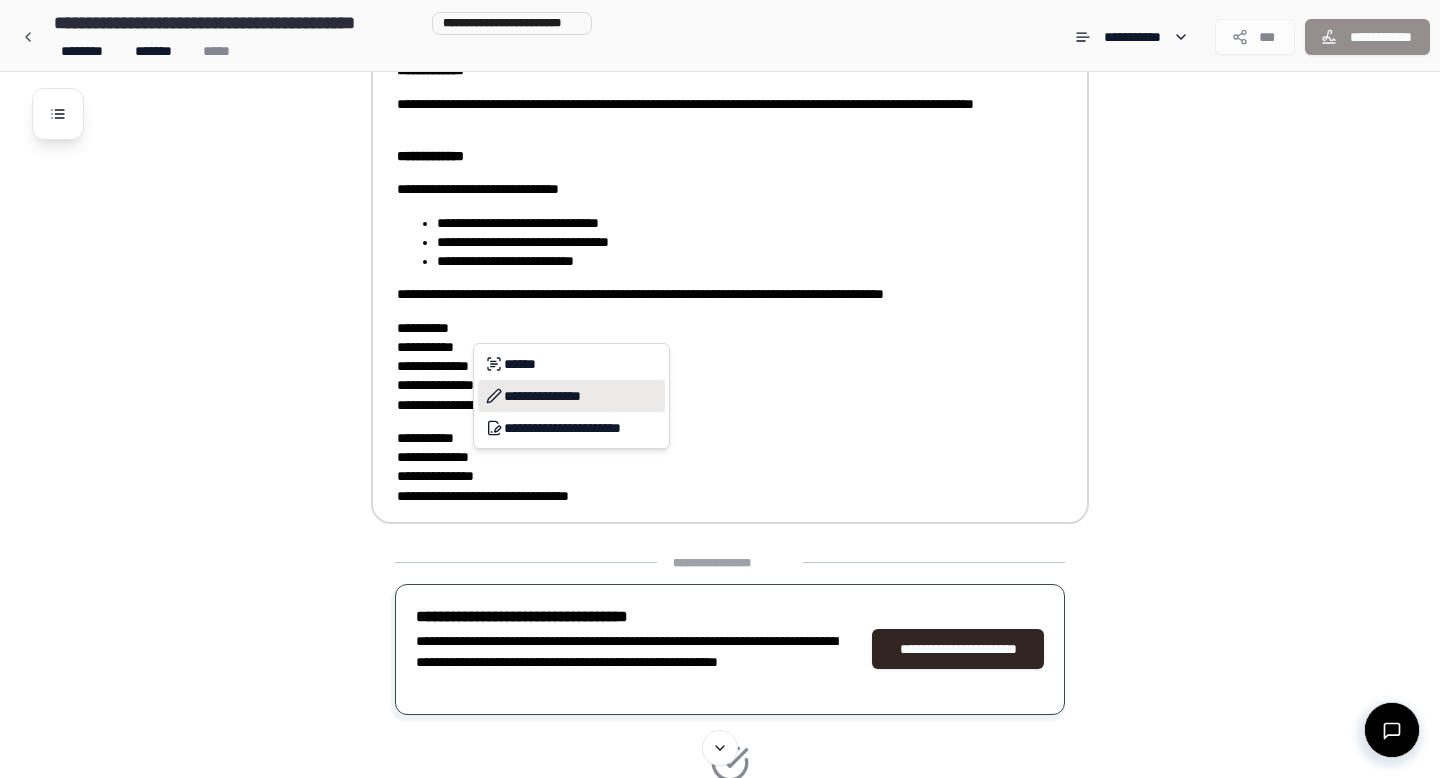 click on "**********" at bounding box center [571, 396] 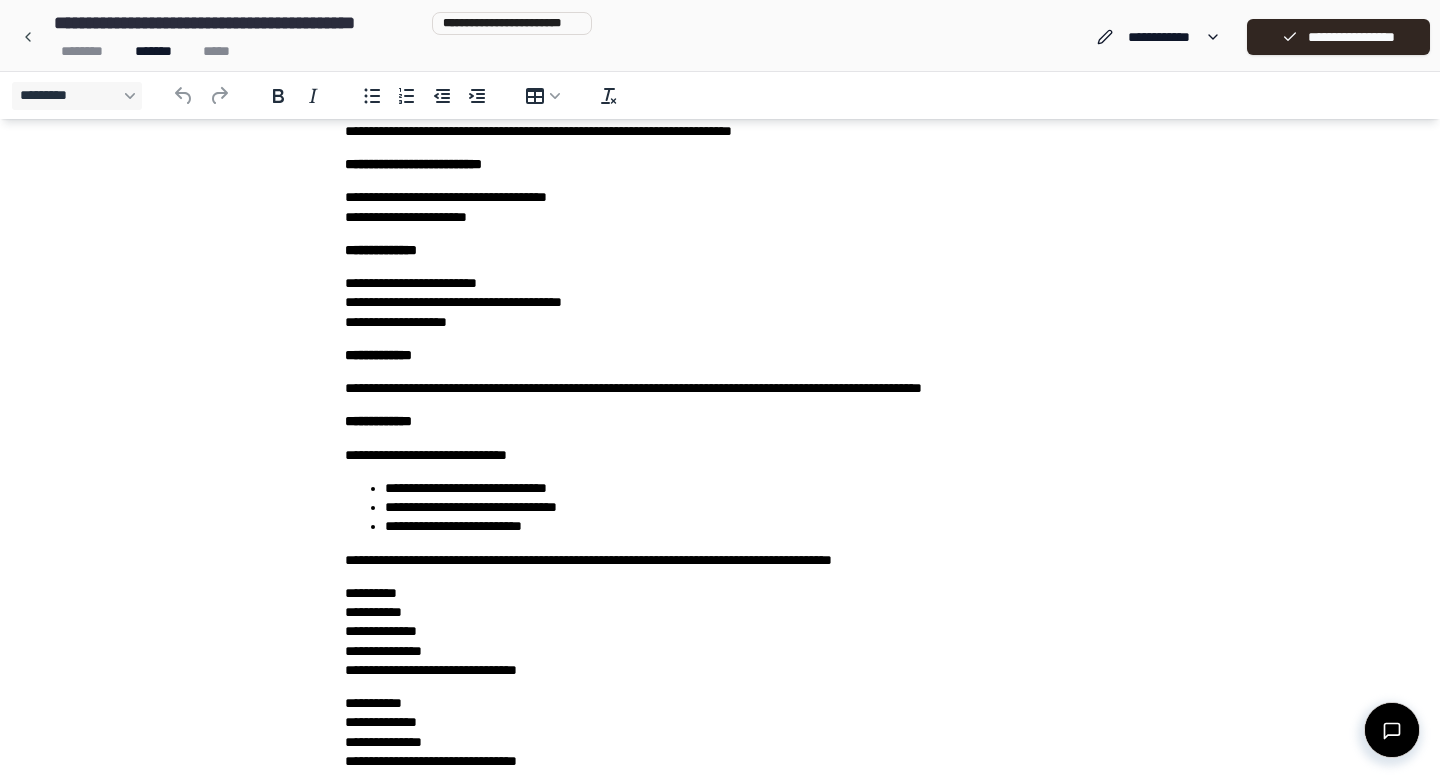 scroll, scrollTop: 255, scrollLeft: 0, axis: vertical 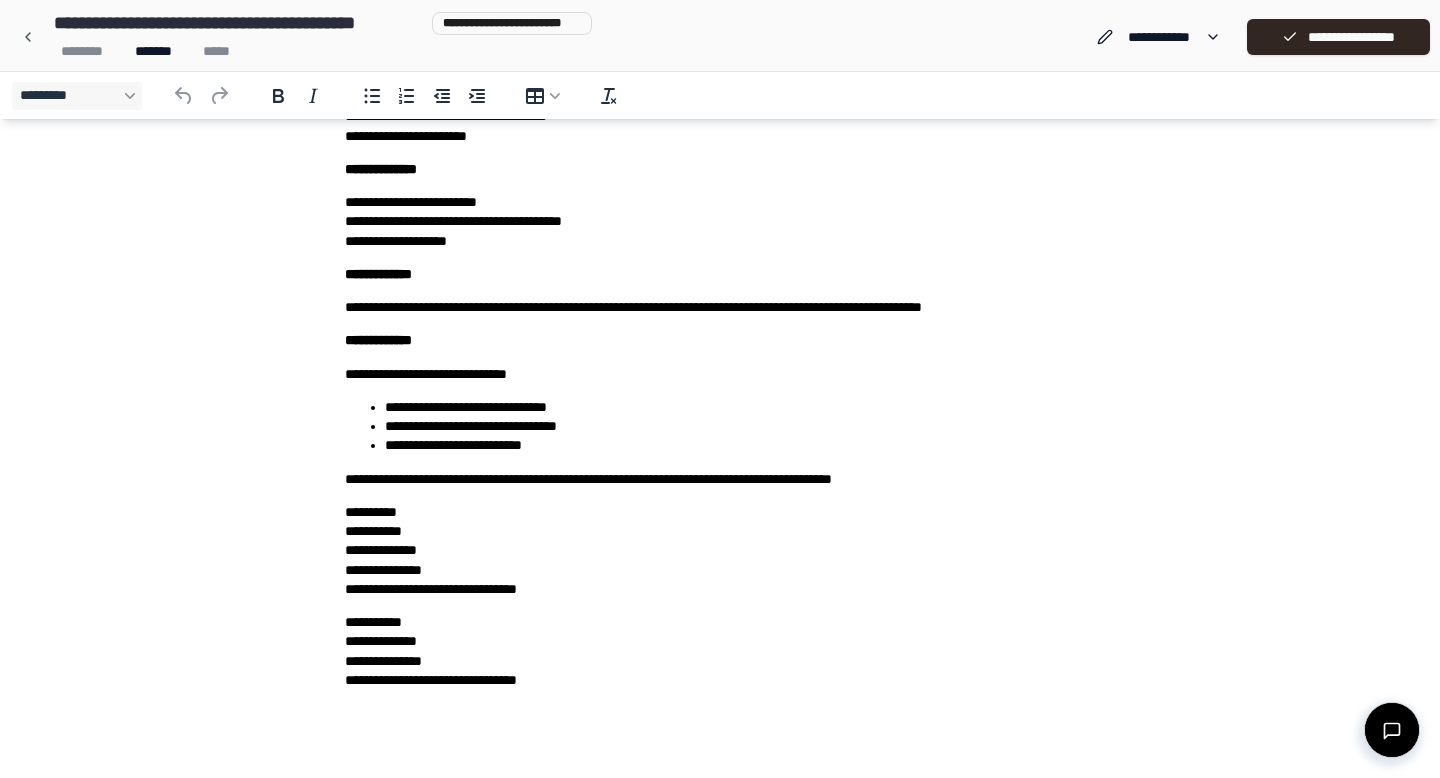 click on "**********" at bounding box center [720, 551] 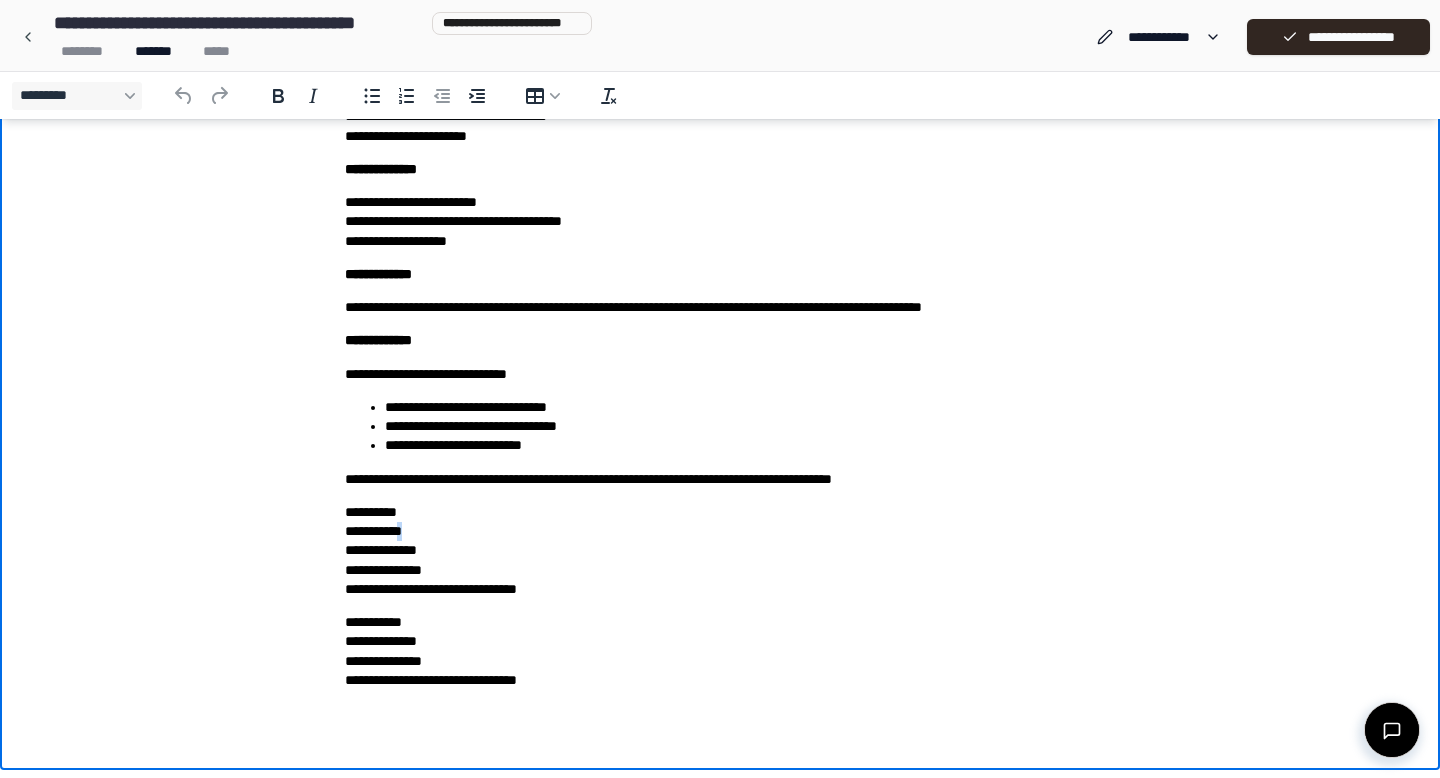 type 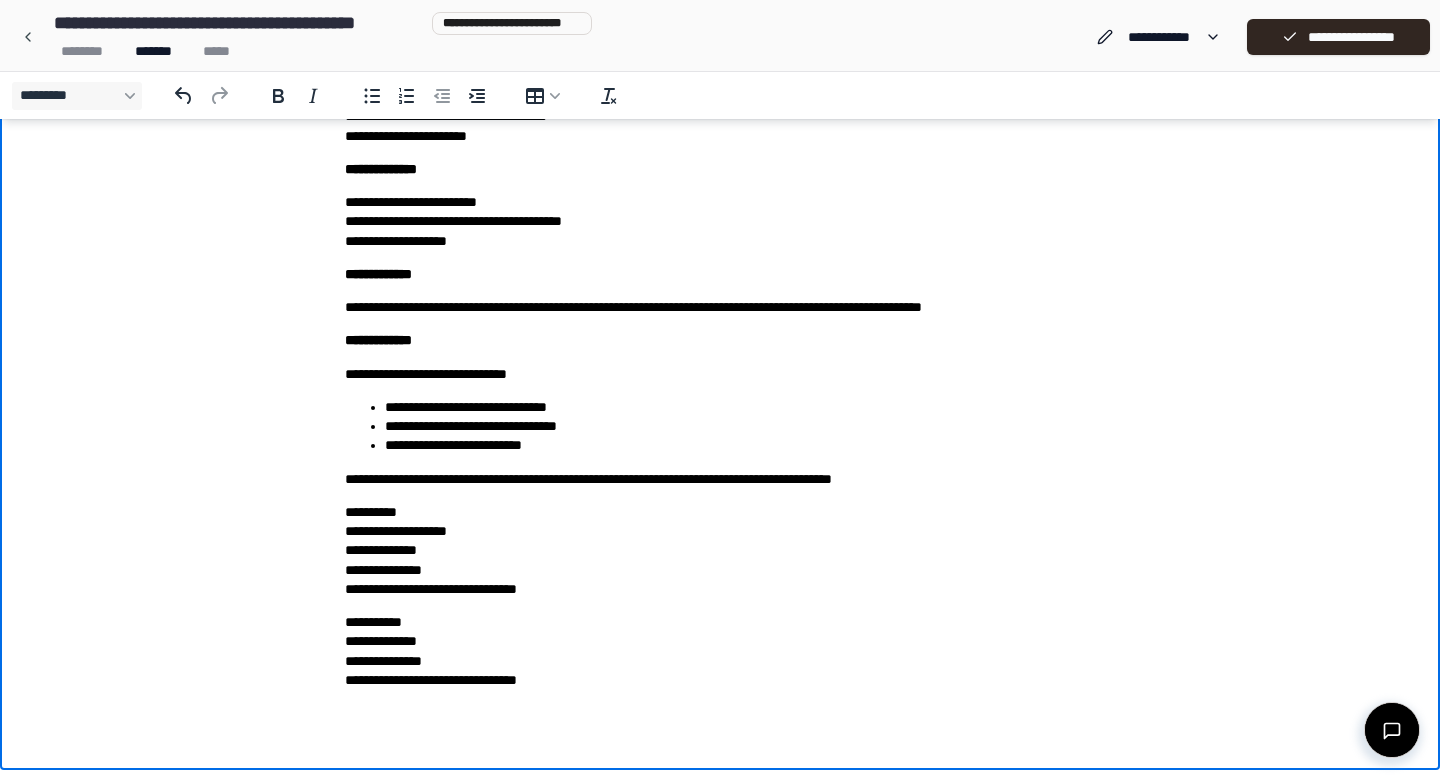 click on "**********" at bounding box center (720, 551) 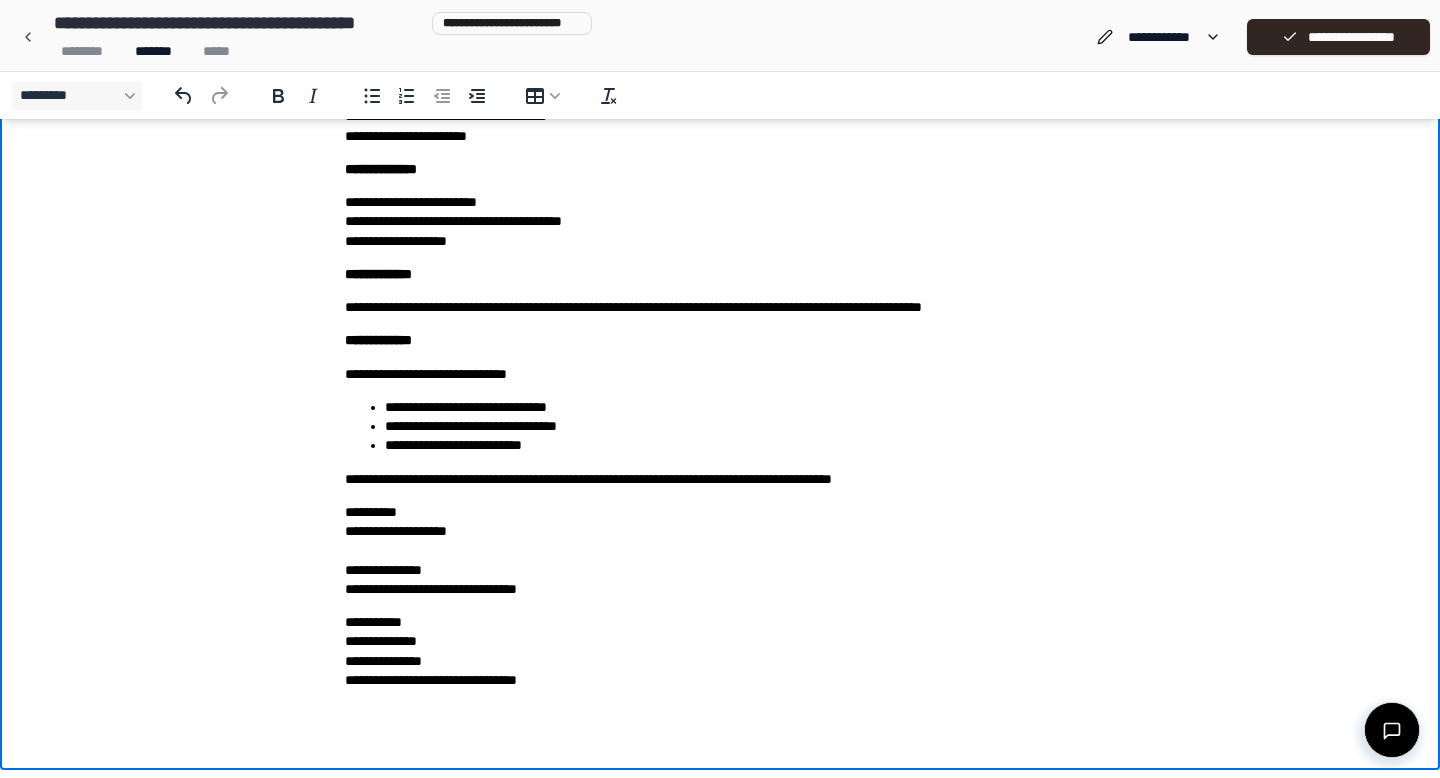 click on "**********" at bounding box center (720, 551) 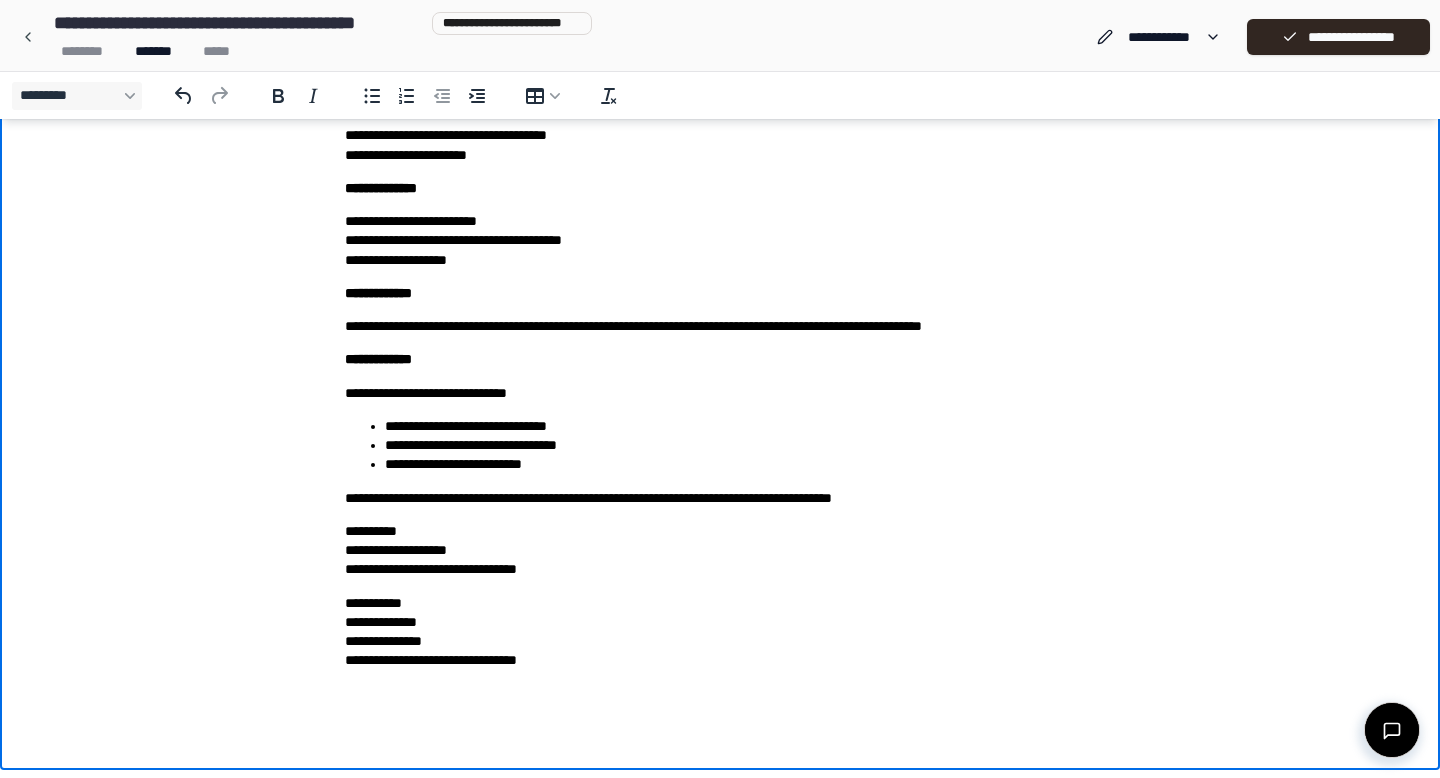 scroll, scrollTop: 217, scrollLeft: 0, axis: vertical 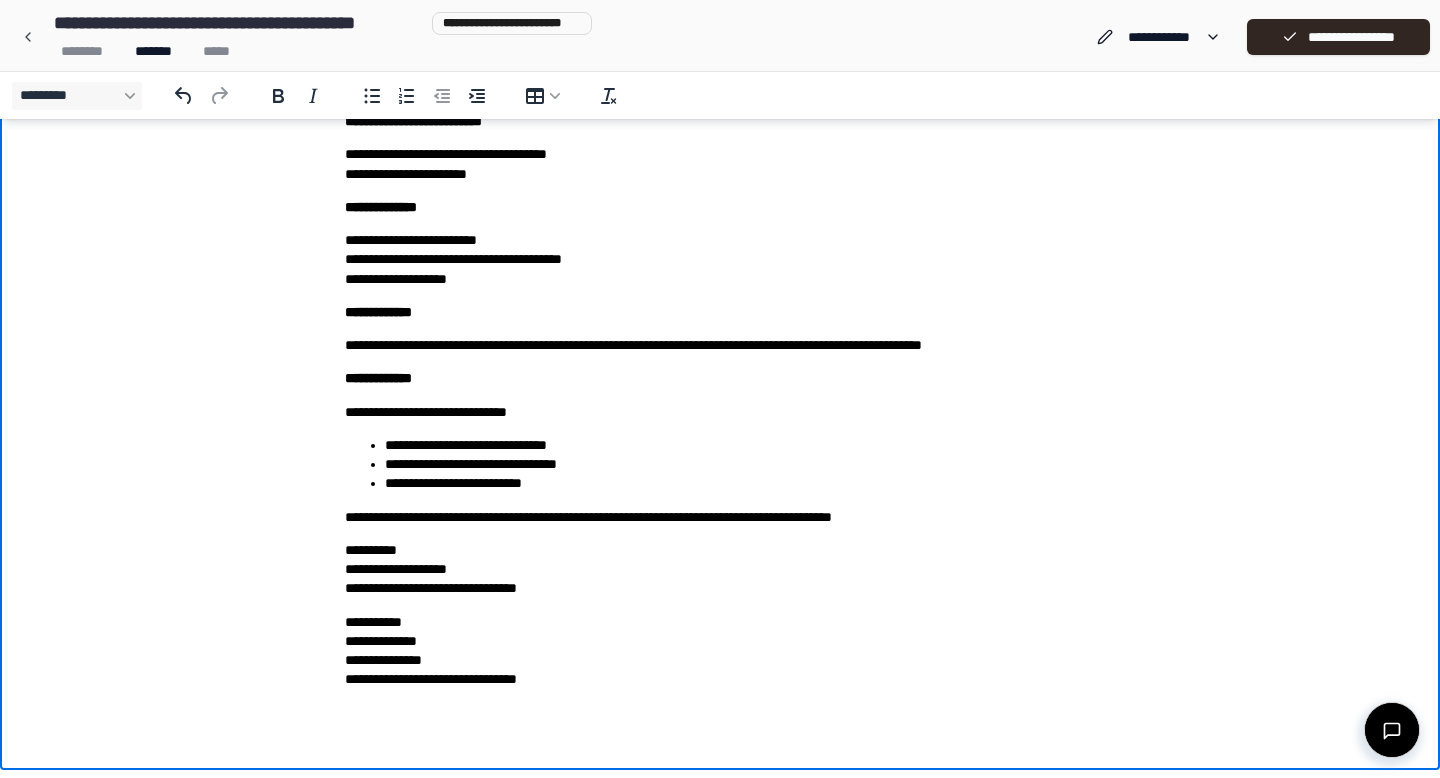 click on "**********" at bounding box center [720, 651] 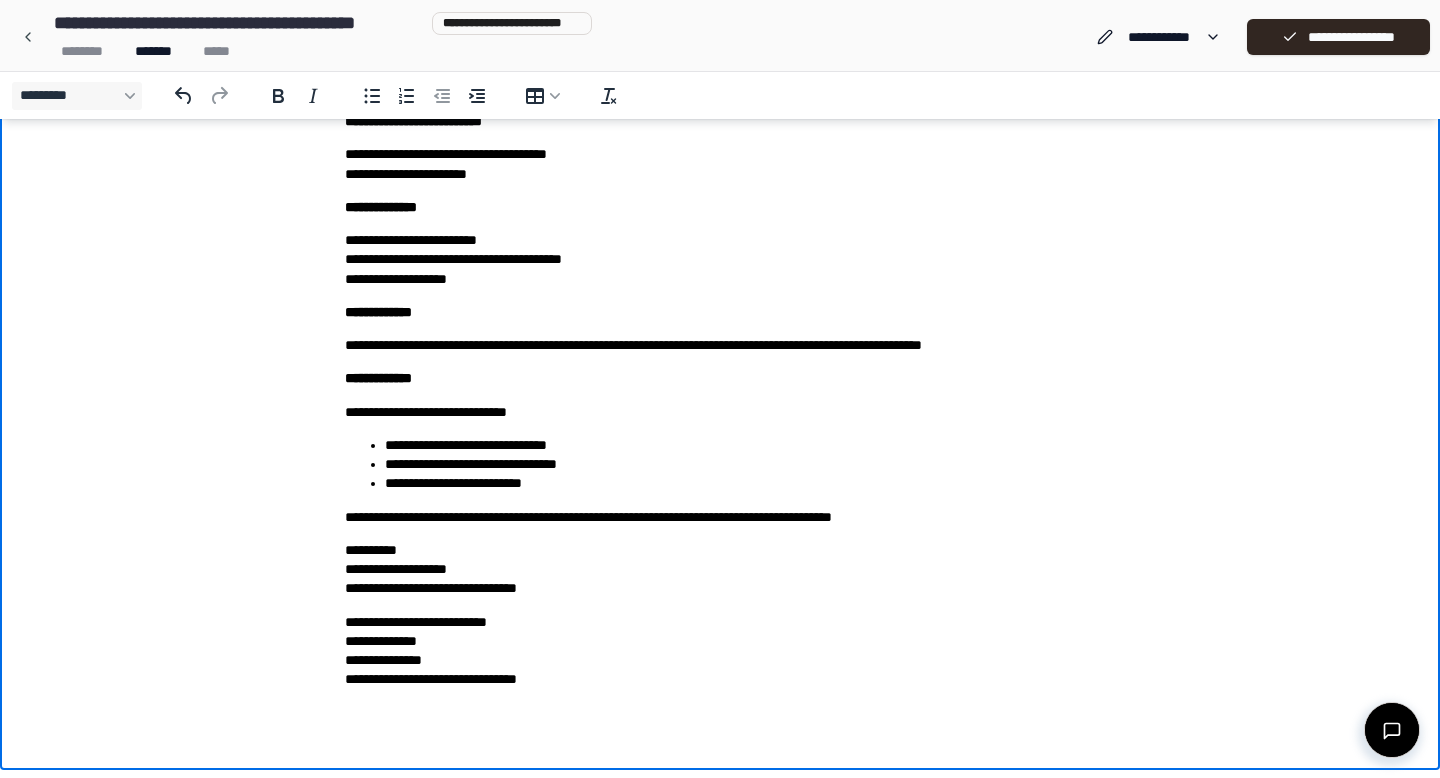 click on "**********" at bounding box center [720, 651] 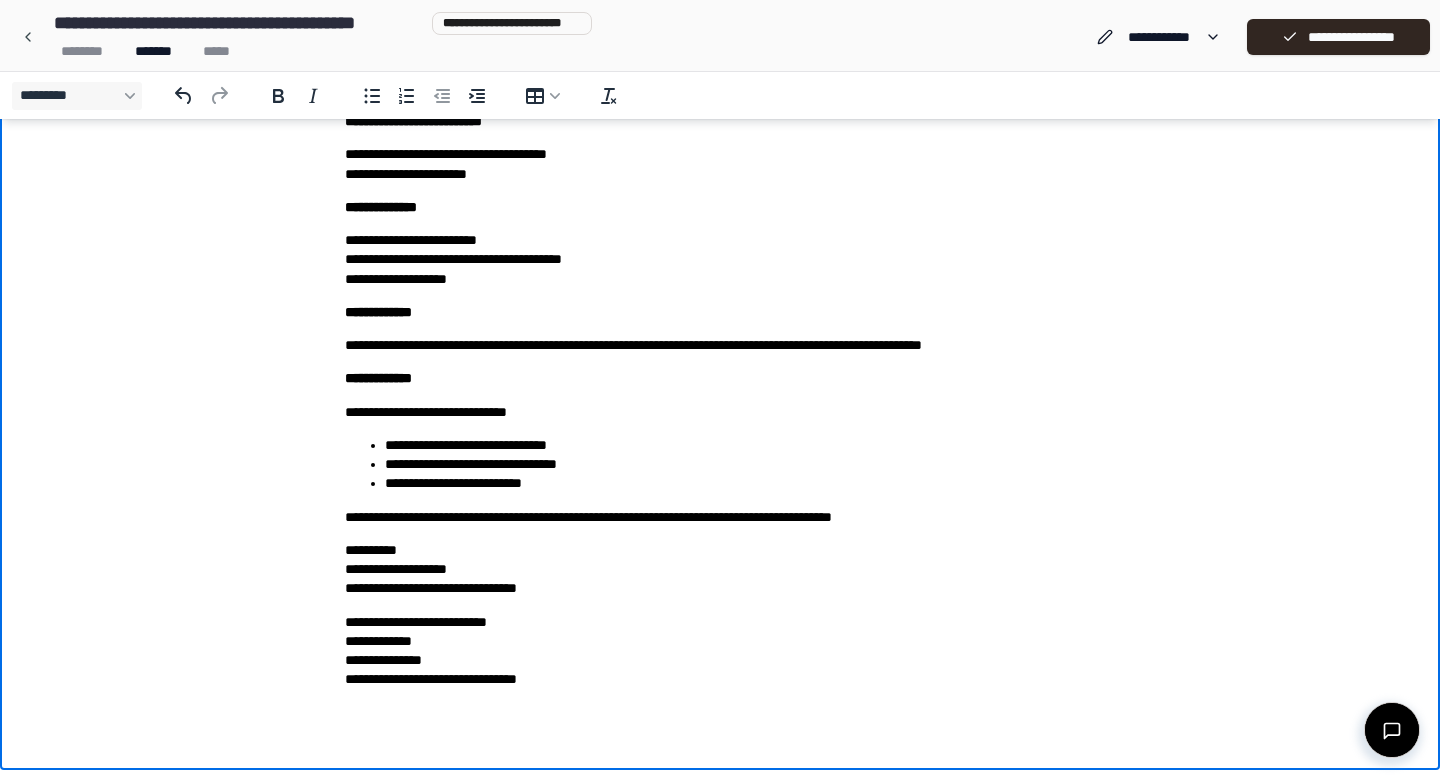 click on "**********" at bounding box center [720, 651] 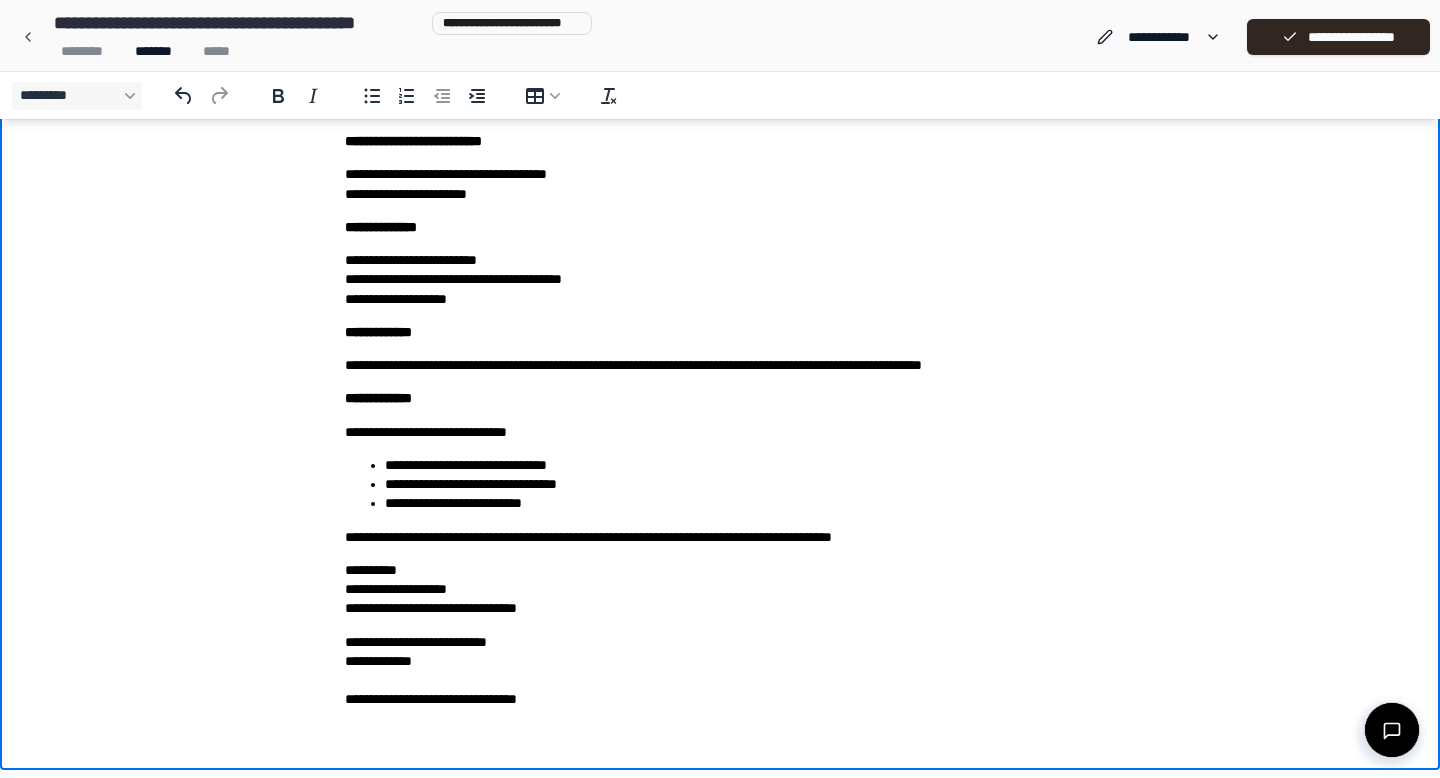 scroll, scrollTop: 197, scrollLeft: 0, axis: vertical 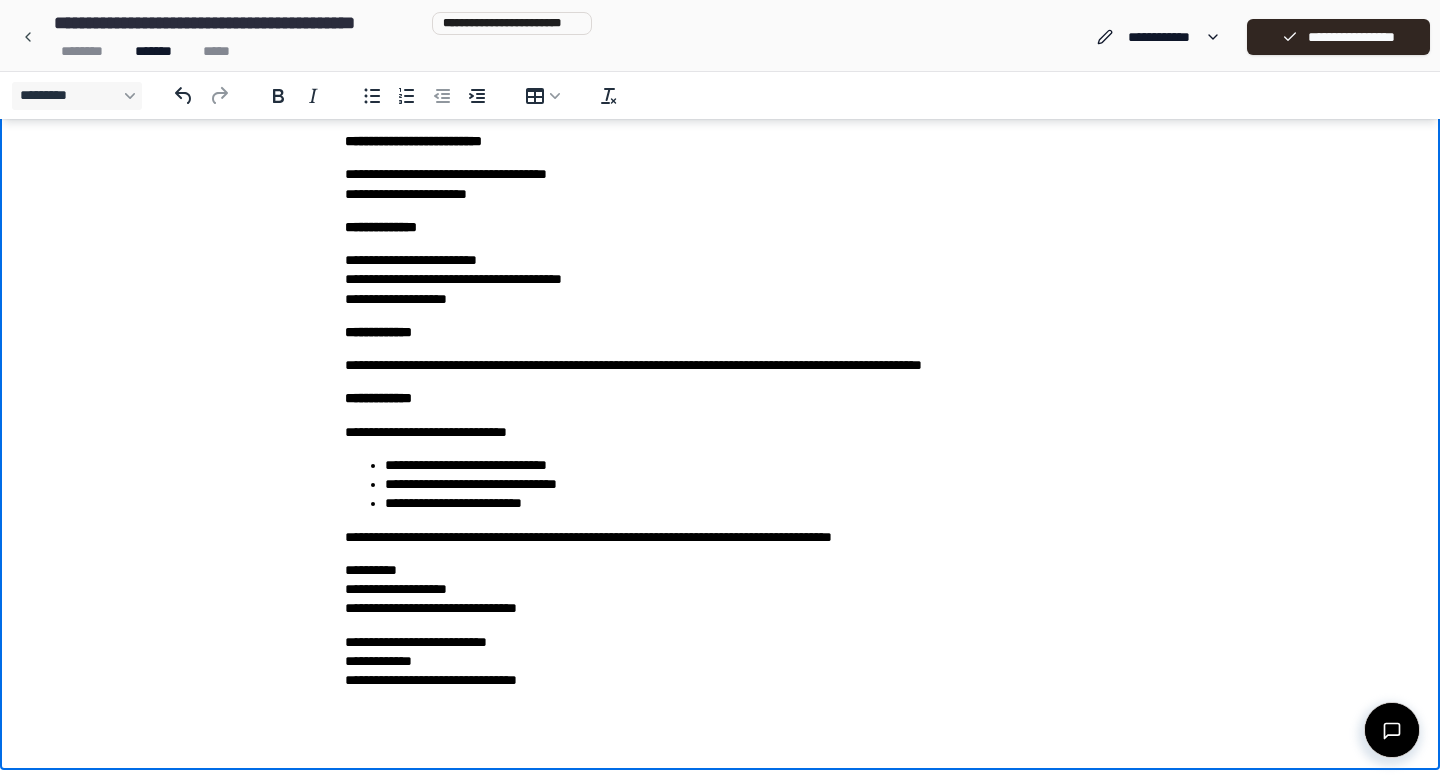 click on "**********" at bounding box center (720, 590) 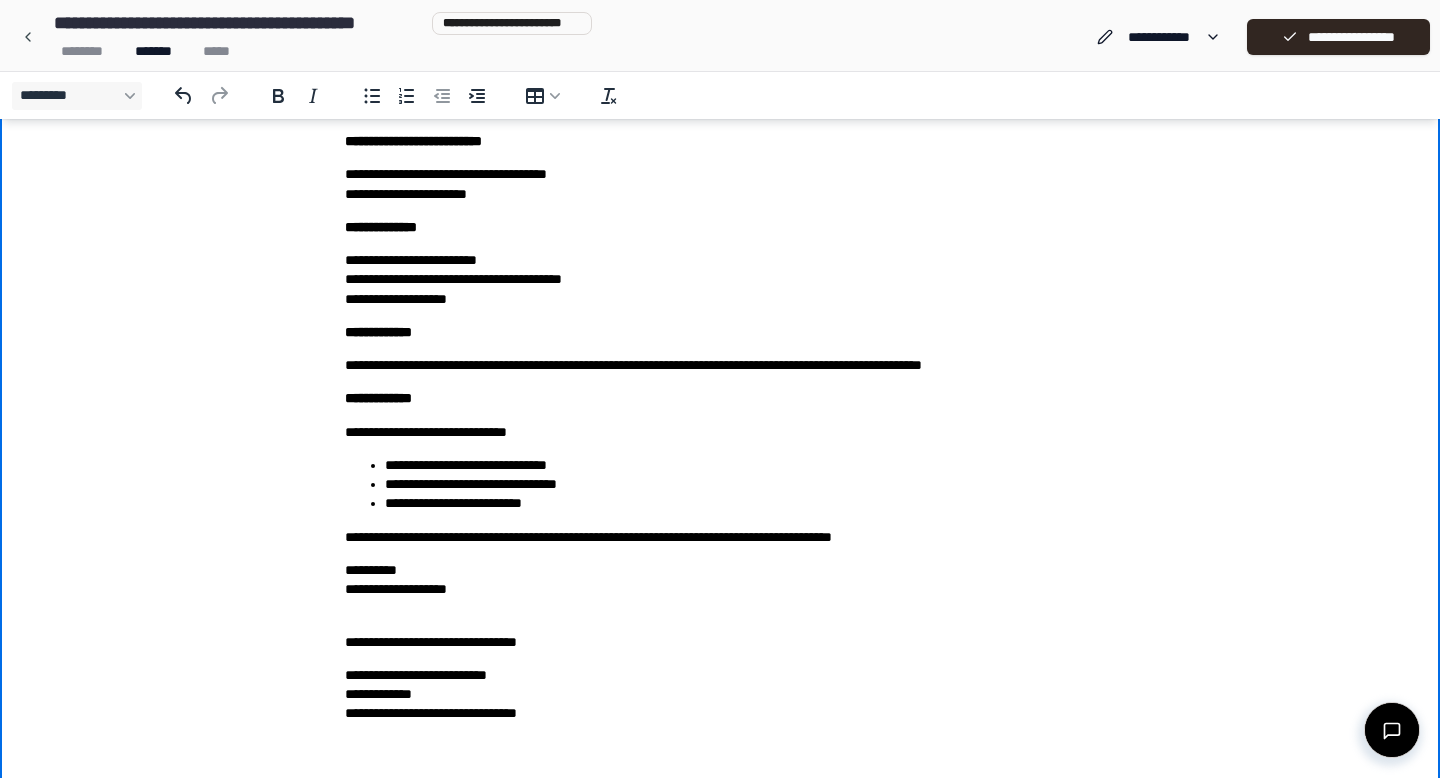scroll, scrollTop: 178, scrollLeft: 0, axis: vertical 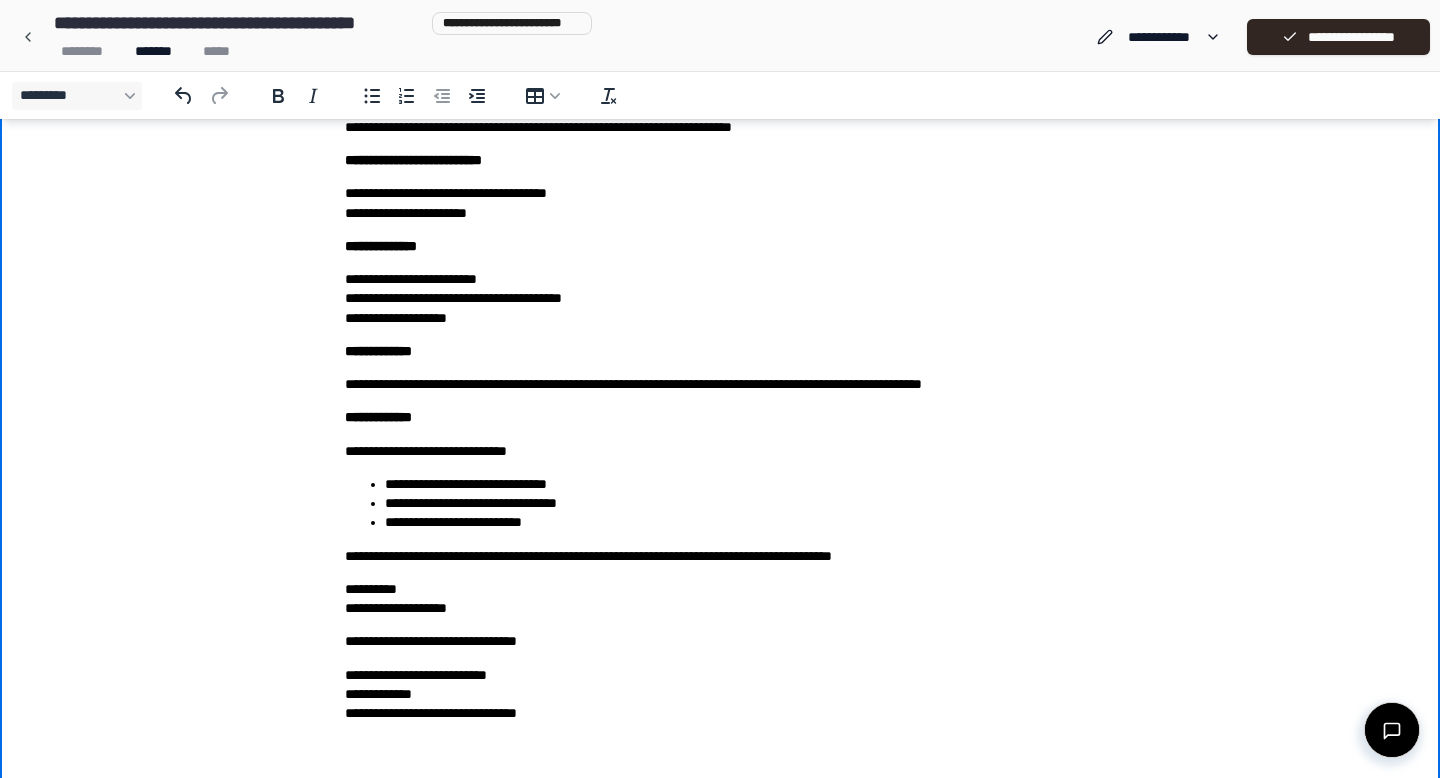 click on "**********" at bounding box center (720, 347) 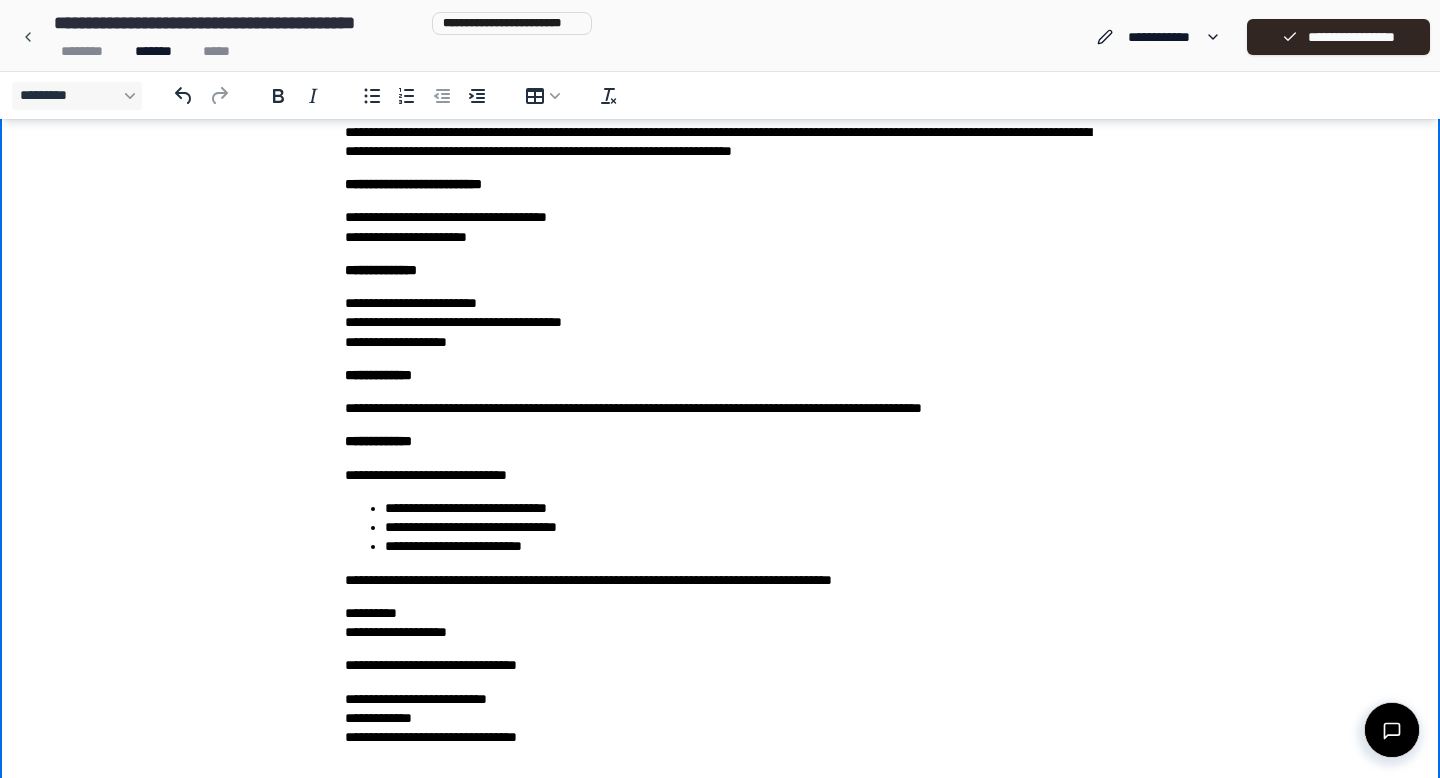 click on "**********" at bounding box center (720, 371) 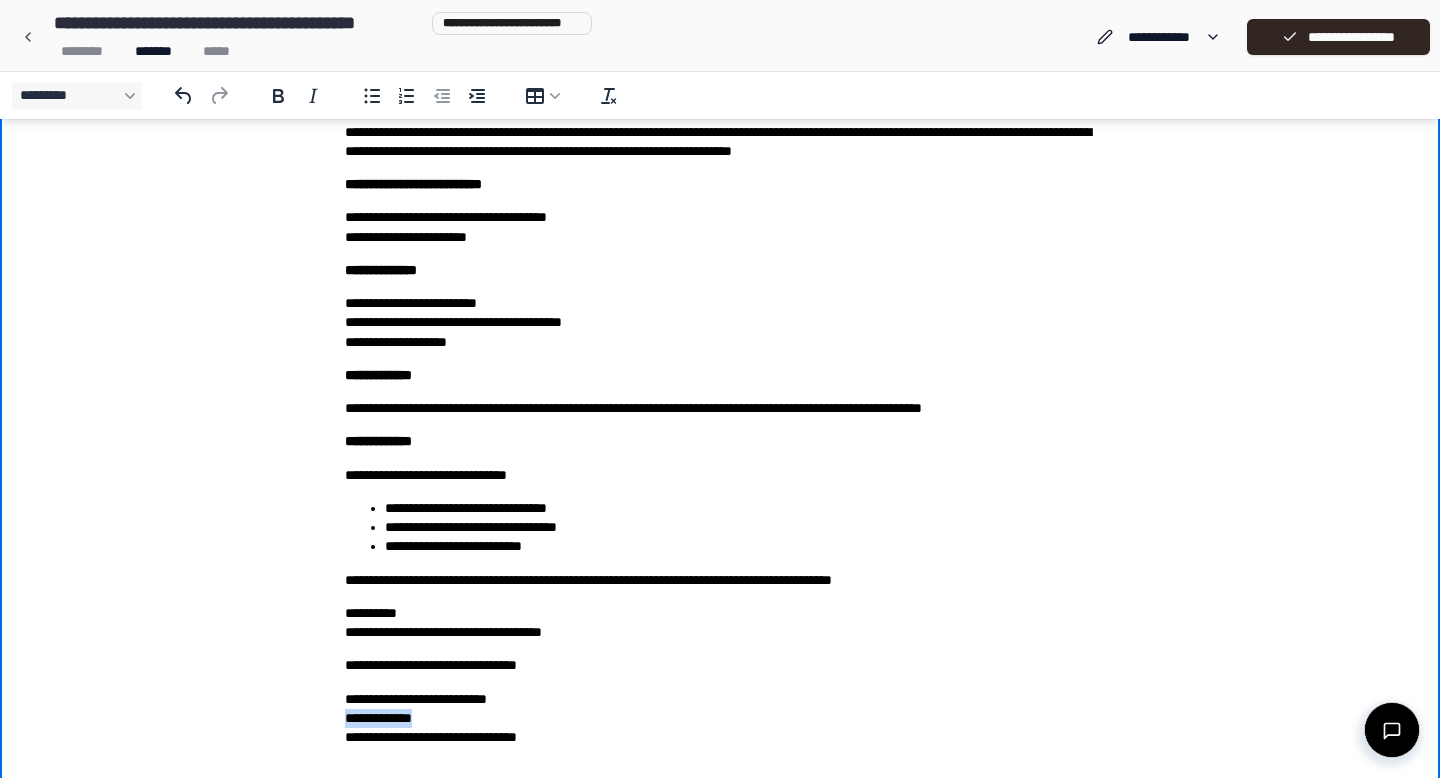 drag, startPoint x: 452, startPoint y: 719, endPoint x: 343, endPoint y: 719, distance: 109 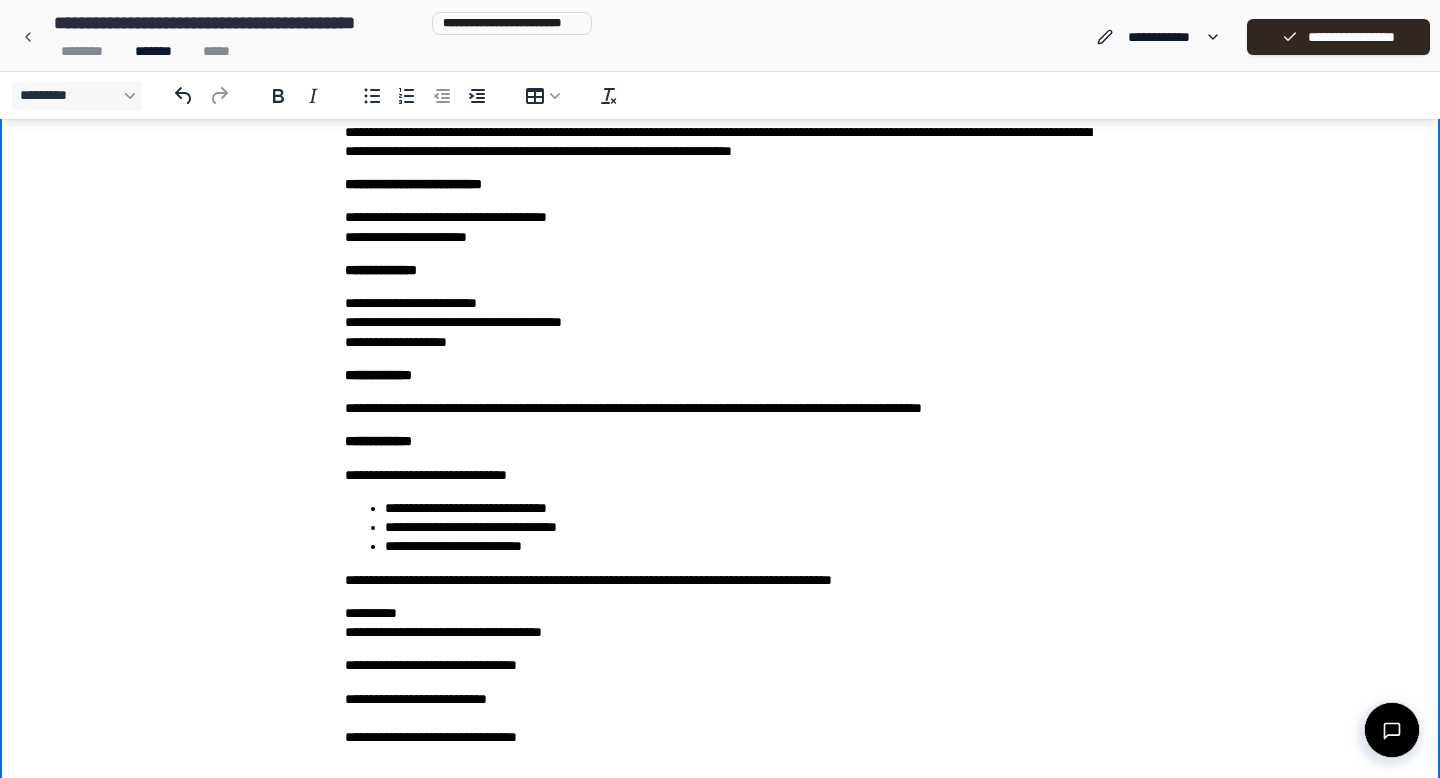 click on "**********" at bounding box center [720, 719] 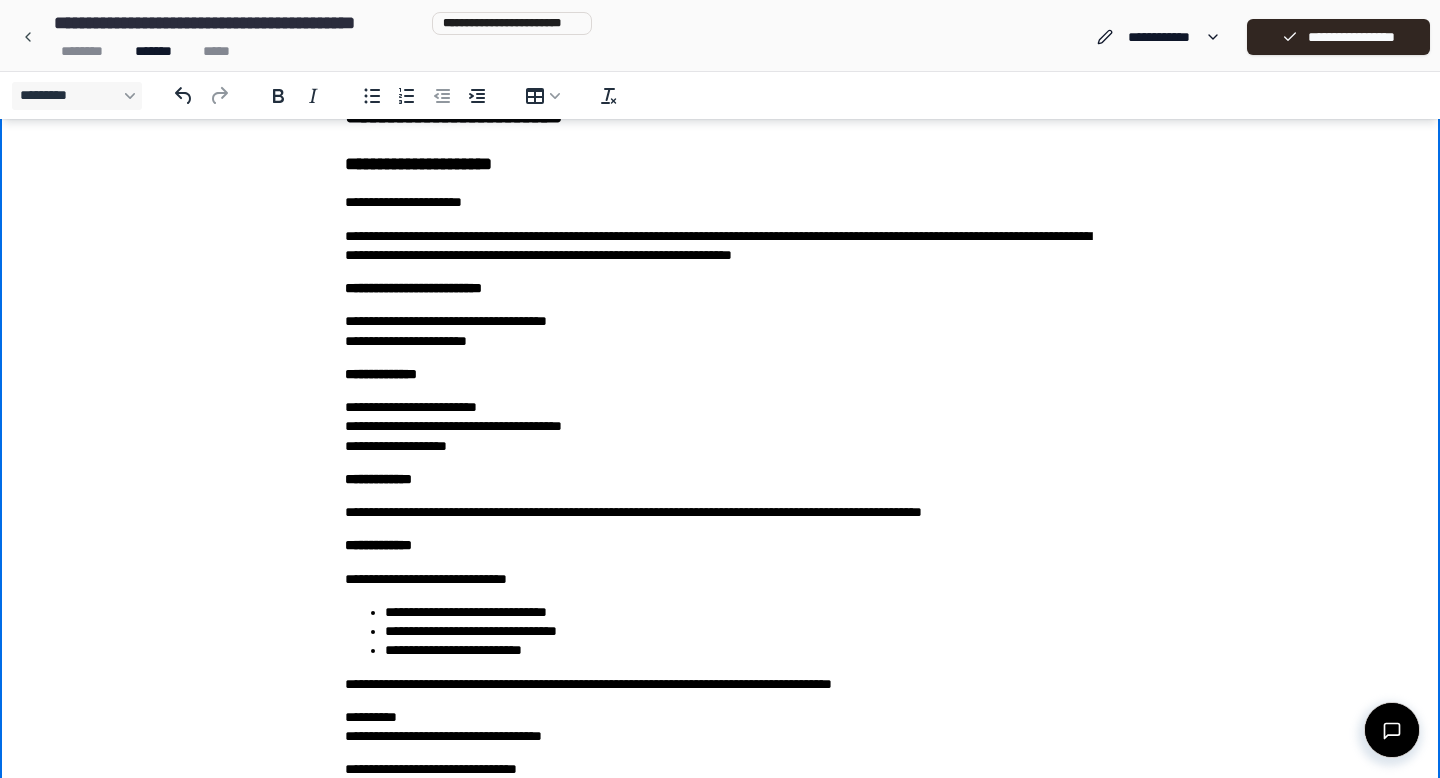 scroll, scrollTop: 0, scrollLeft: 0, axis: both 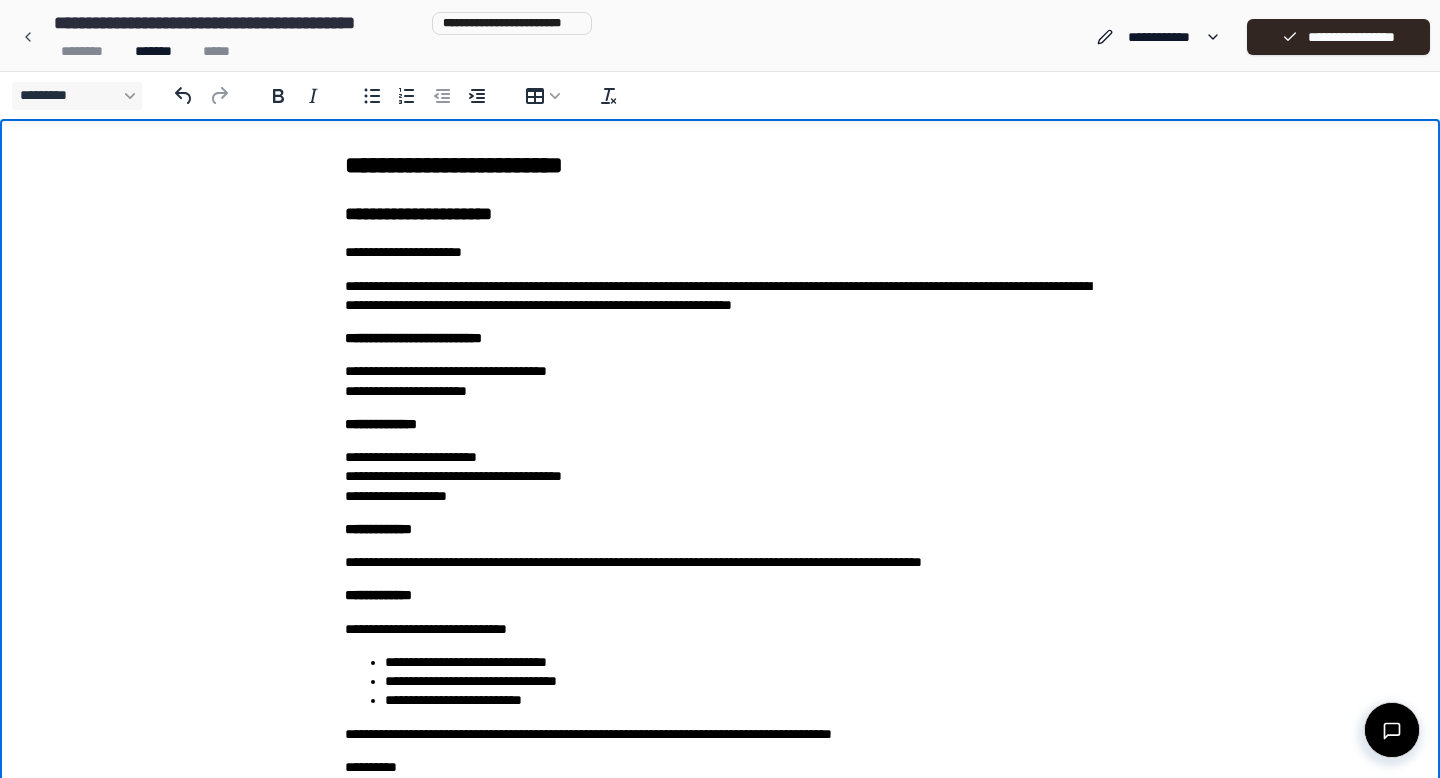 click on "******** ******* *****" at bounding box center [319, 51] 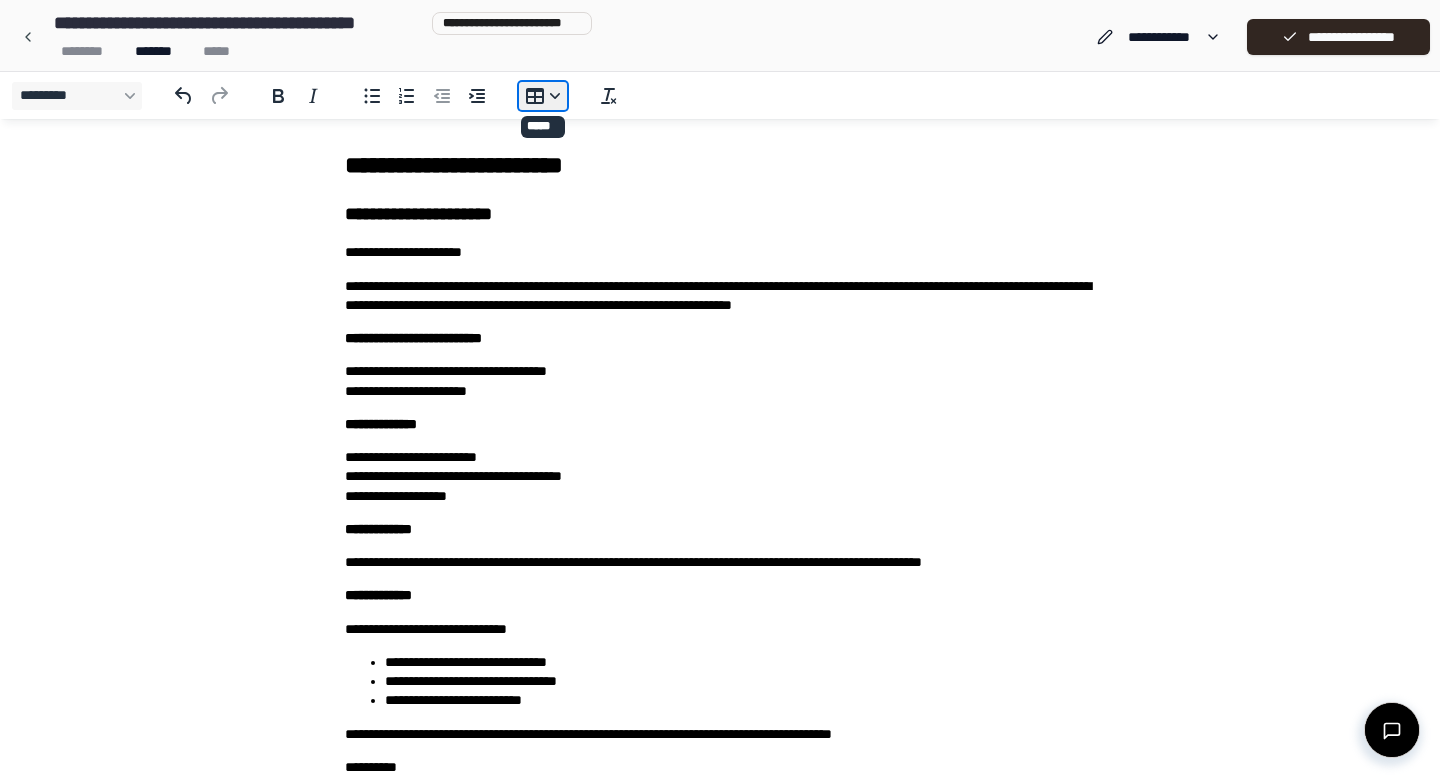 click on "*********" at bounding box center (543, 96) 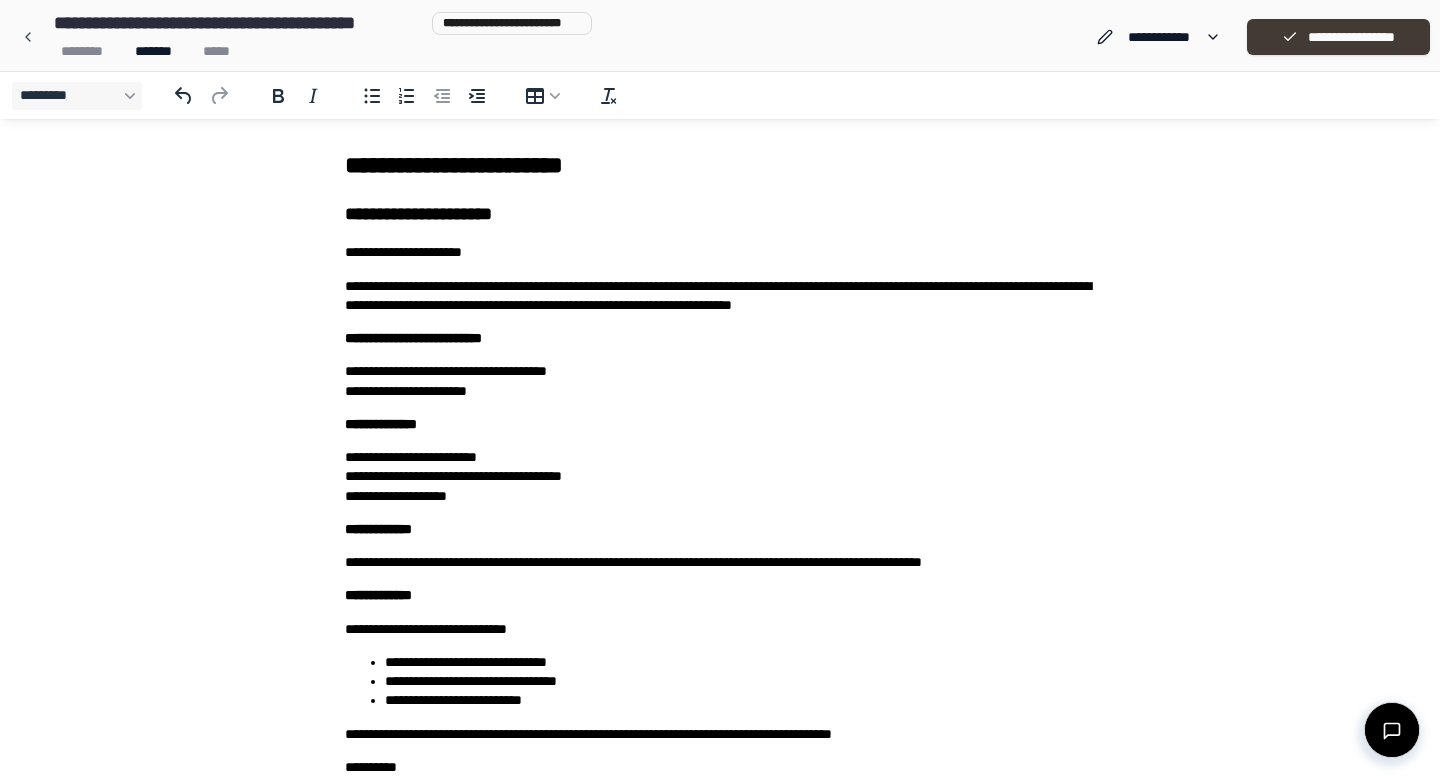 click on "**********" at bounding box center (1338, 37) 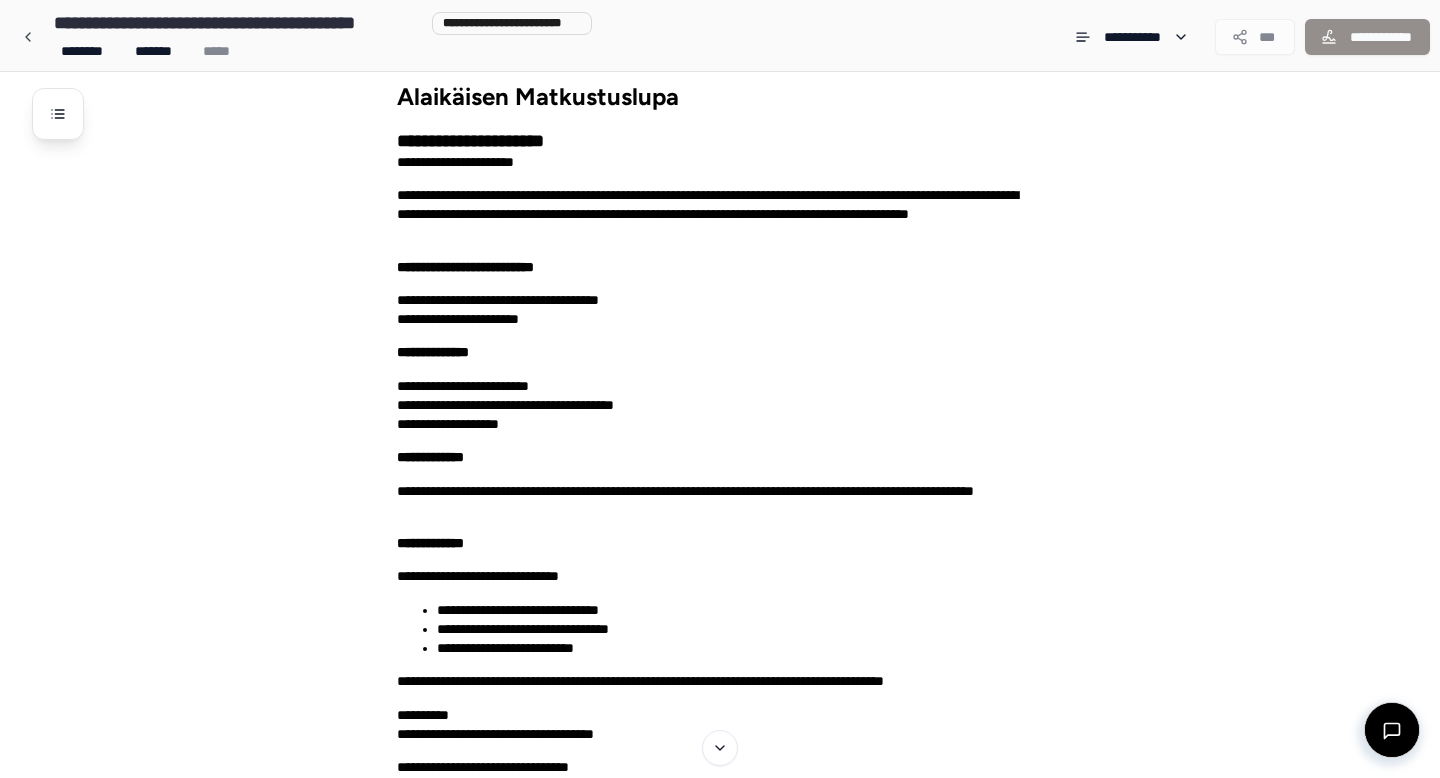 scroll, scrollTop: 0, scrollLeft: 0, axis: both 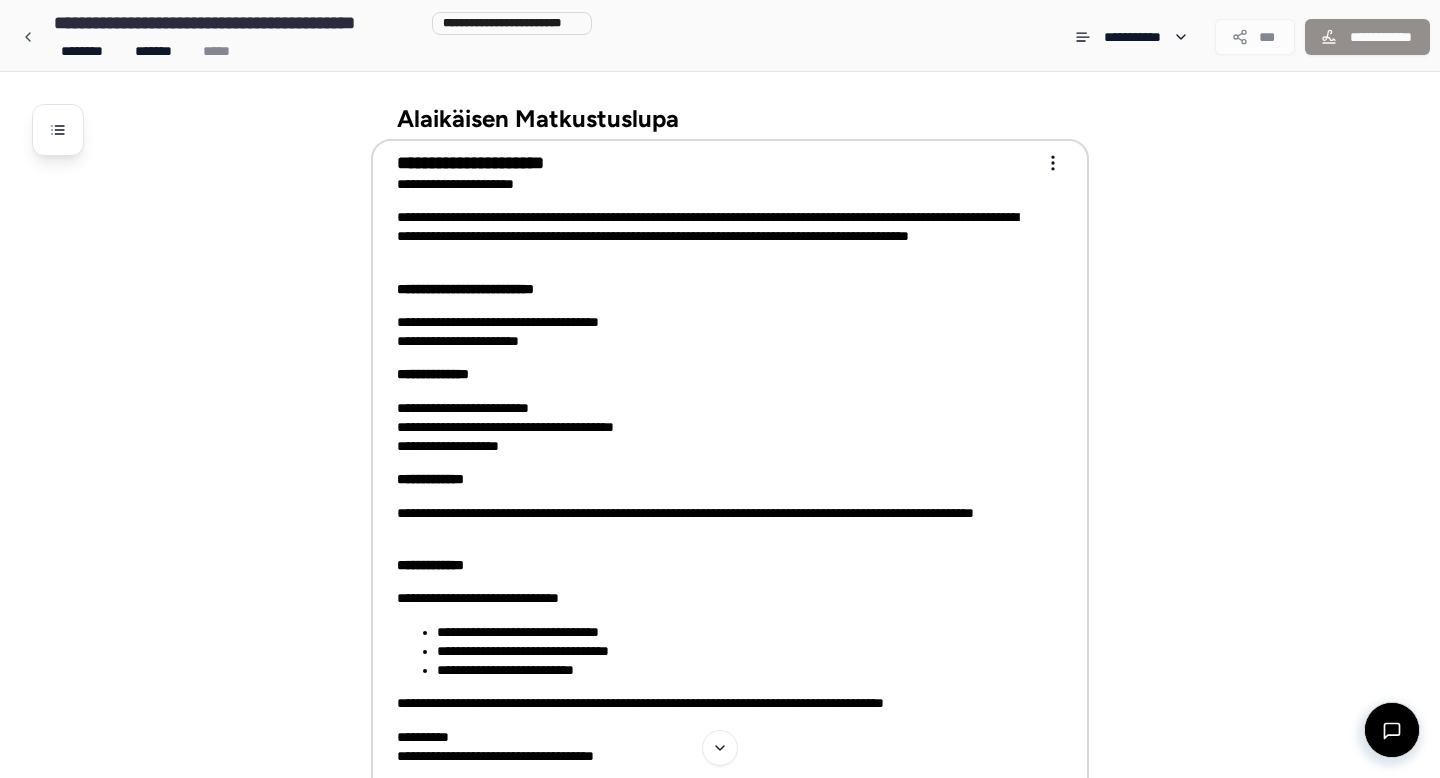 click on "**********" at bounding box center [720, 662] 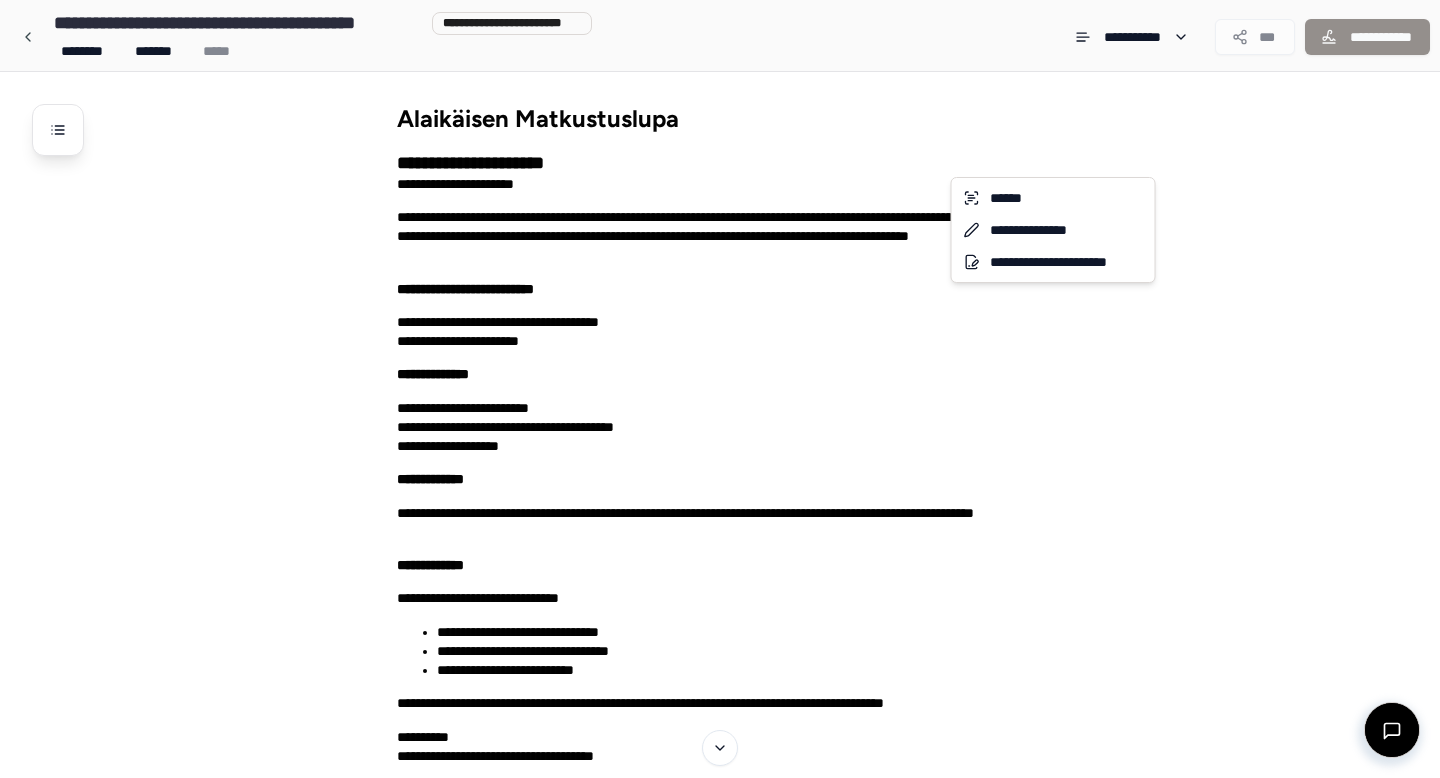 click on "**********" at bounding box center [720, 662] 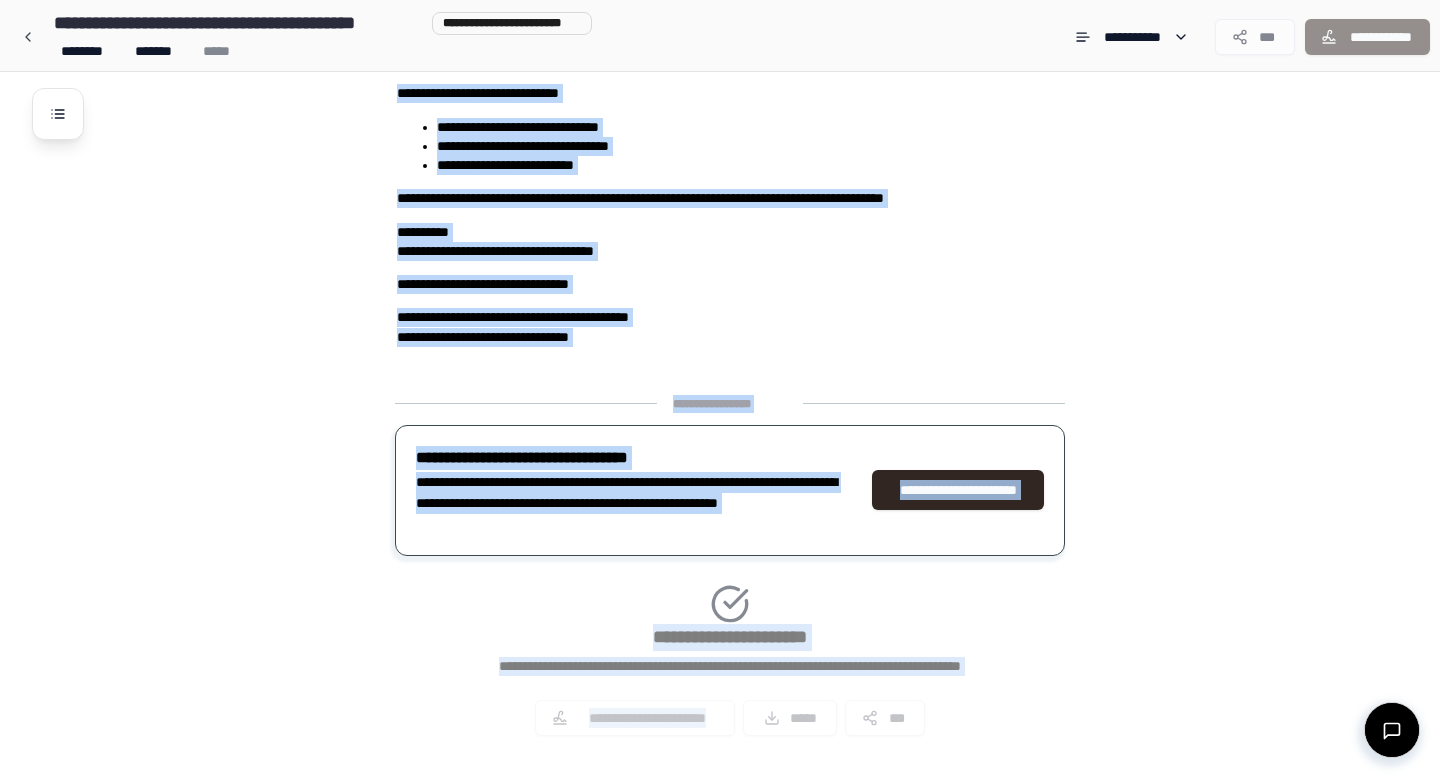 scroll, scrollTop: 547, scrollLeft: 0, axis: vertical 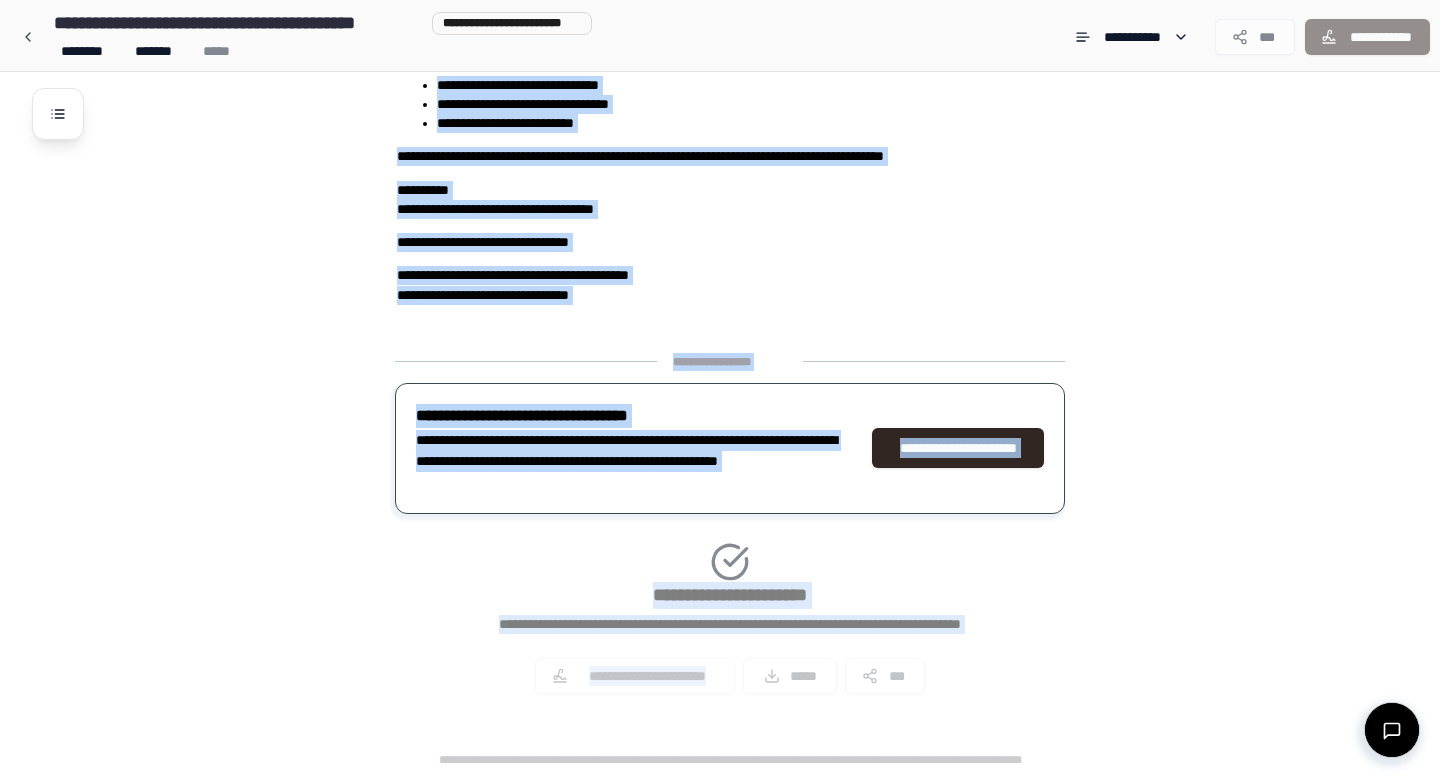drag, startPoint x: 395, startPoint y: 158, endPoint x: 515, endPoint y: 641, distance: 497.68362 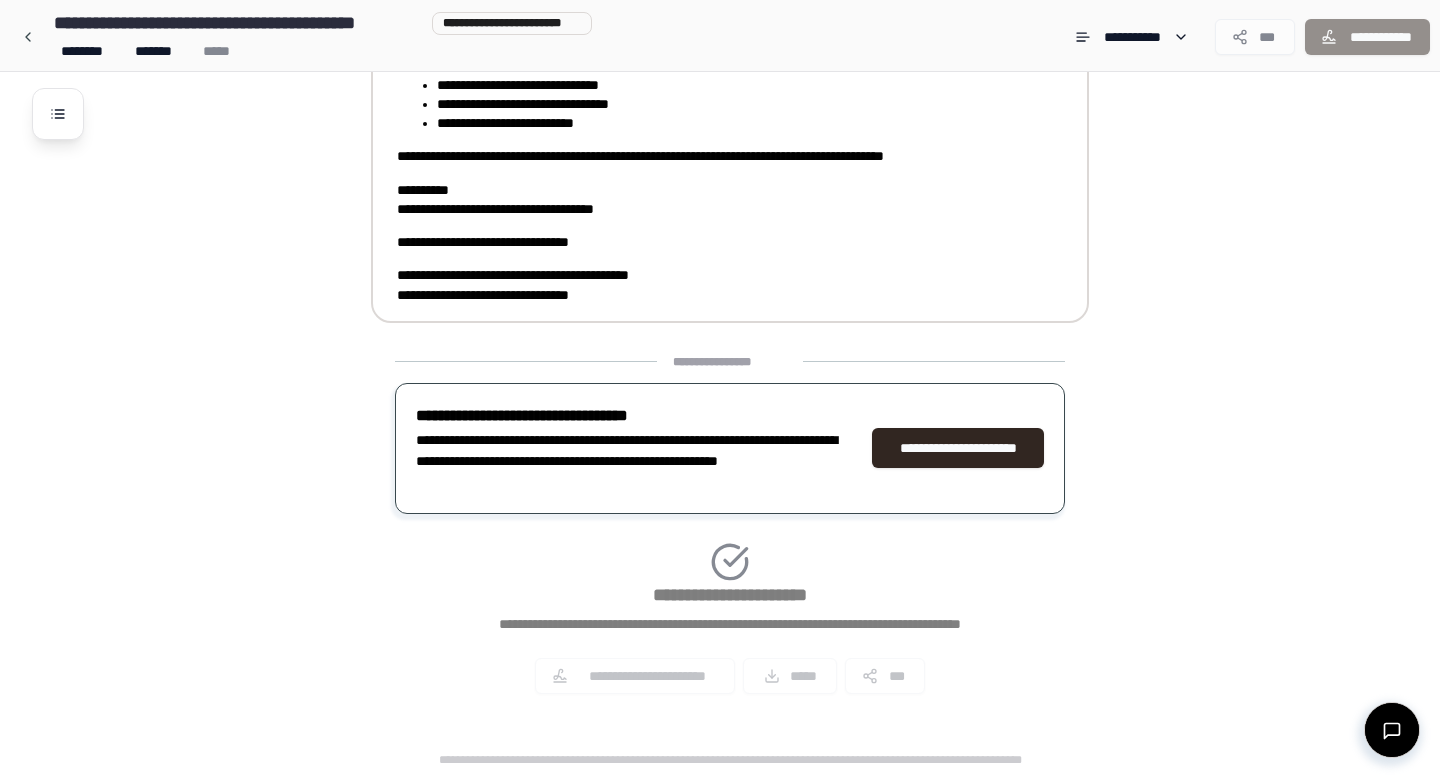 click on "**********" at bounding box center [720, 115] 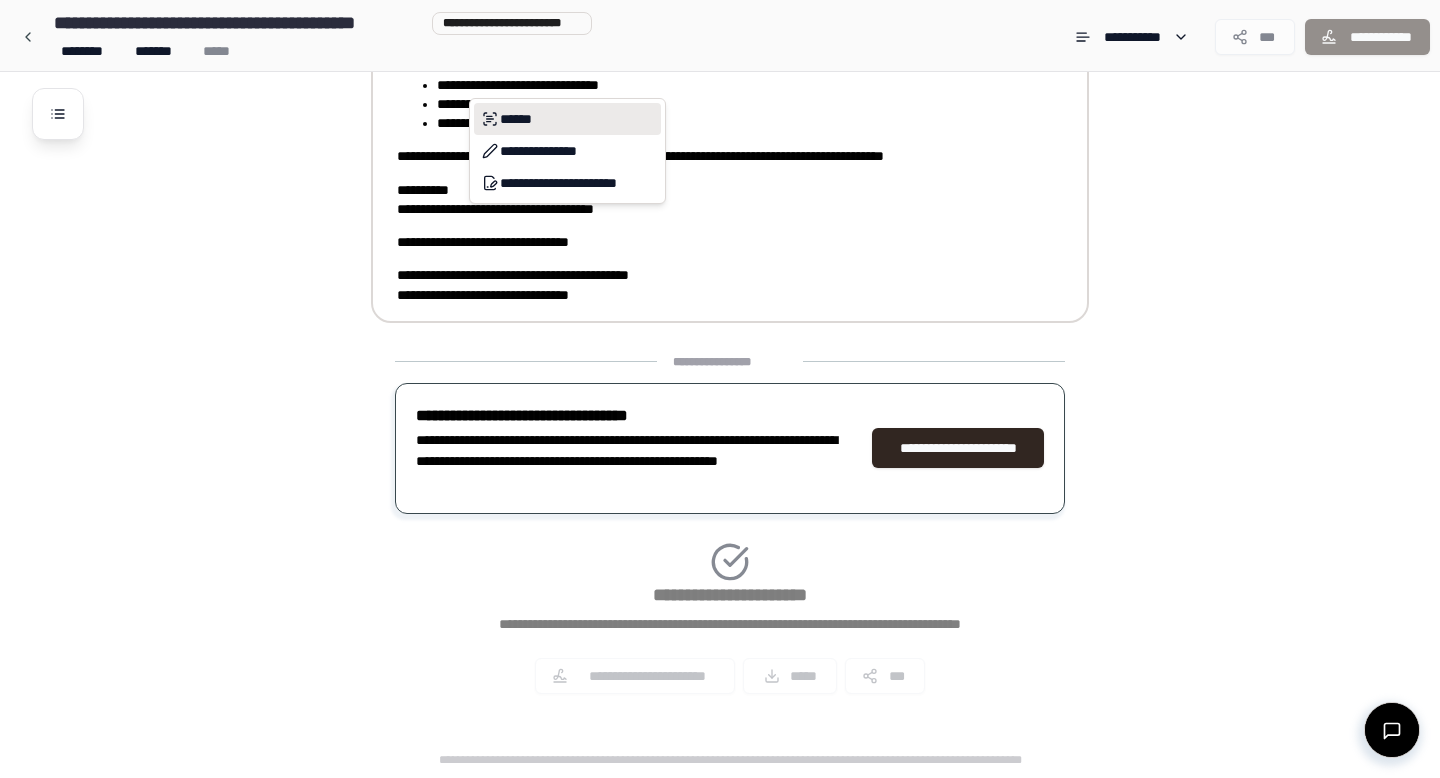 click on "******" at bounding box center (567, 119) 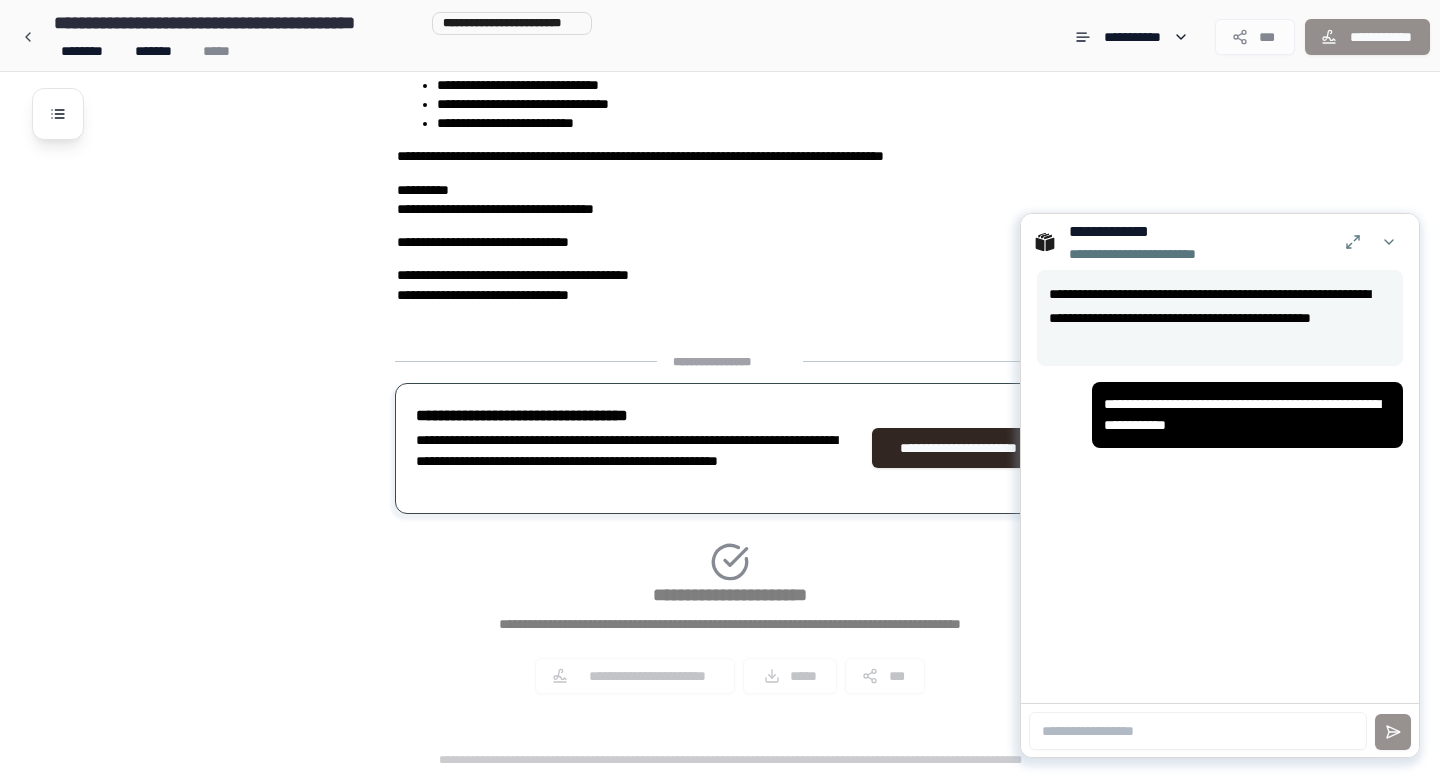 click on "**********" at bounding box center (730, 531) 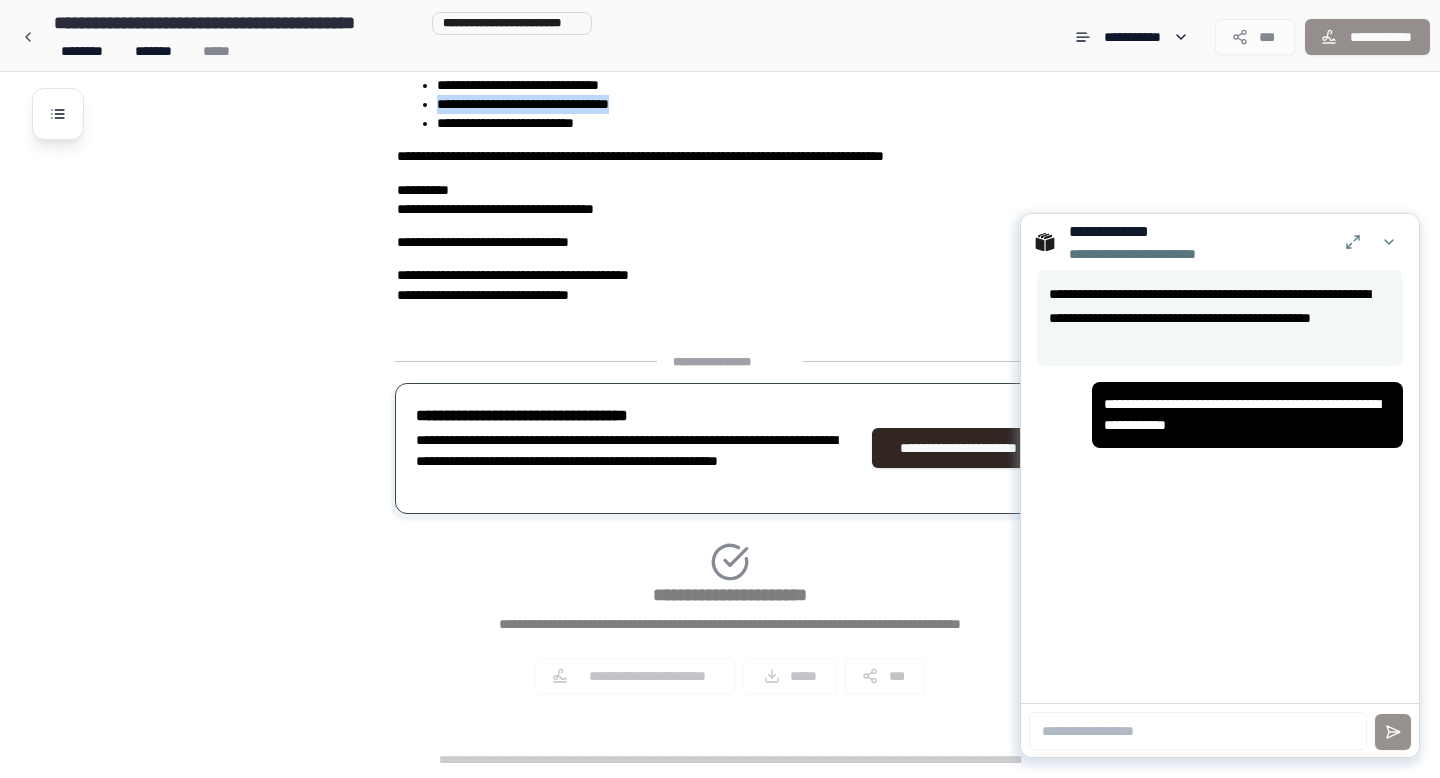 click on "**********" at bounding box center [1367, 37] 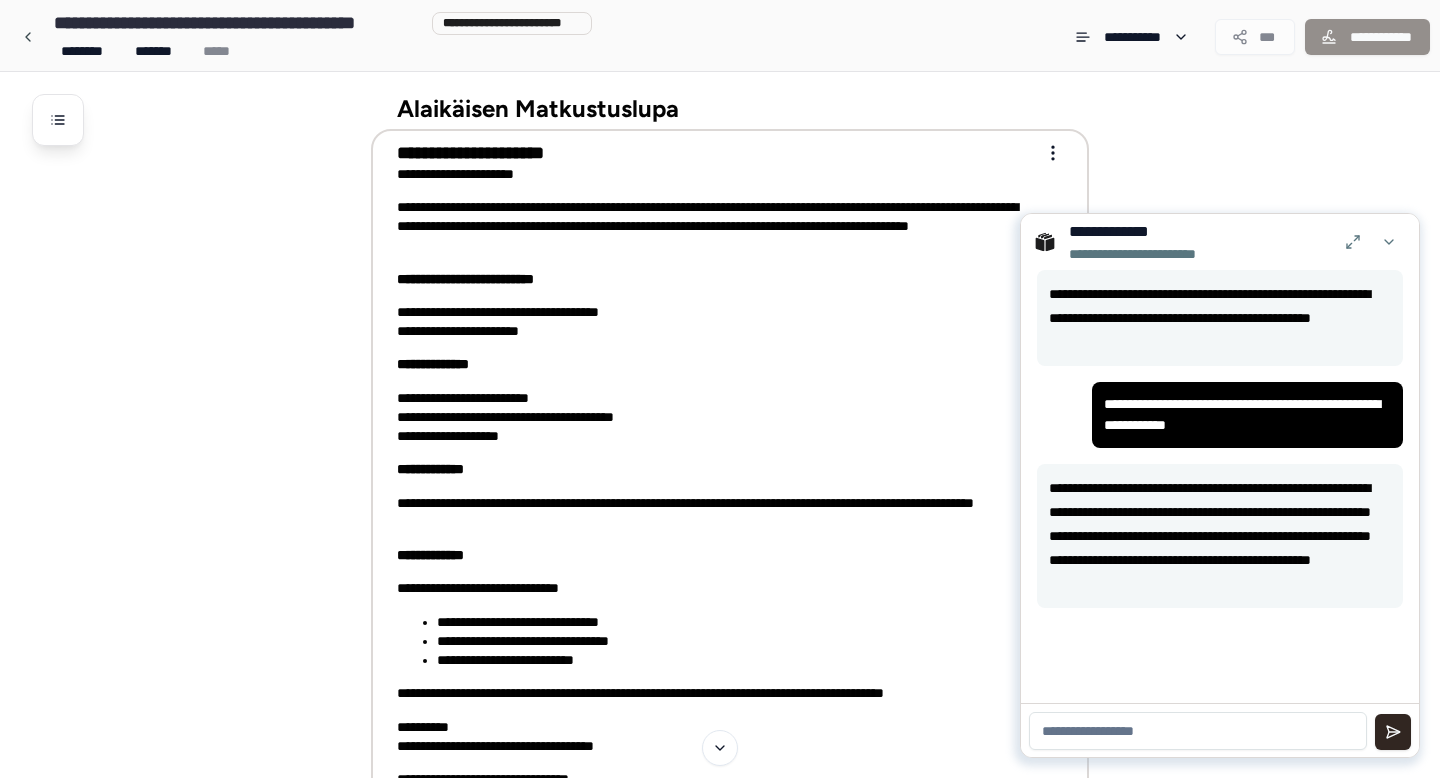 scroll, scrollTop: 0, scrollLeft: 0, axis: both 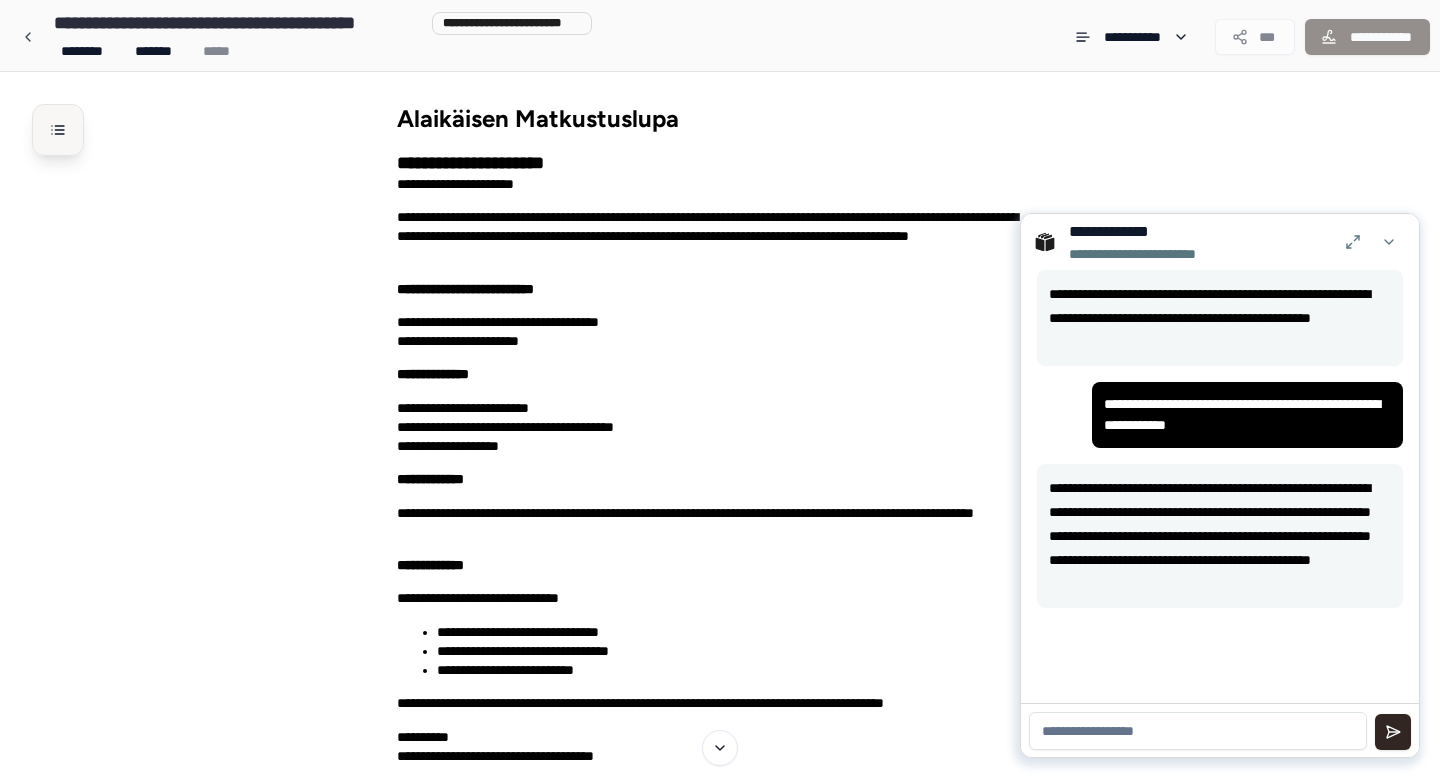 click at bounding box center [58, 130] 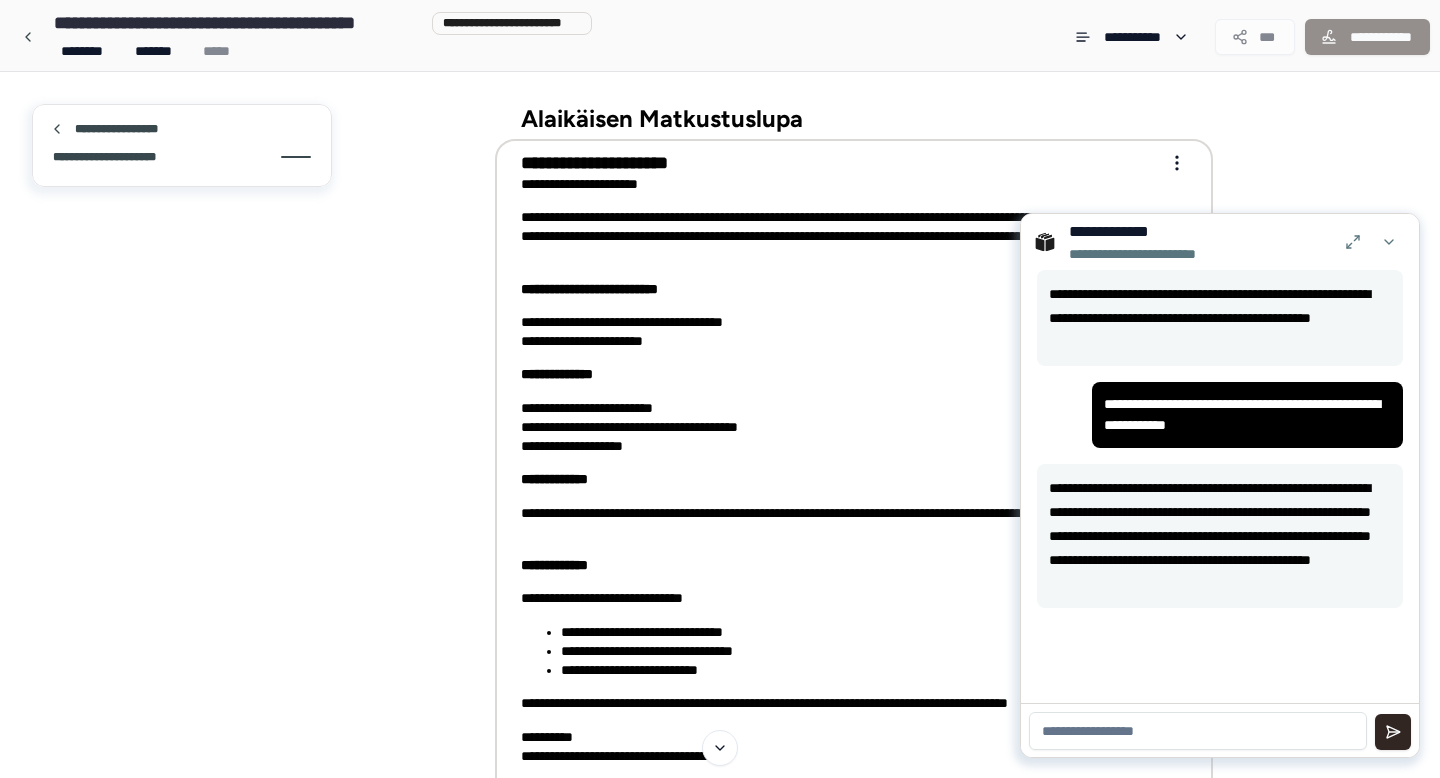 click at bounding box center (296, 157) 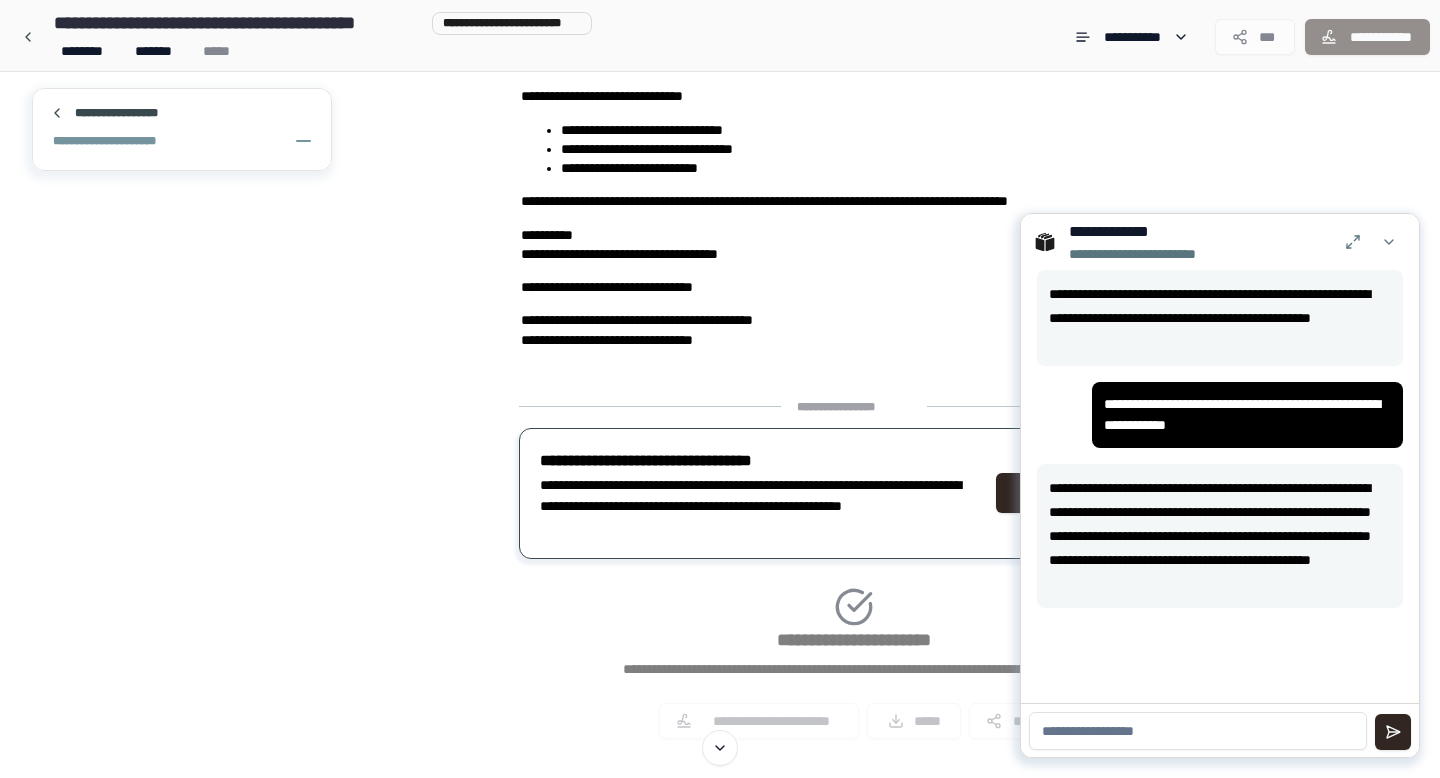 scroll, scrollTop: 547, scrollLeft: 0, axis: vertical 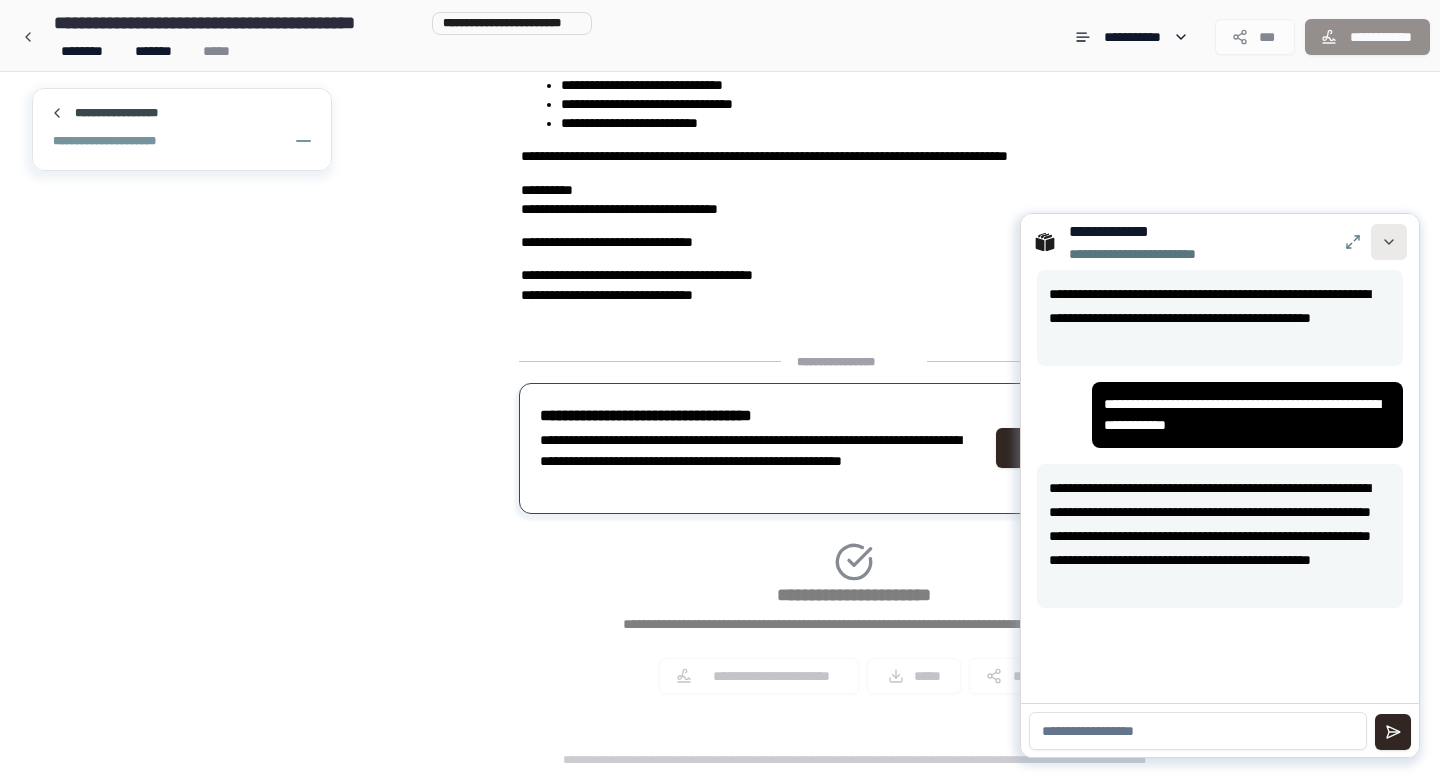 click at bounding box center [1389, 242] 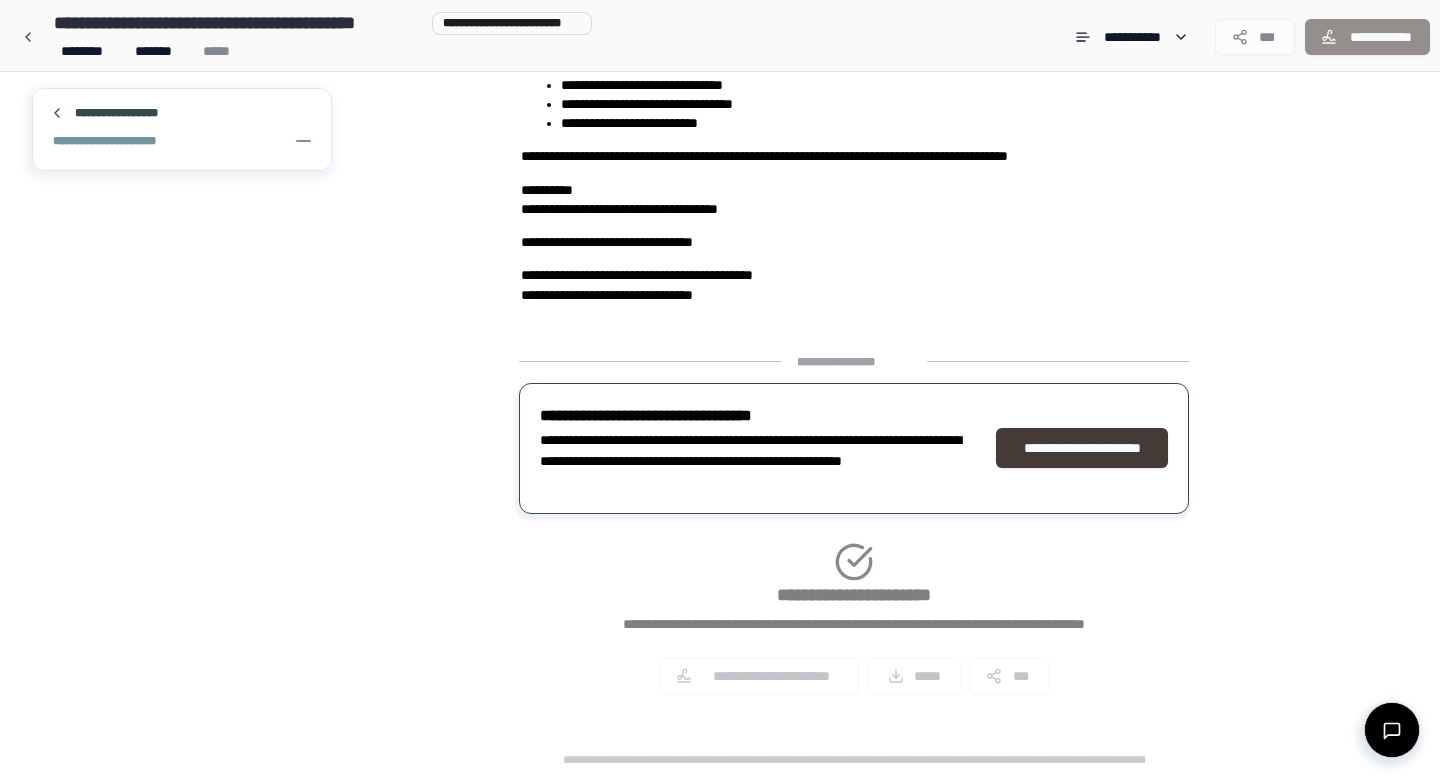 click on "**********" at bounding box center [1082, 448] 